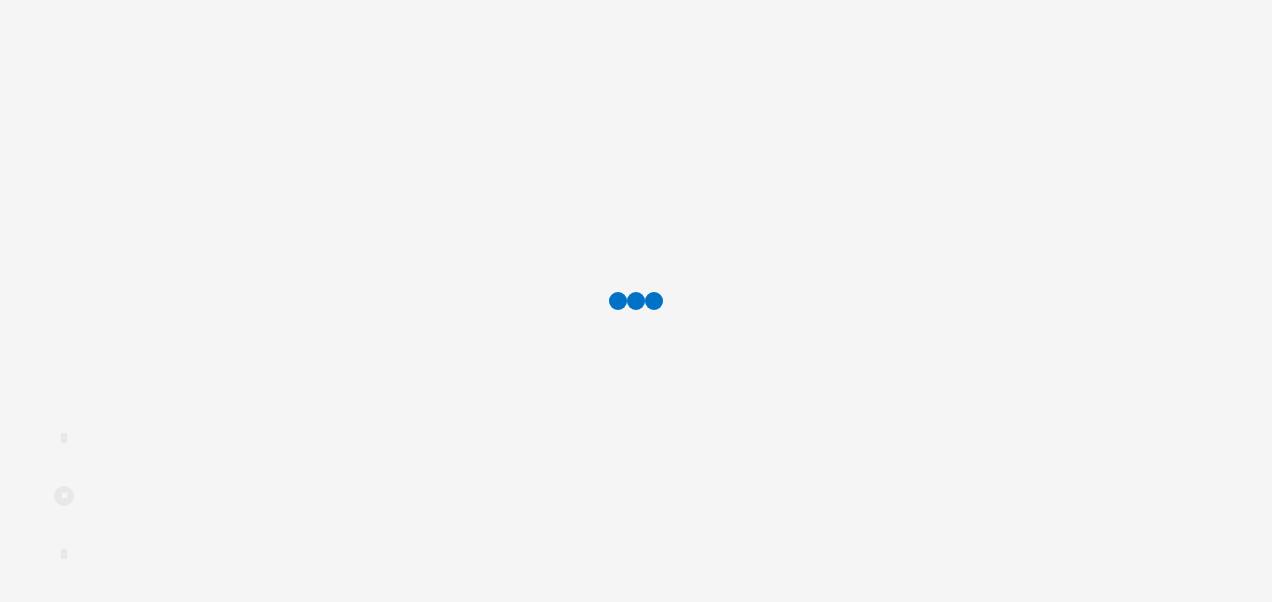 scroll, scrollTop: 0, scrollLeft: 0, axis: both 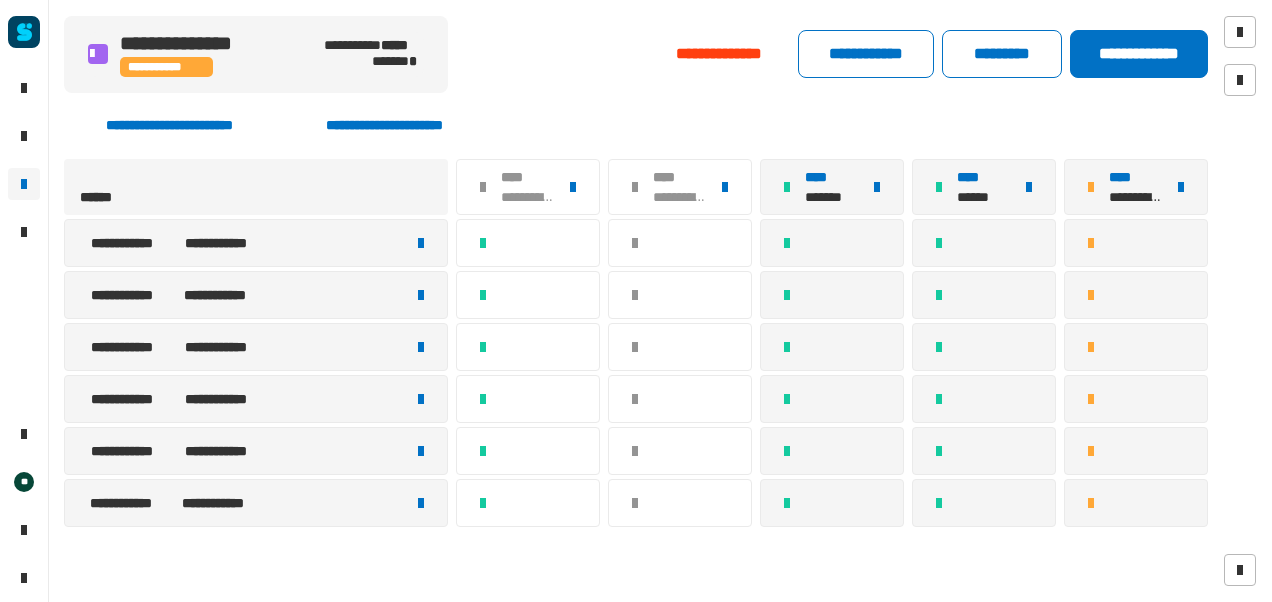 click at bounding box center (421, 243) 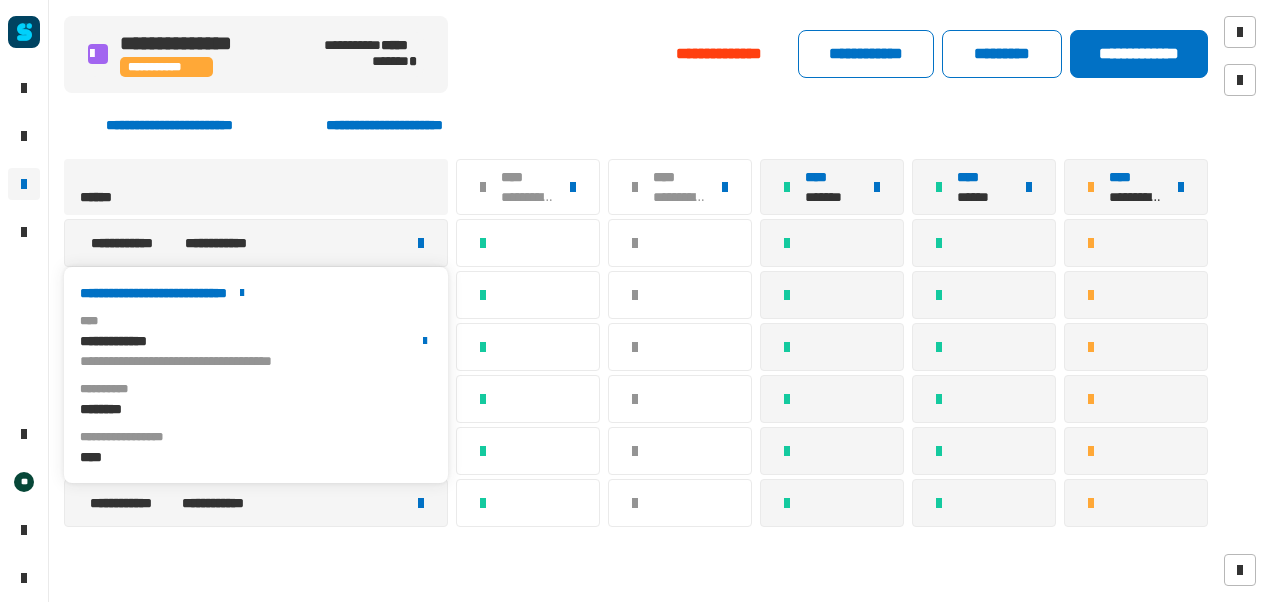 click on "**********" at bounding box center (256, 293) 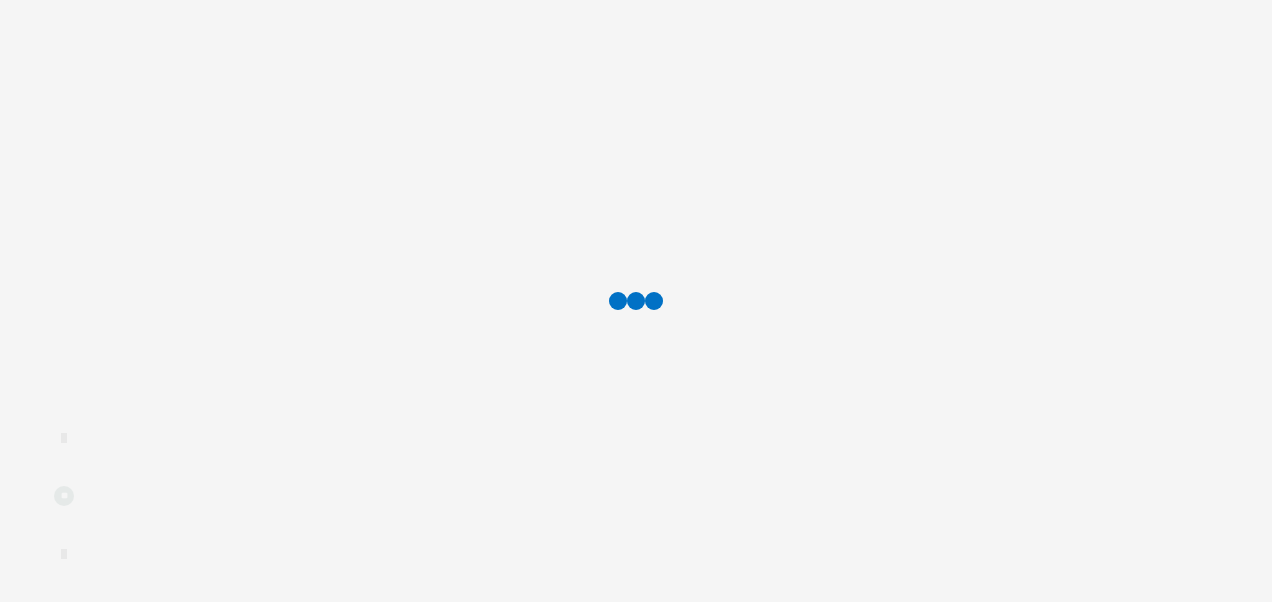scroll, scrollTop: 0, scrollLeft: 0, axis: both 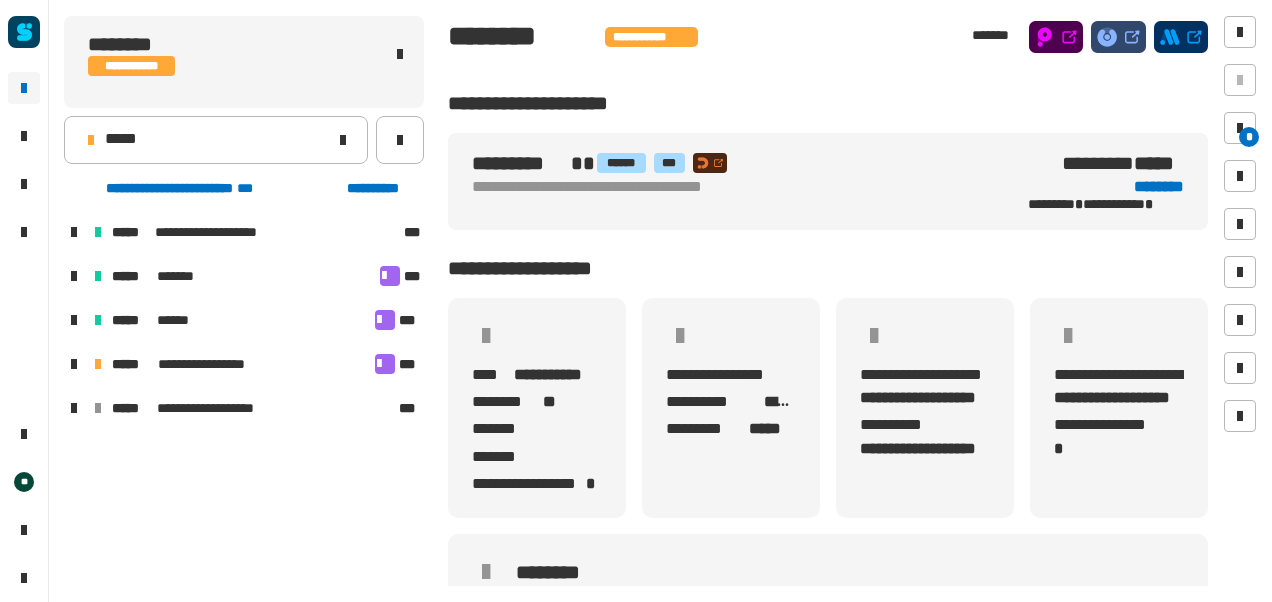 drag, startPoint x: 884, startPoint y: 2, endPoint x: 766, endPoint y: 68, distance: 135.20355 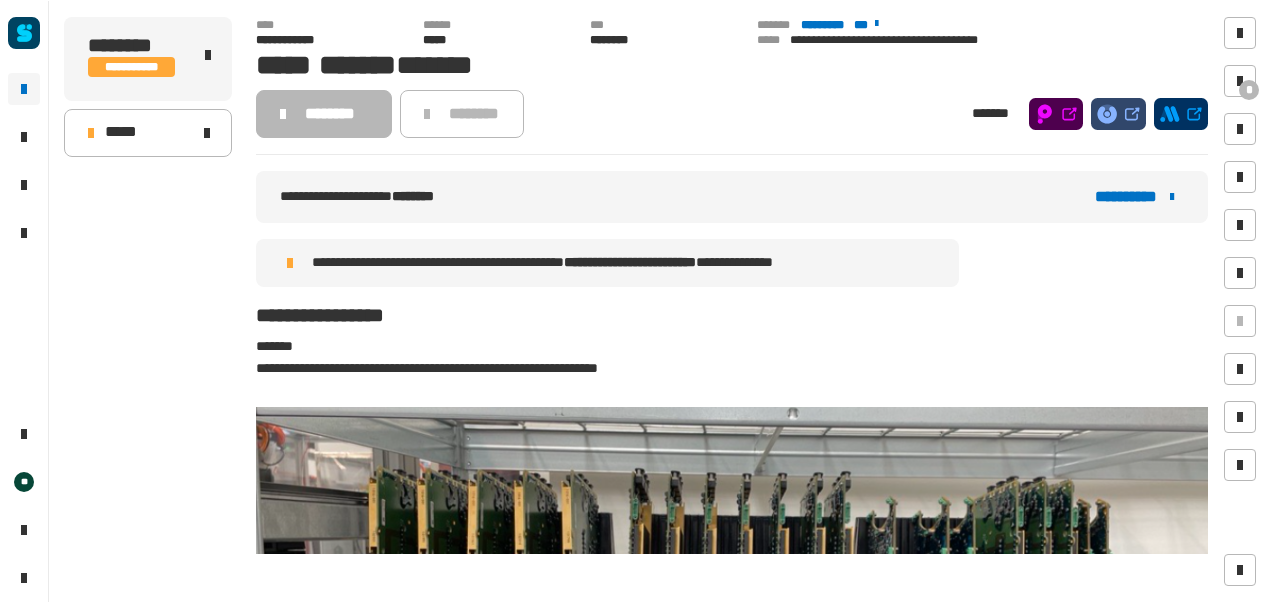 scroll, scrollTop: 0, scrollLeft: 0, axis: both 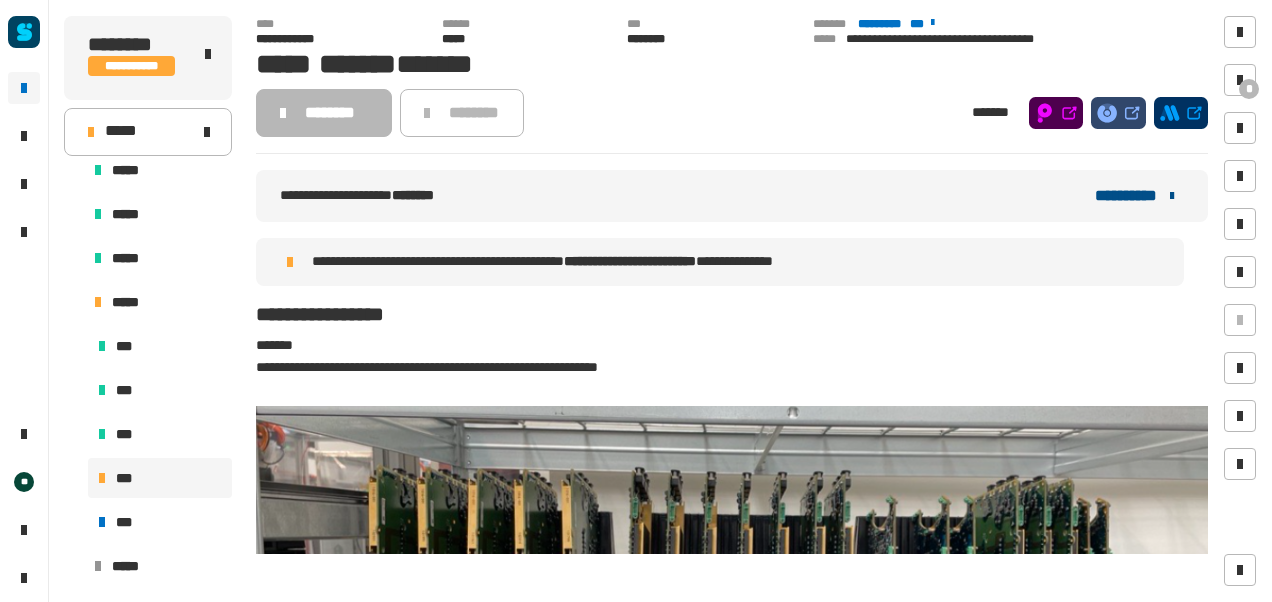 click on "**********" 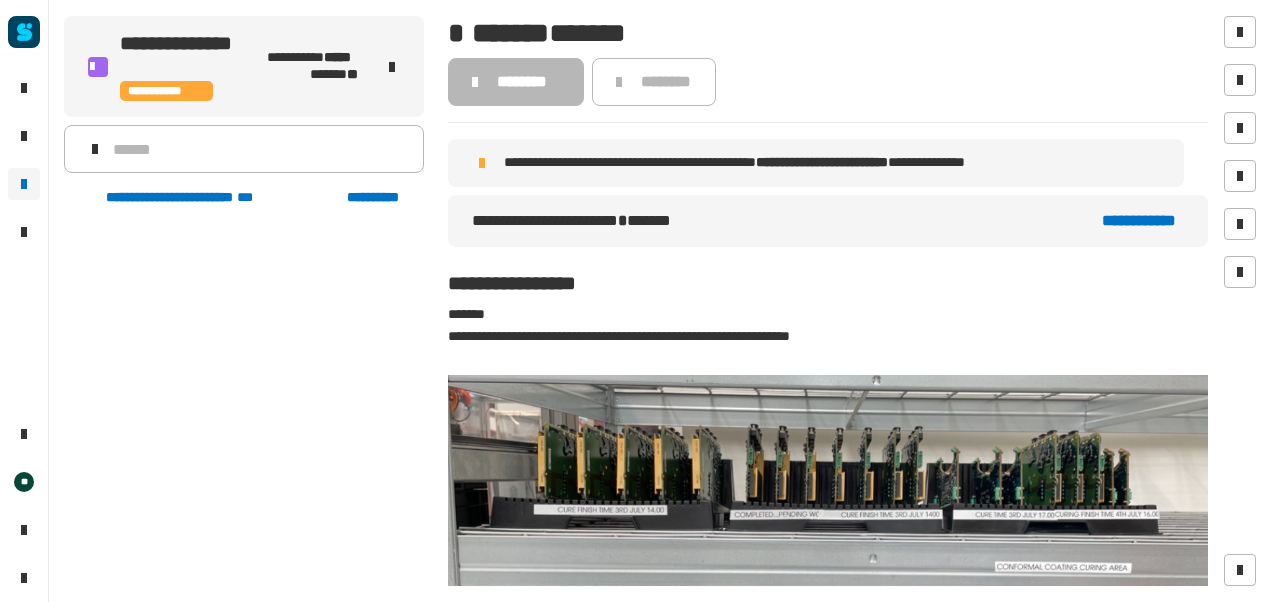scroll, scrollTop: 47, scrollLeft: 0, axis: vertical 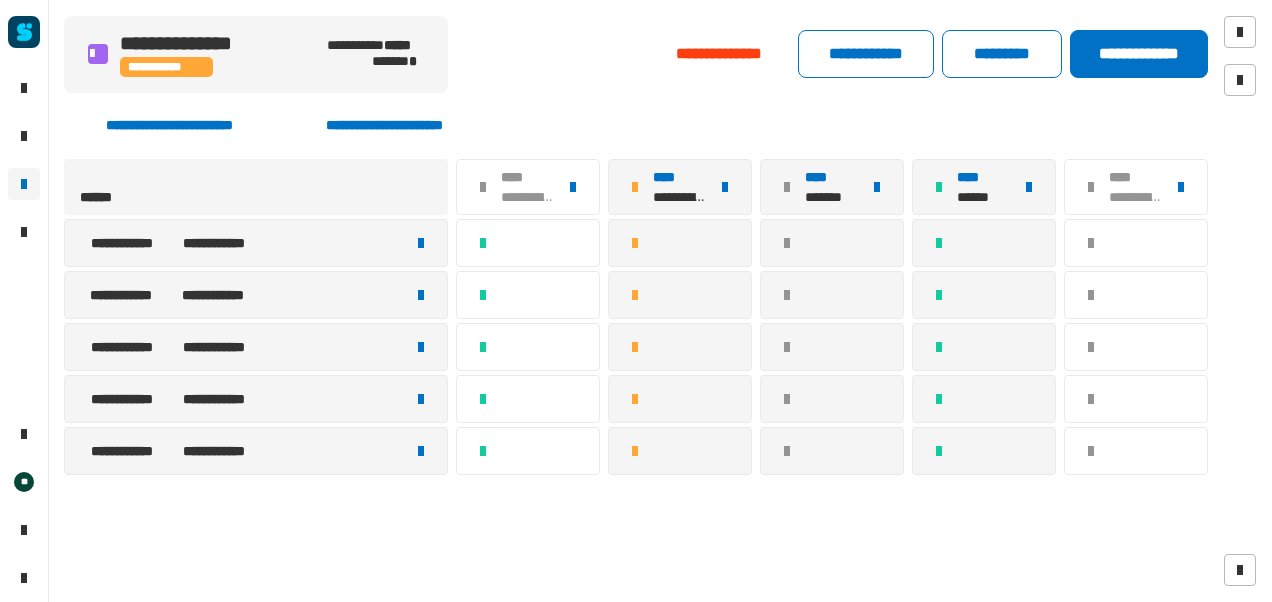click on "********" at bounding box center [224, 243] 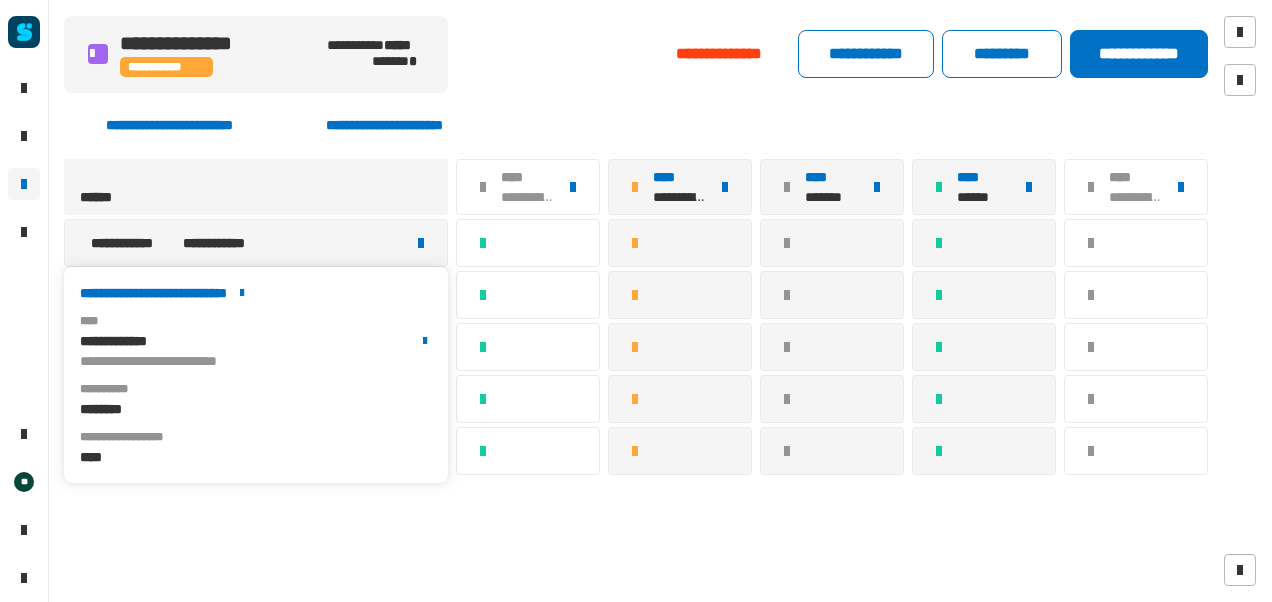 click on "**********" at bounding box center [256, 293] 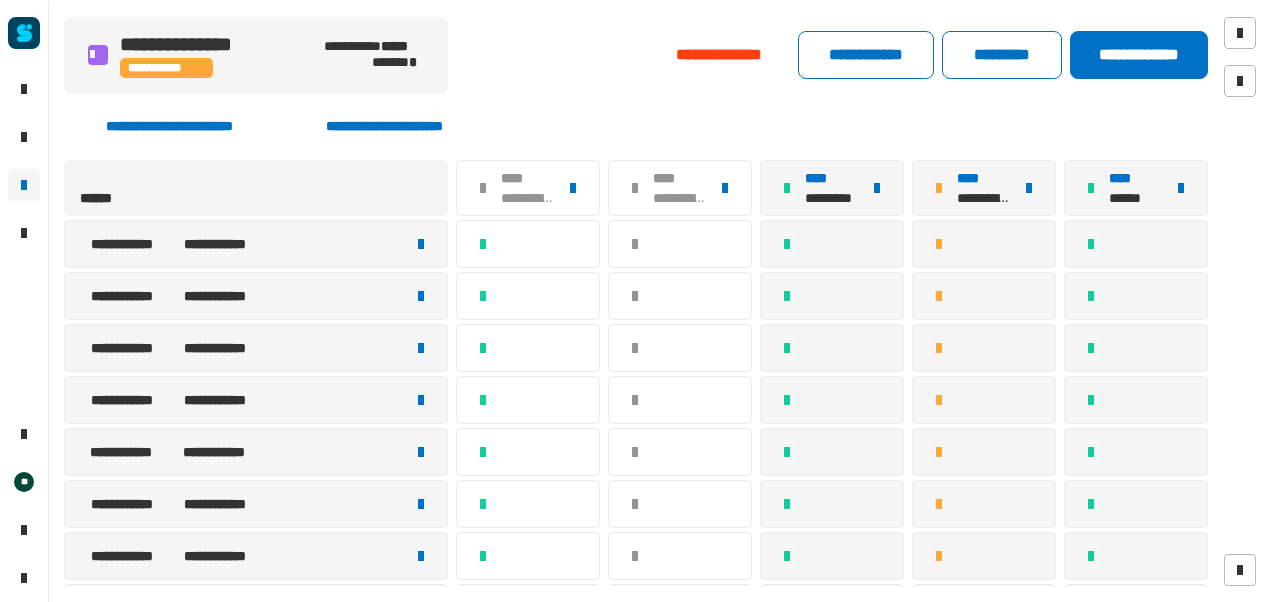 scroll, scrollTop: 0, scrollLeft: 0, axis: both 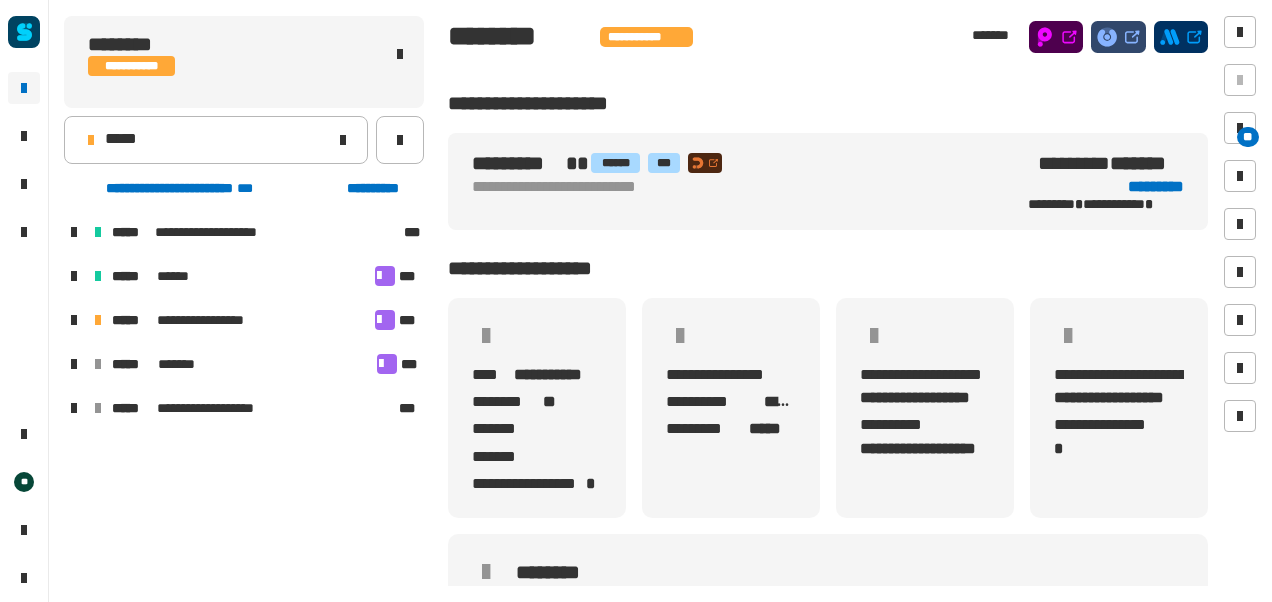 click at bounding box center [74, 320] 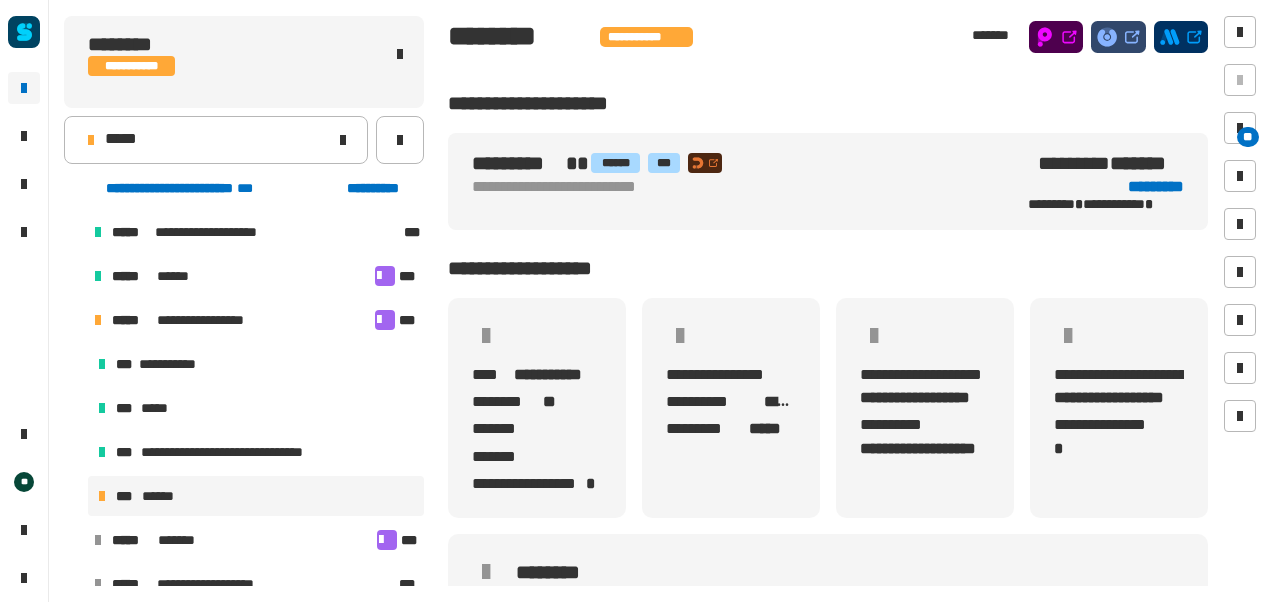 click on "*** ******" at bounding box center [256, 496] 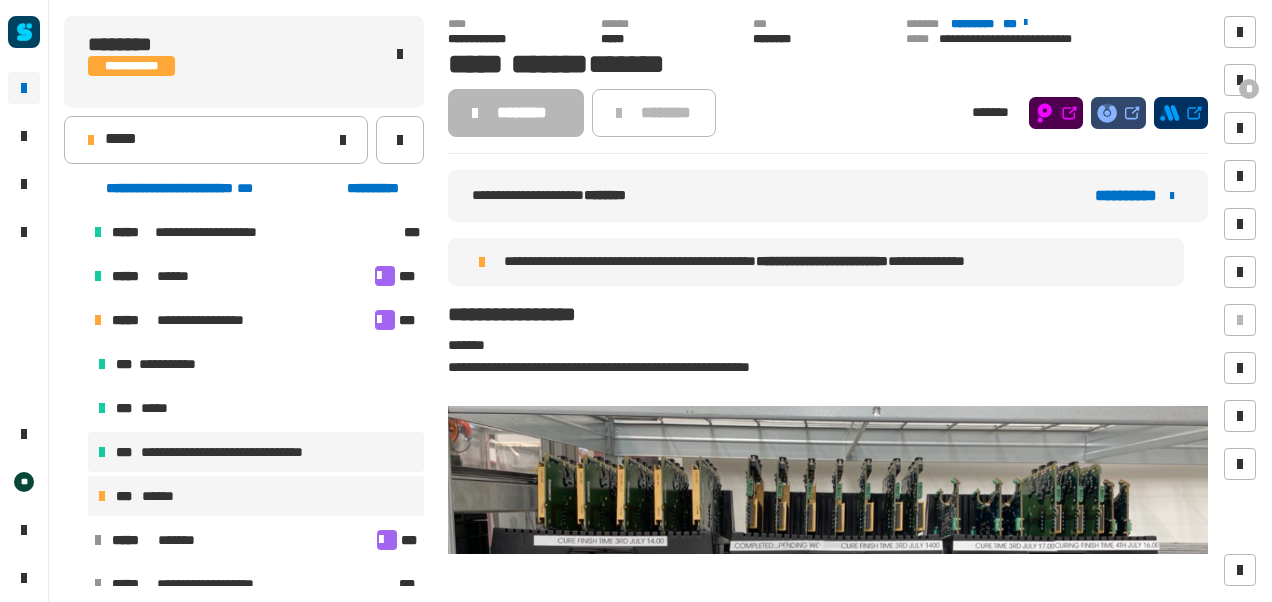 click on "**********" at bounding box center (243, 452) 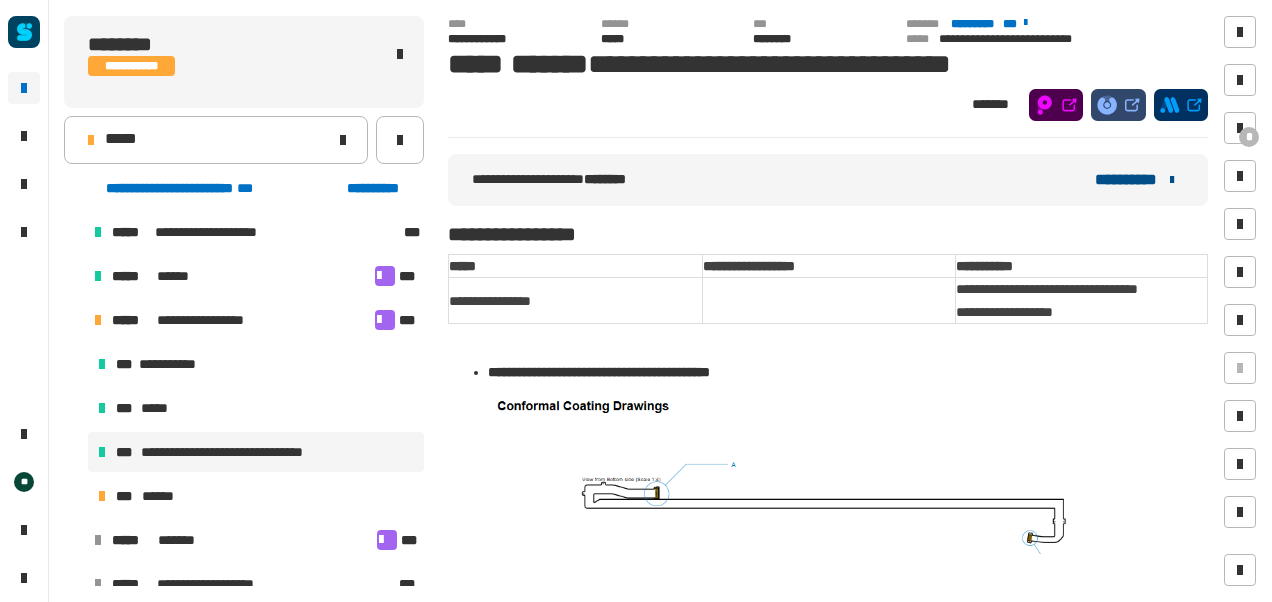 click on "**********" 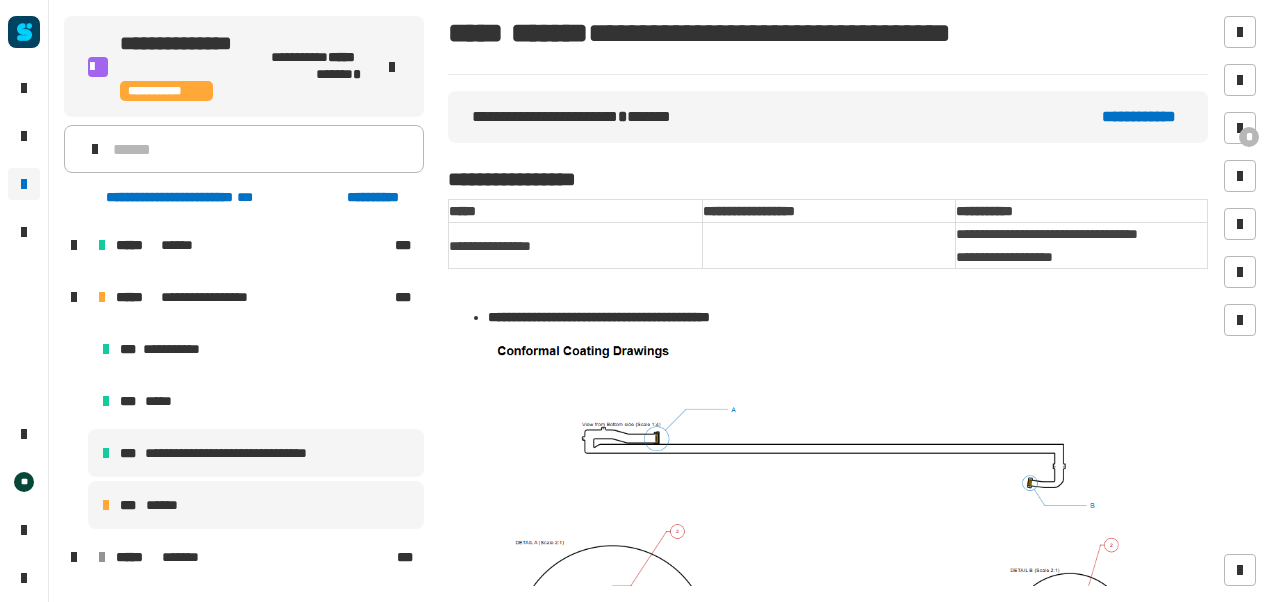 click on "******" at bounding box center [166, 505] 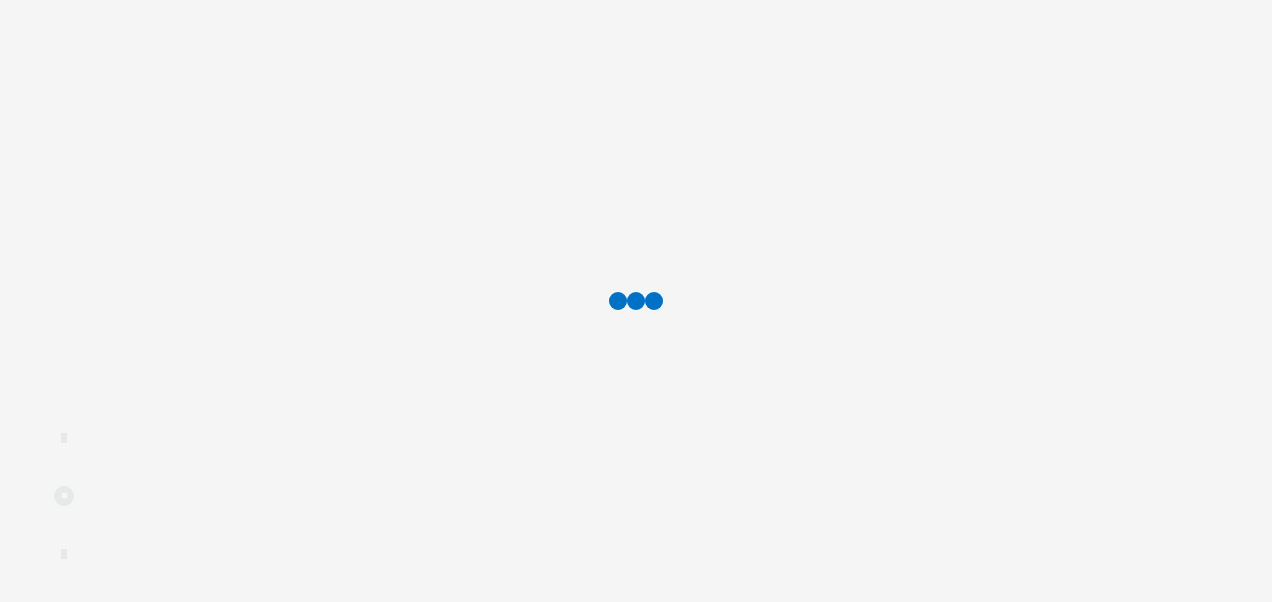 scroll, scrollTop: 0, scrollLeft: 0, axis: both 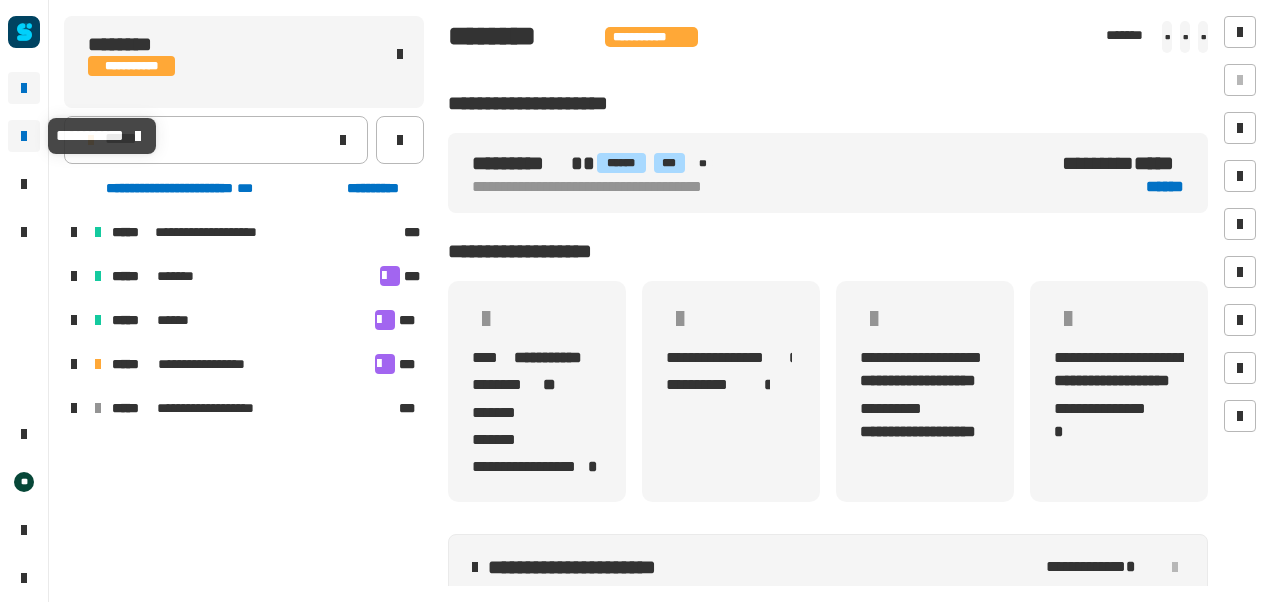 click 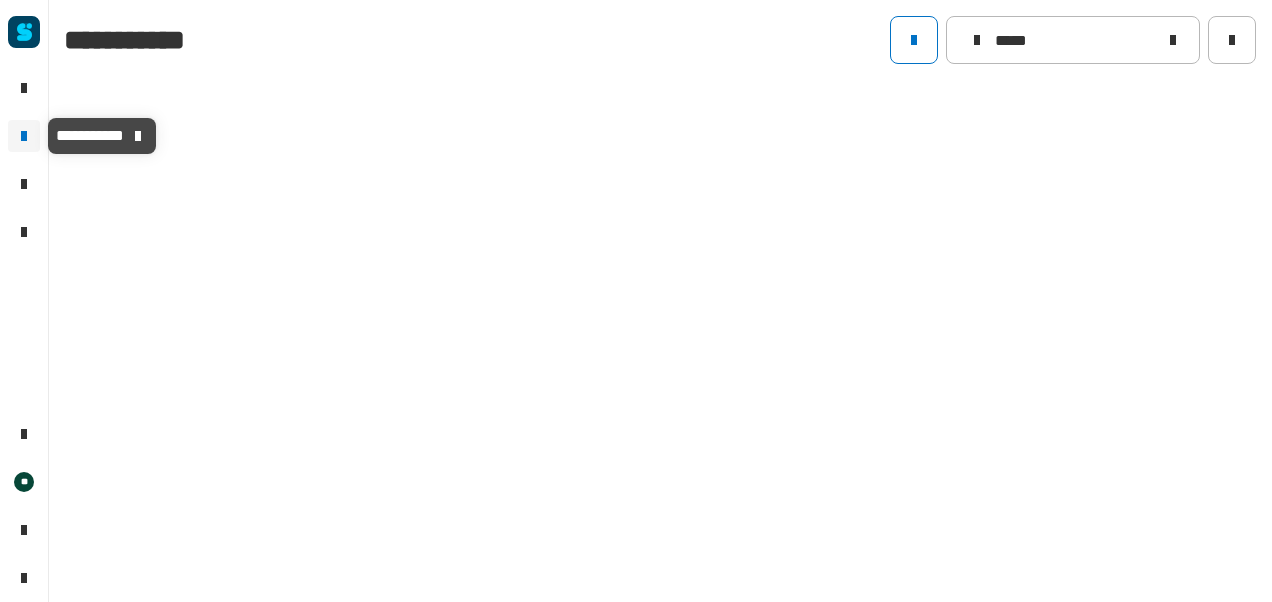 type on "*****" 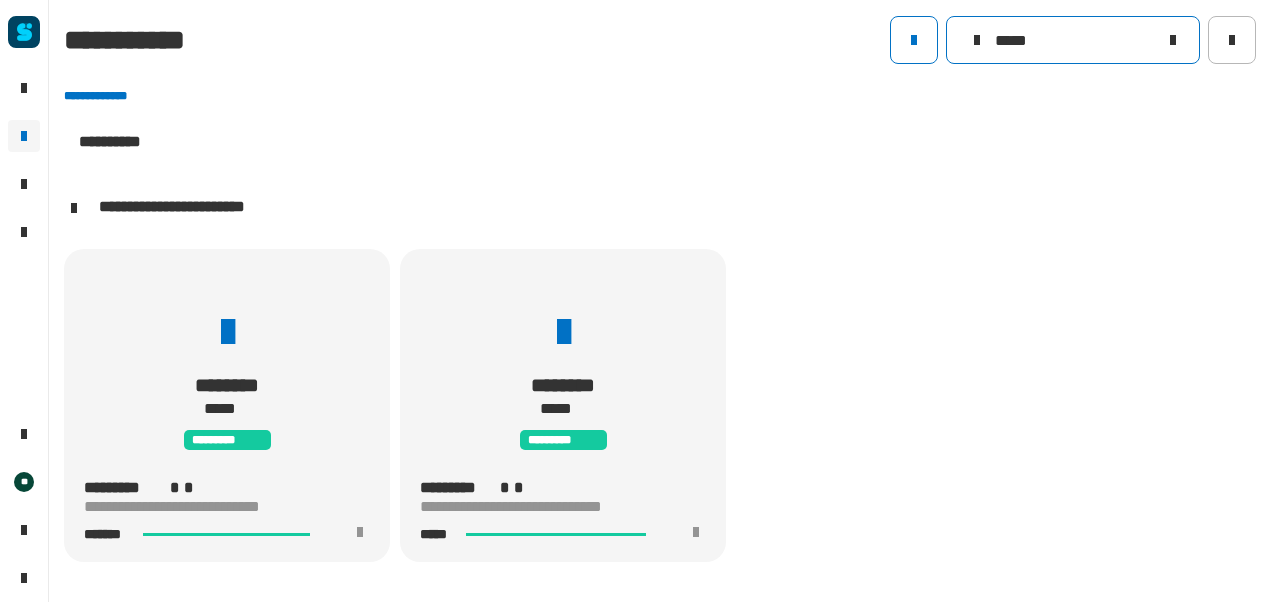 click 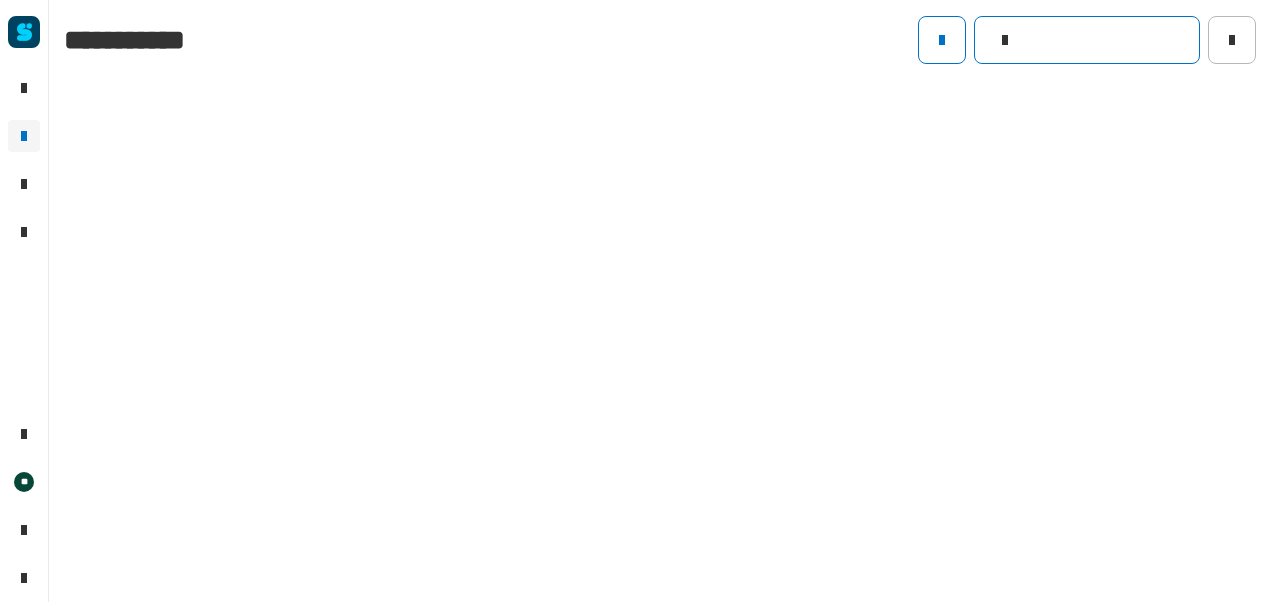 click 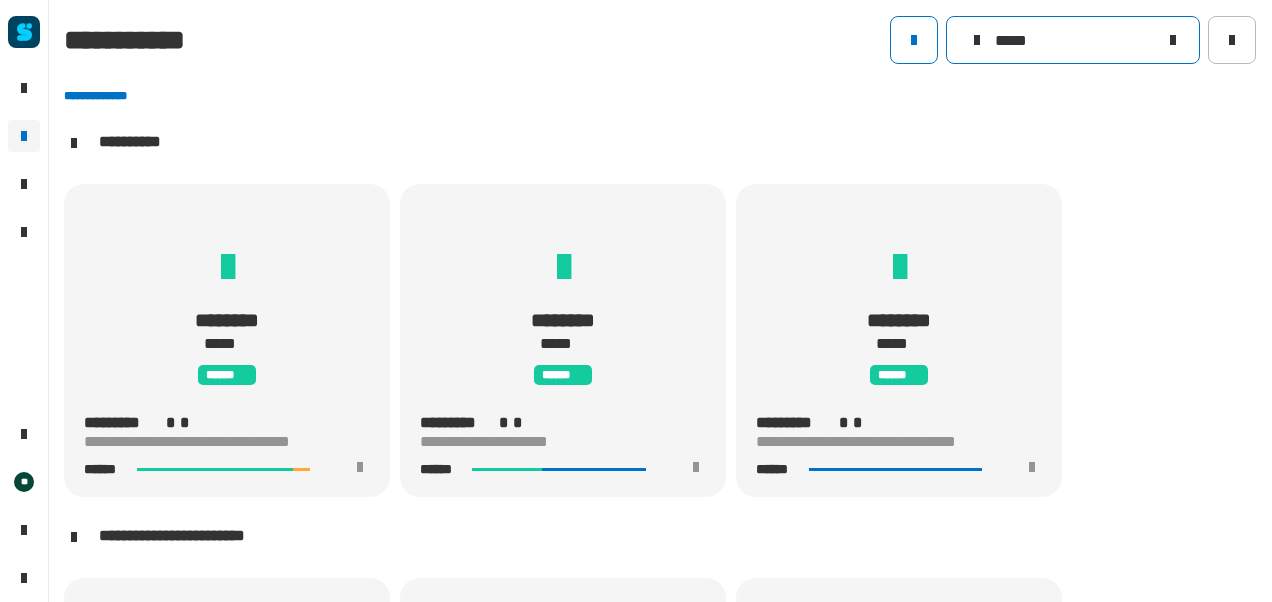 scroll, scrollTop: 1, scrollLeft: 0, axis: vertical 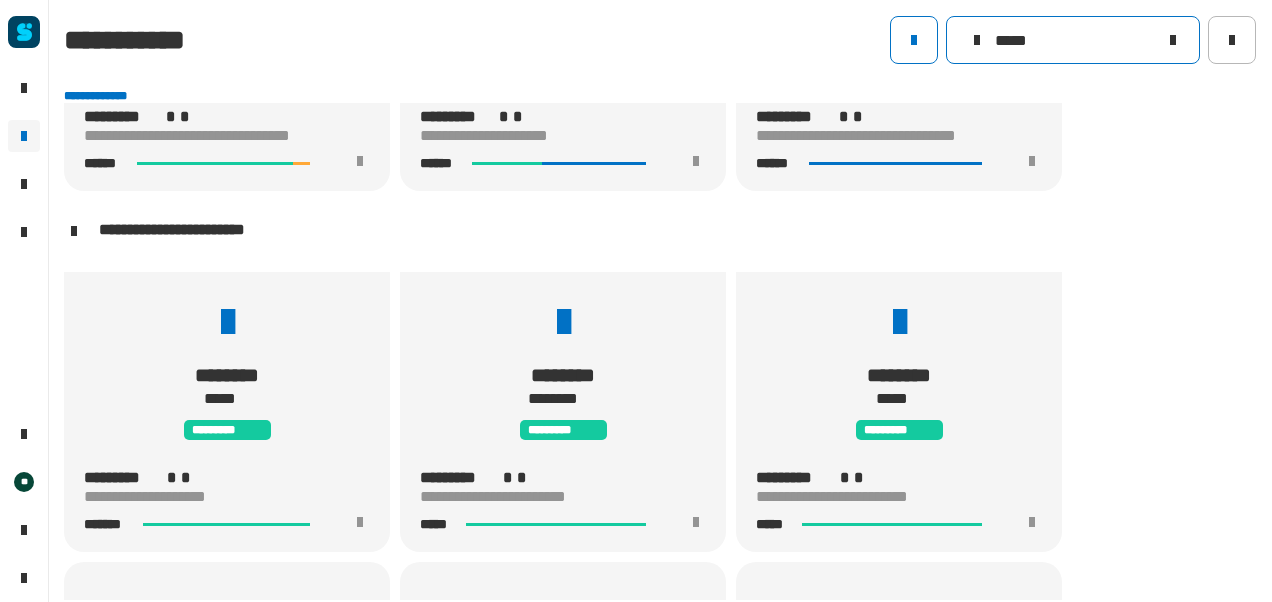 type on "*****" 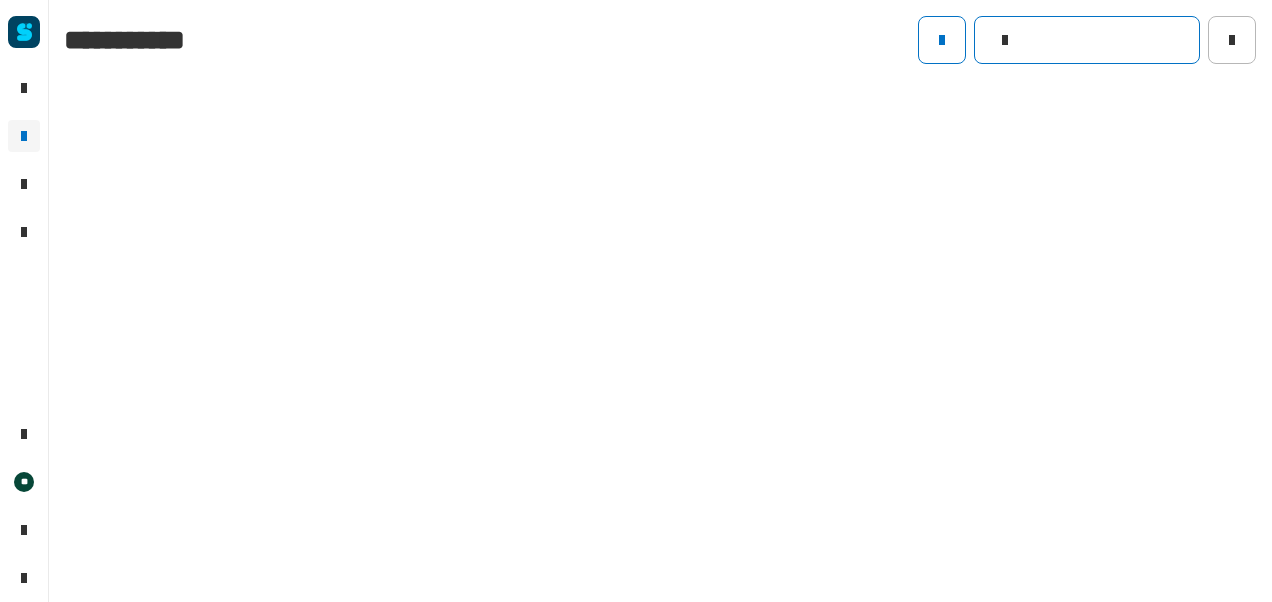 scroll, scrollTop: 0, scrollLeft: 0, axis: both 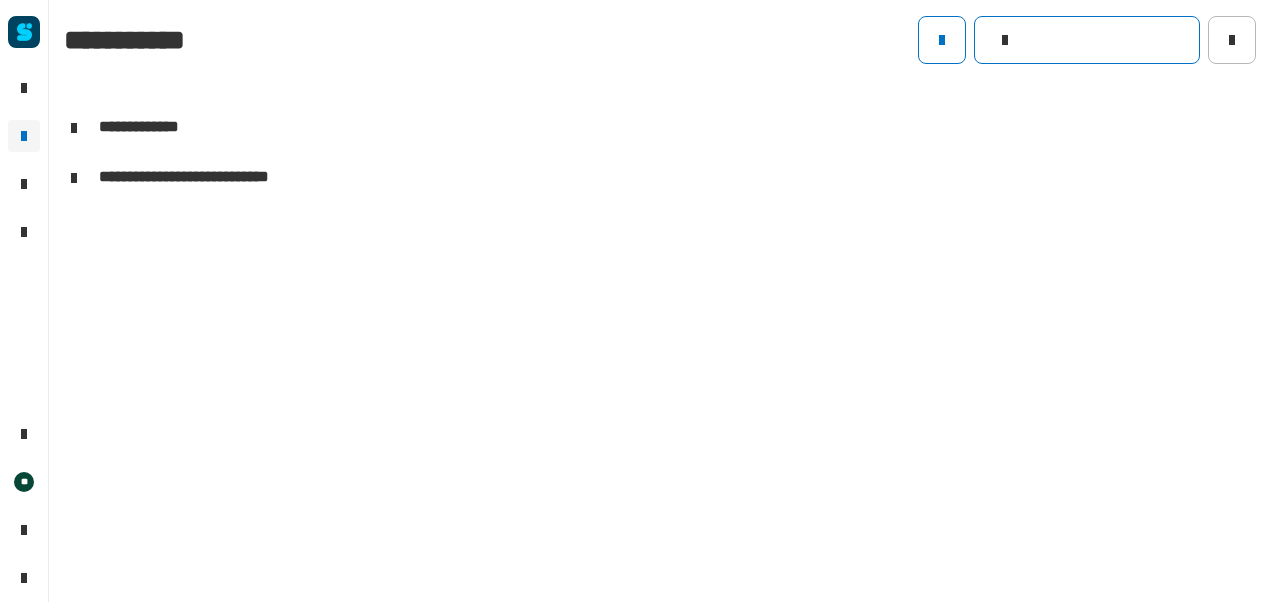 click 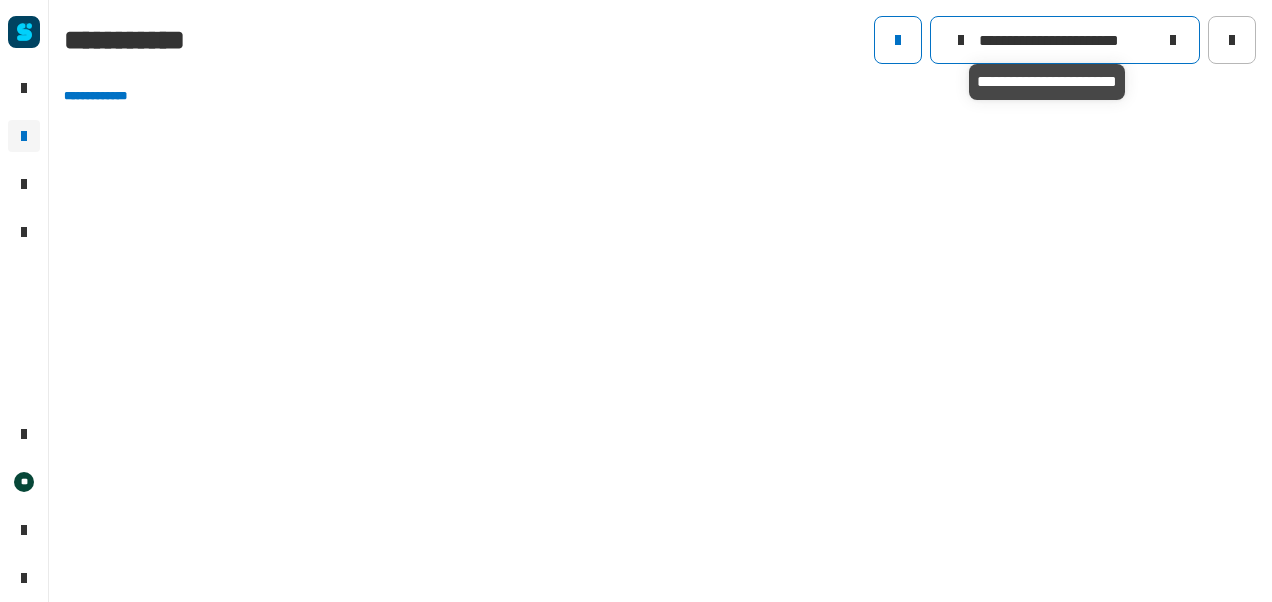 scroll, scrollTop: 0, scrollLeft: 22, axis: horizontal 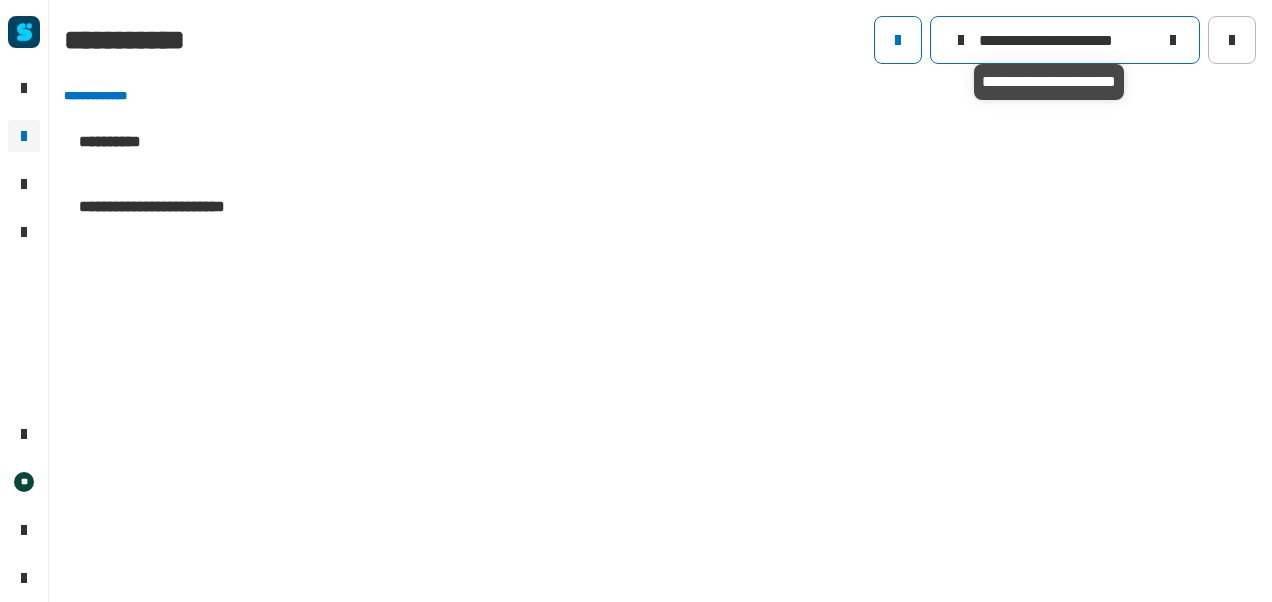 type on "**********" 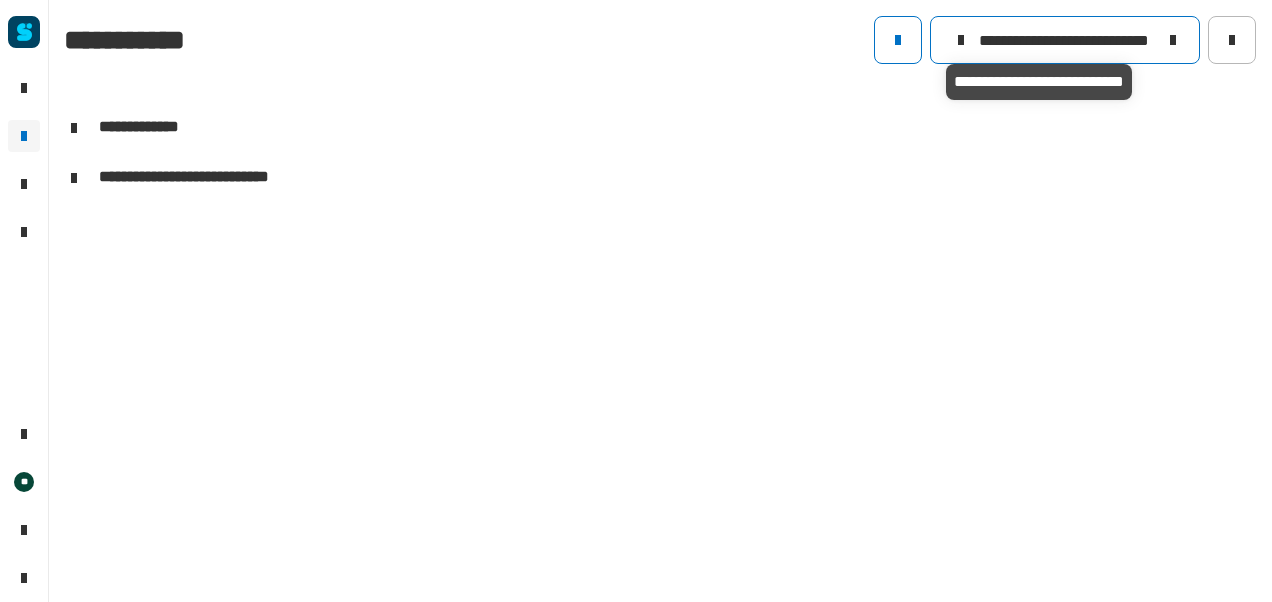 scroll, scrollTop: 0, scrollLeft: 0, axis: both 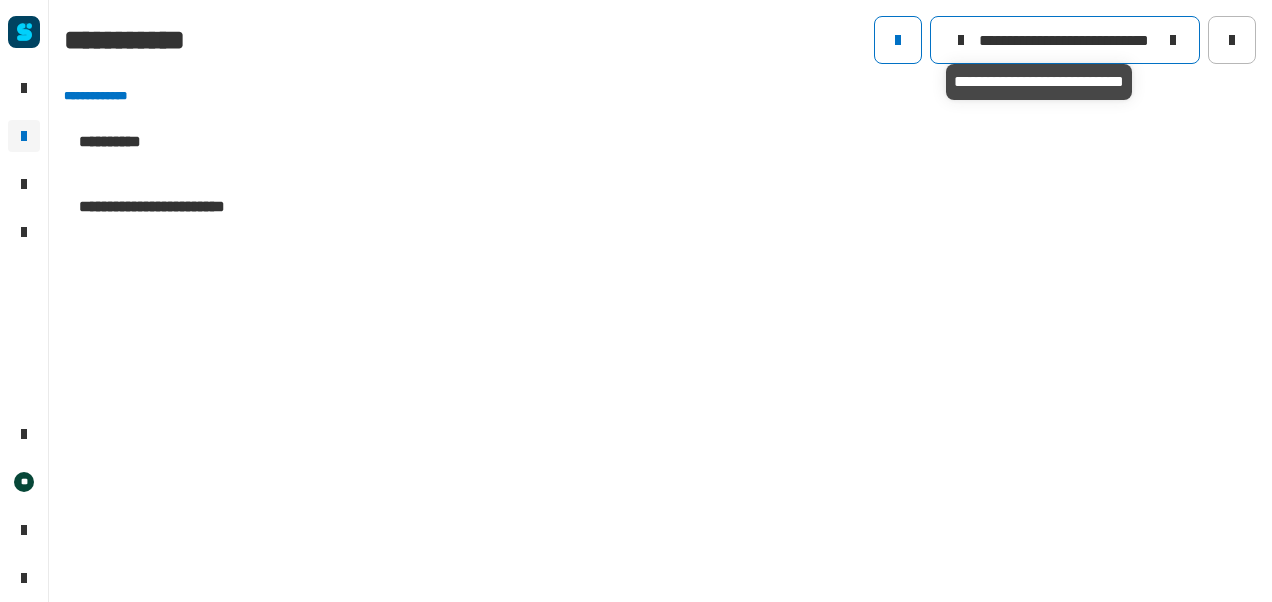 click on "**********" 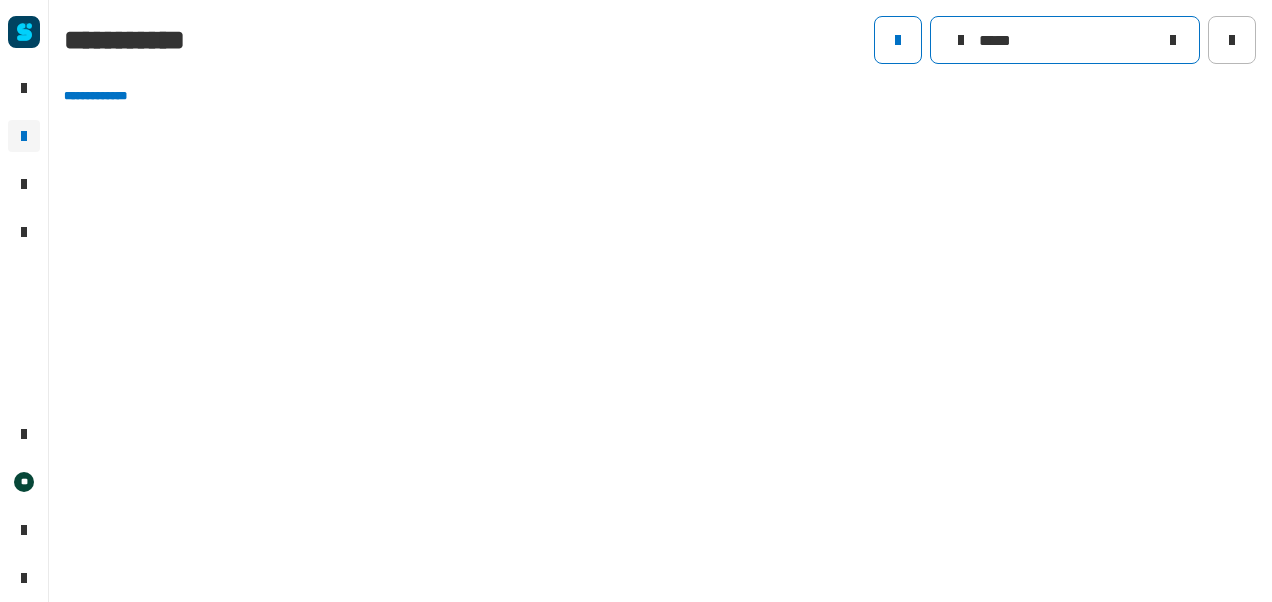 type on "*****" 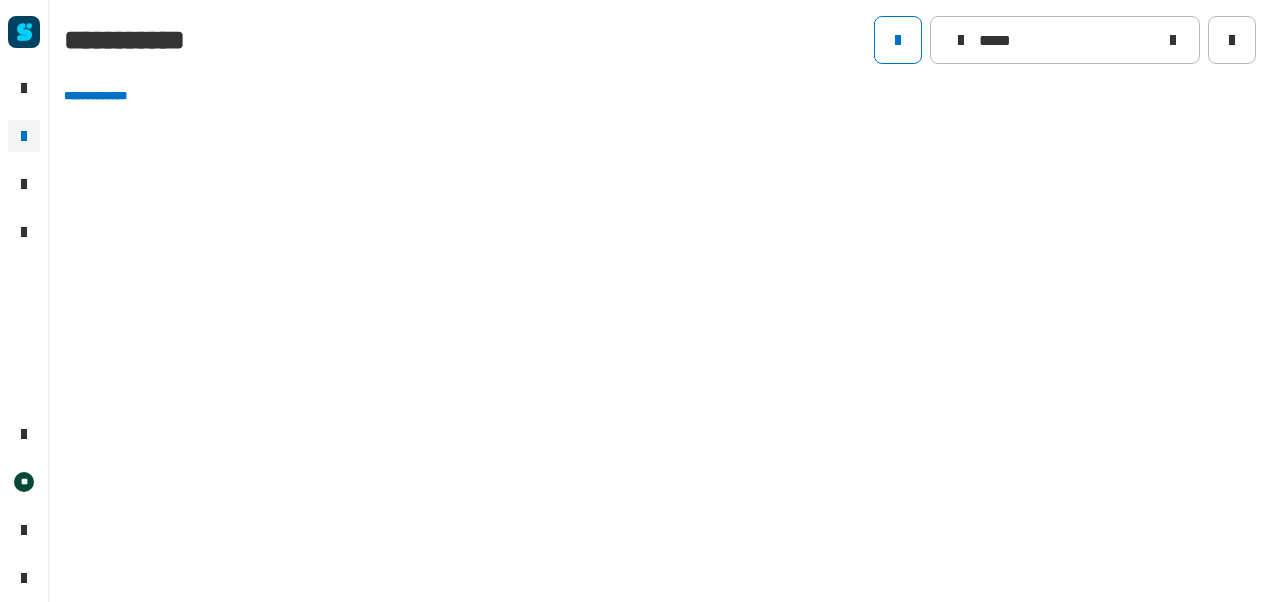 click 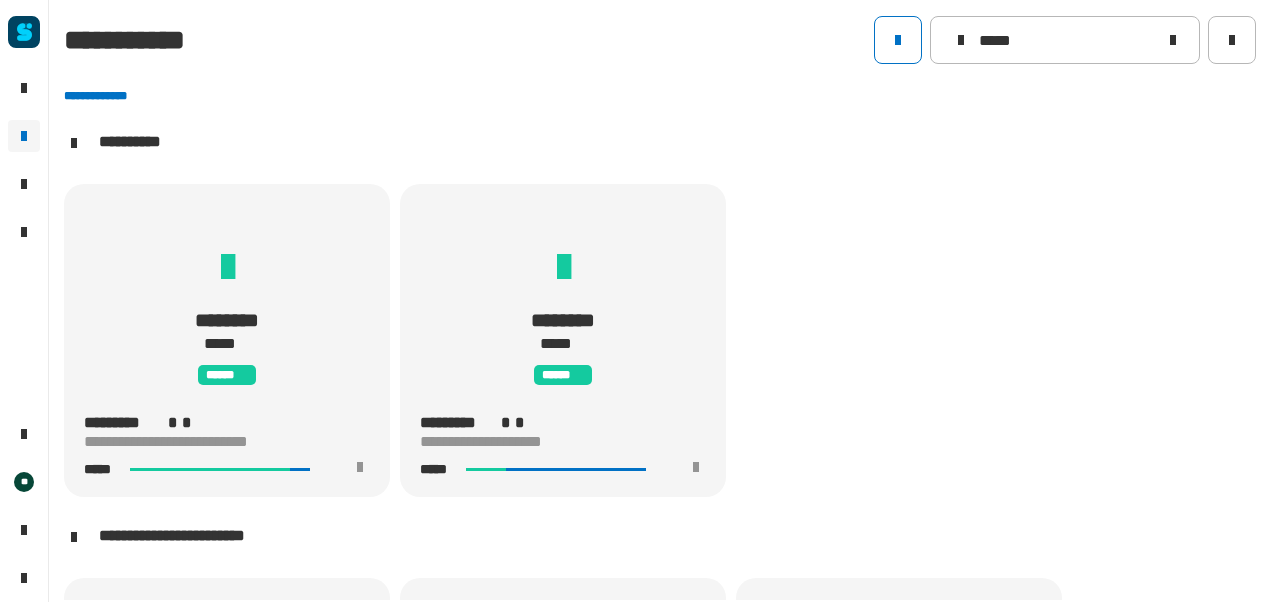 scroll, scrollTop: 1, scrollLeft: 0, axis: vertical 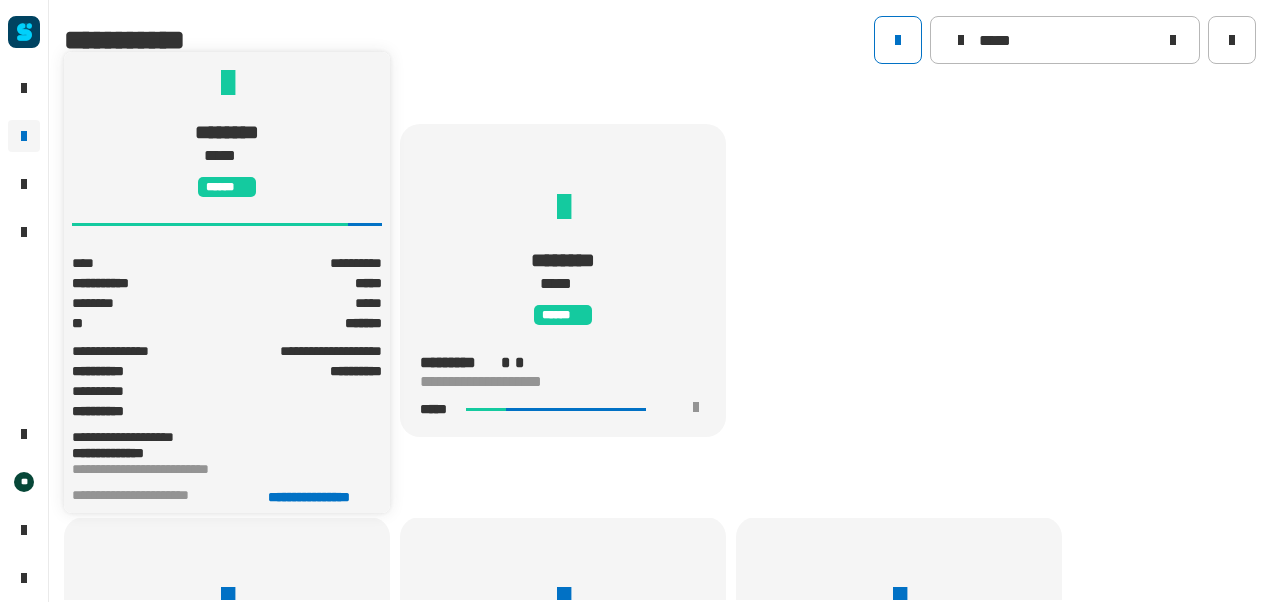 click on "****" 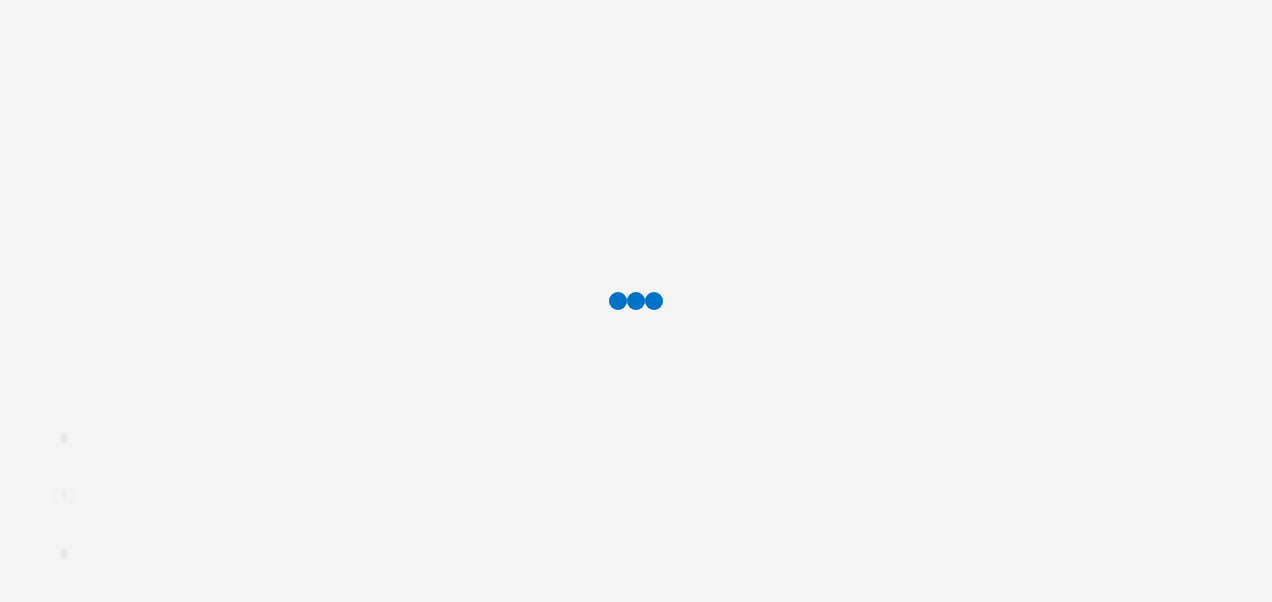 scroll, scrollTop: 0, scrollLeft: 0, axis: both 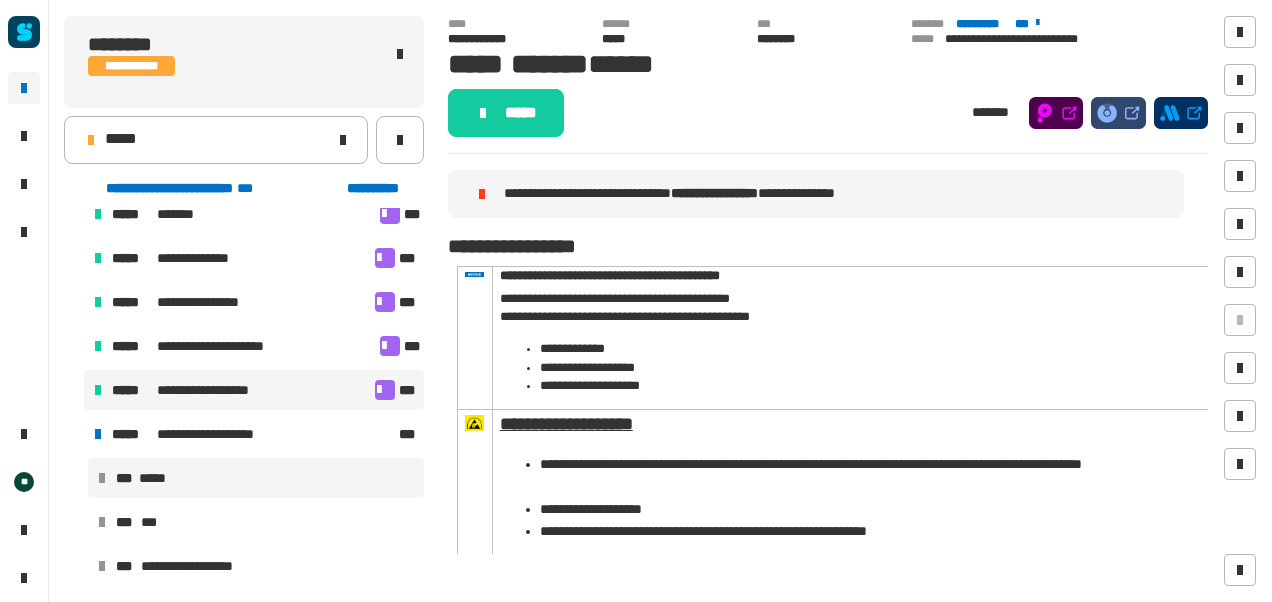 click at bounding box center (385, 390) 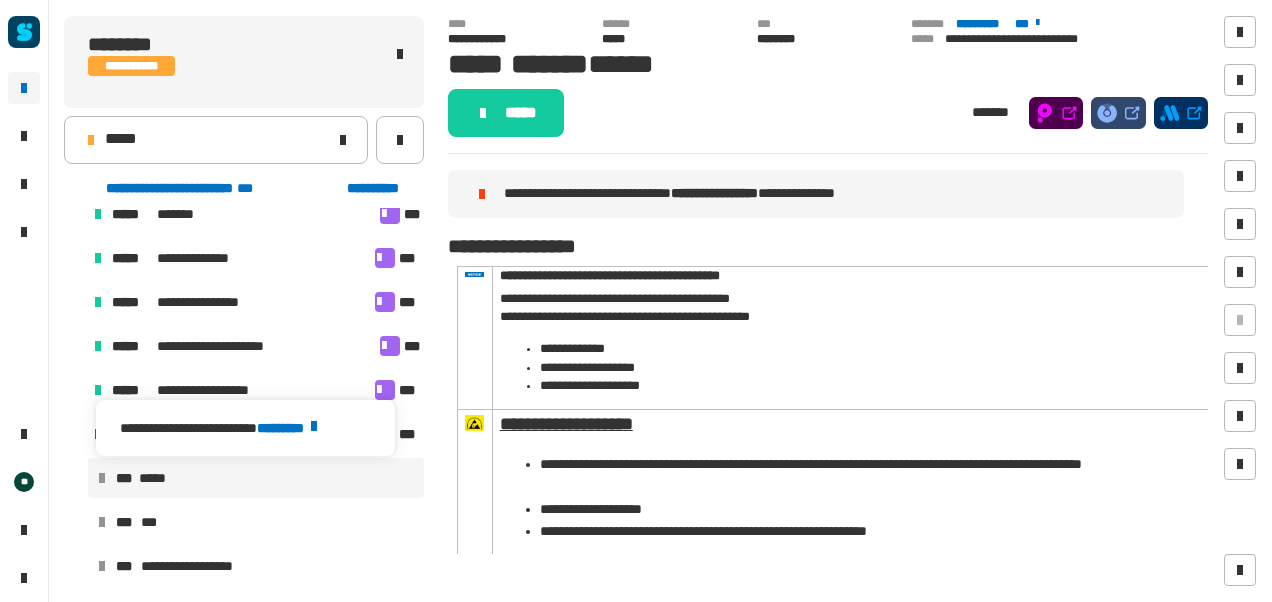 click on "********" at bounding box center (290, 428) 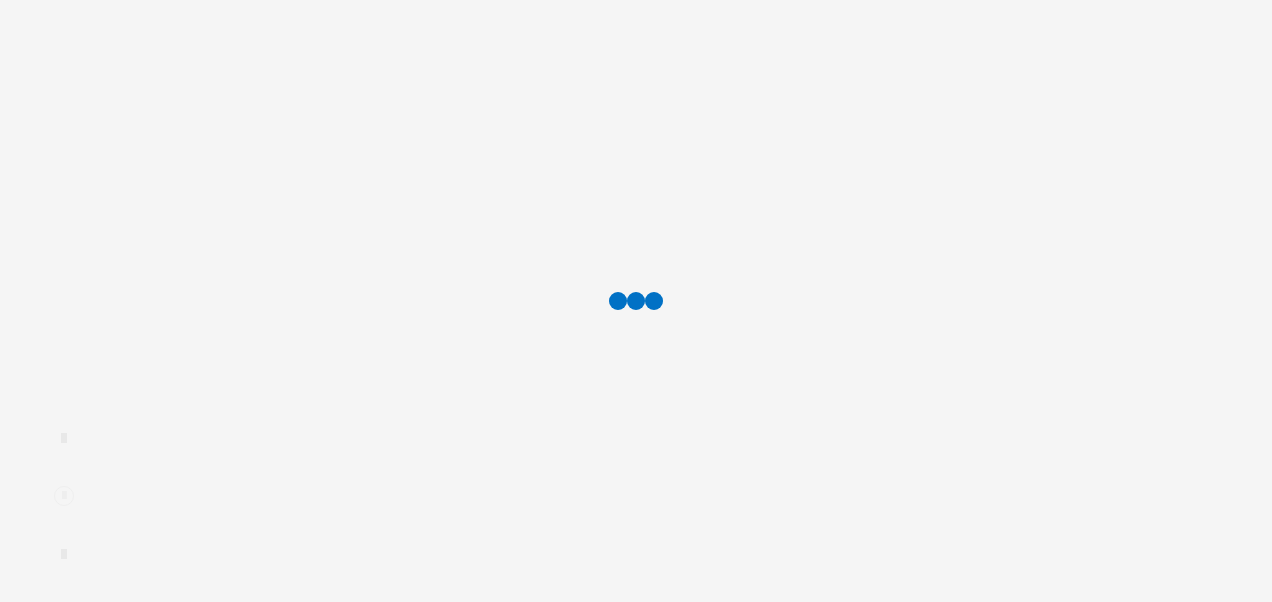 scroll, scrollTop: 0, scrollLeft: 0, axis: both 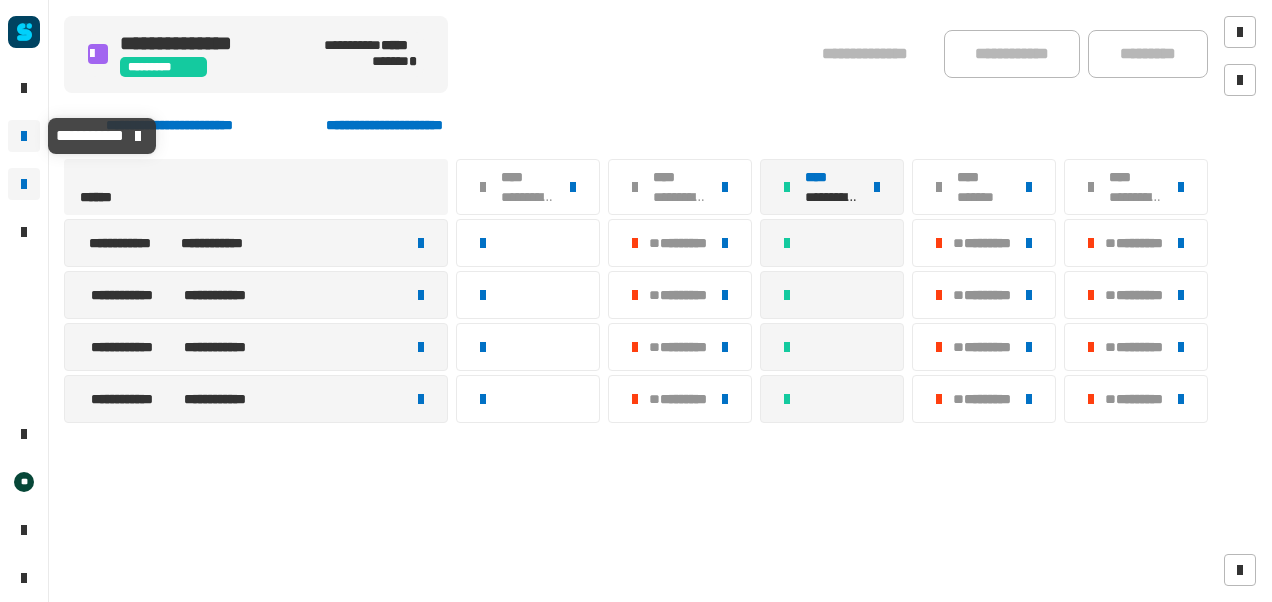 click 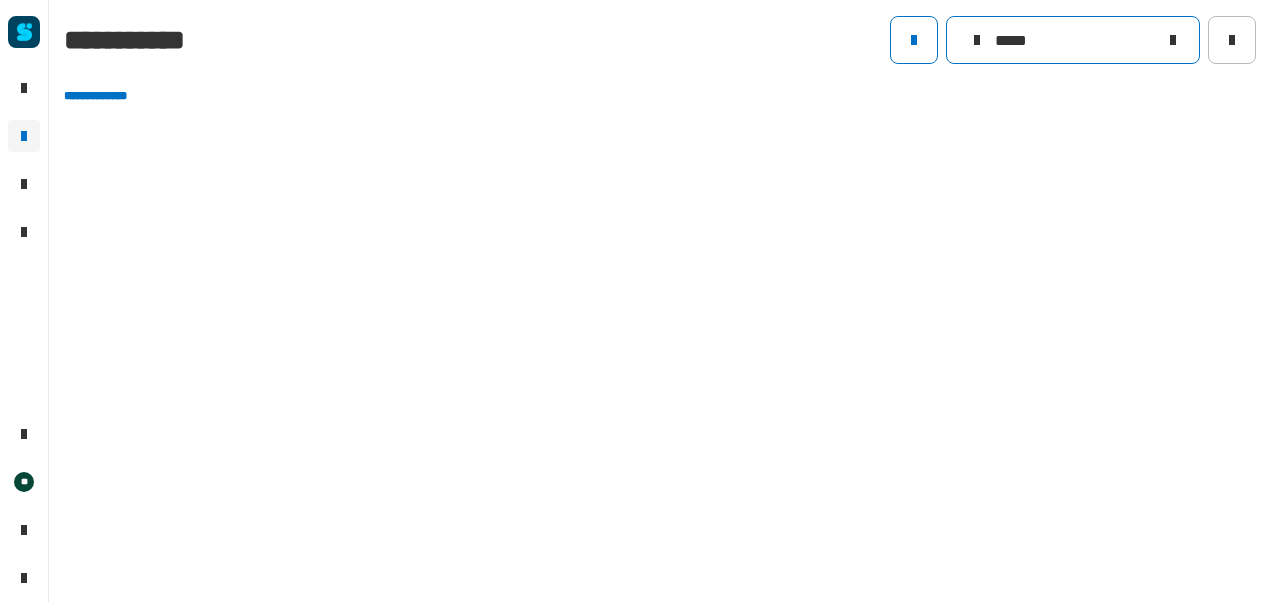 click on "*****" 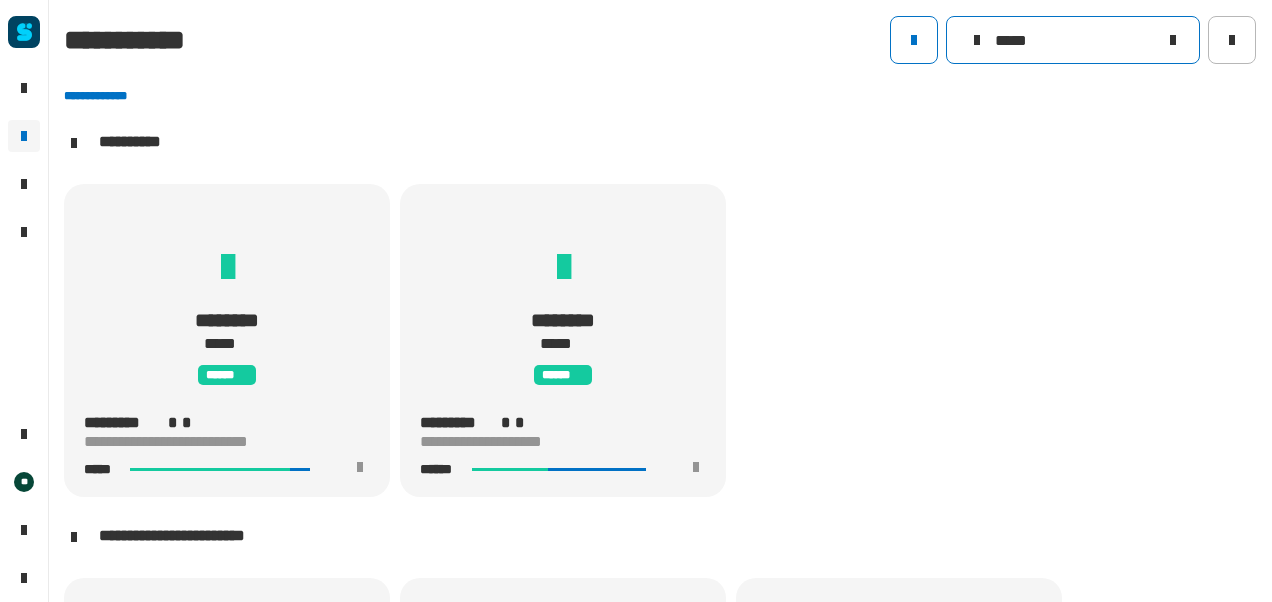 scroll, scrollTop: 1, scrollLeft: 0, axis: vertical 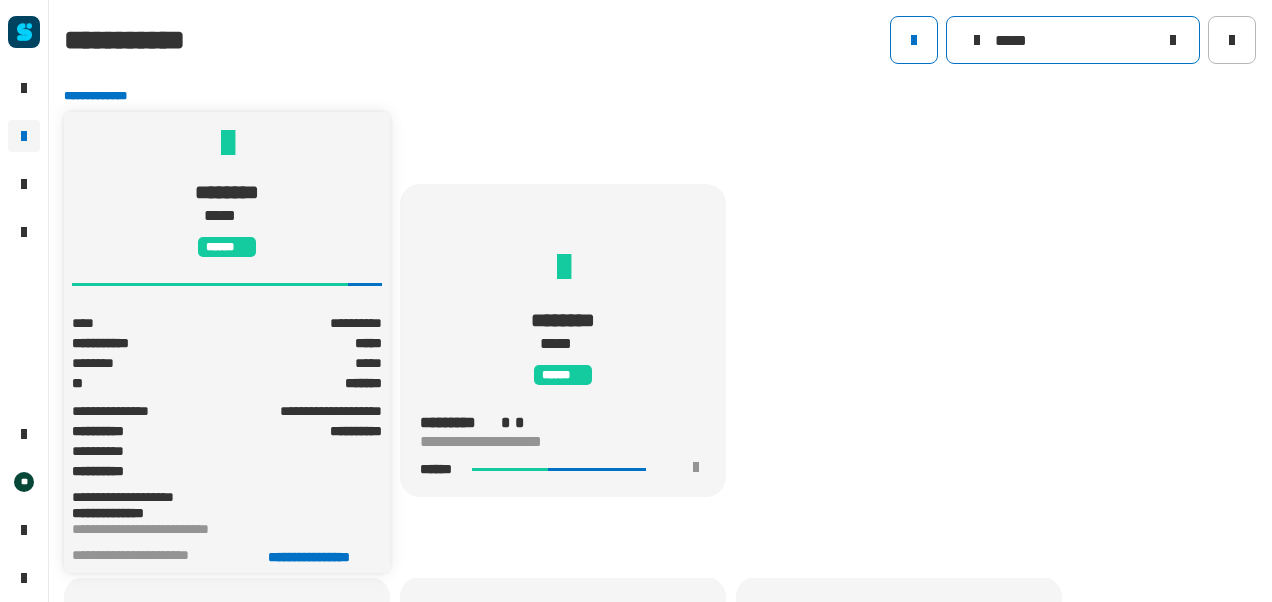 type on "*****" 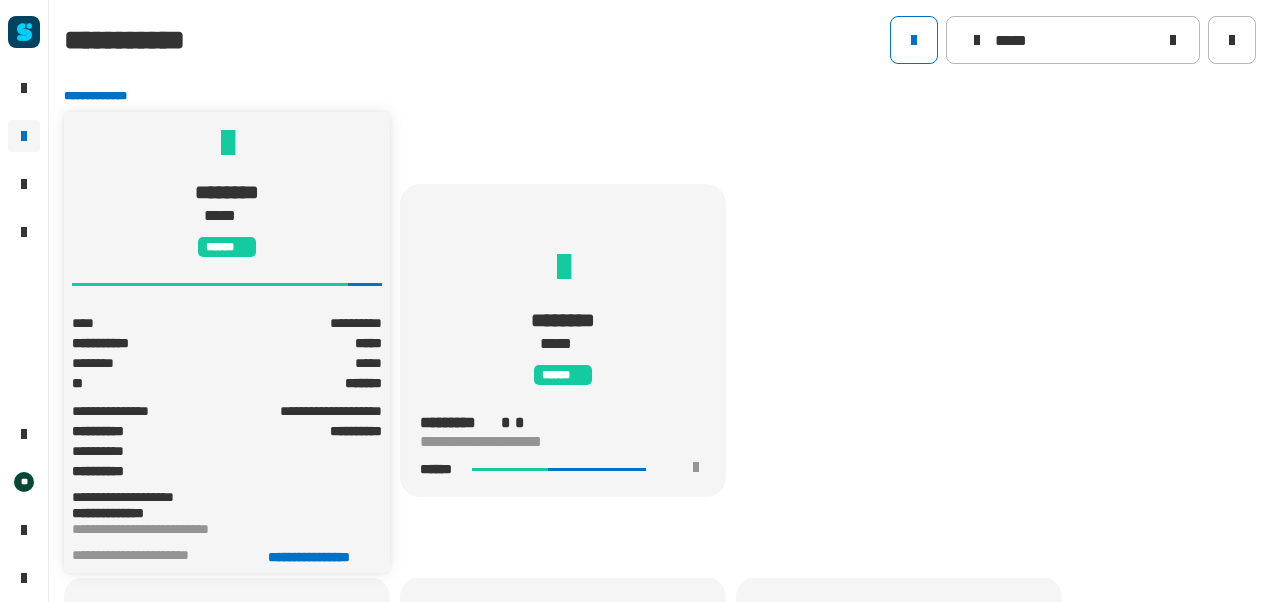 click on "**********" 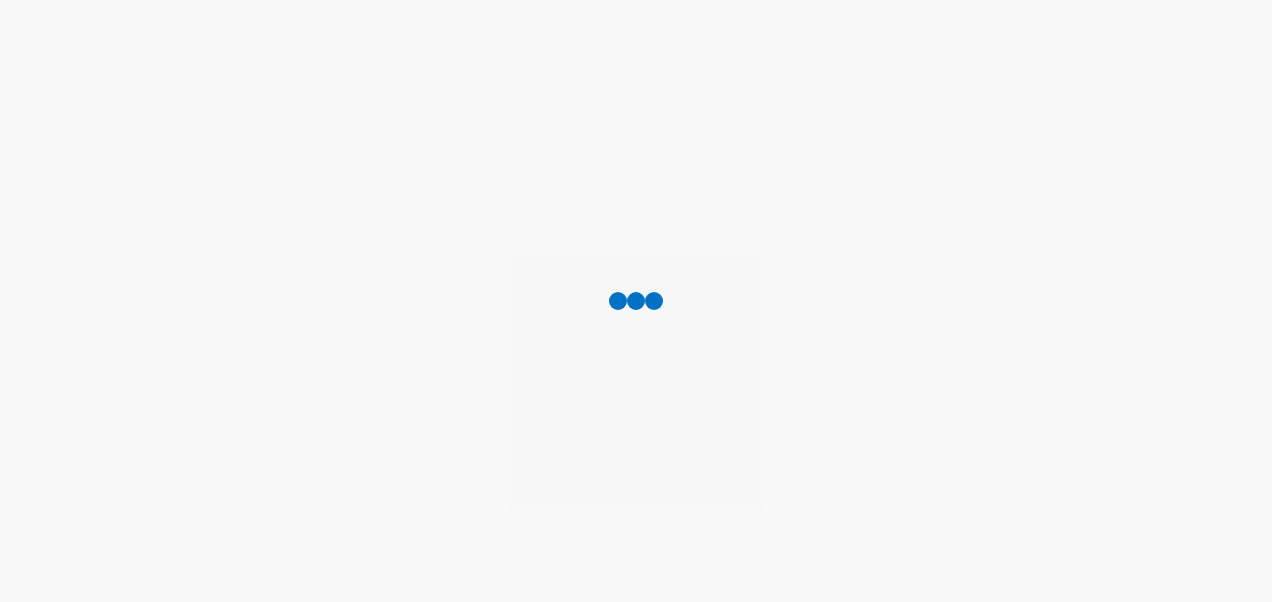 scroll, scrollTop: 0, scrollLeft: 0, axis: both 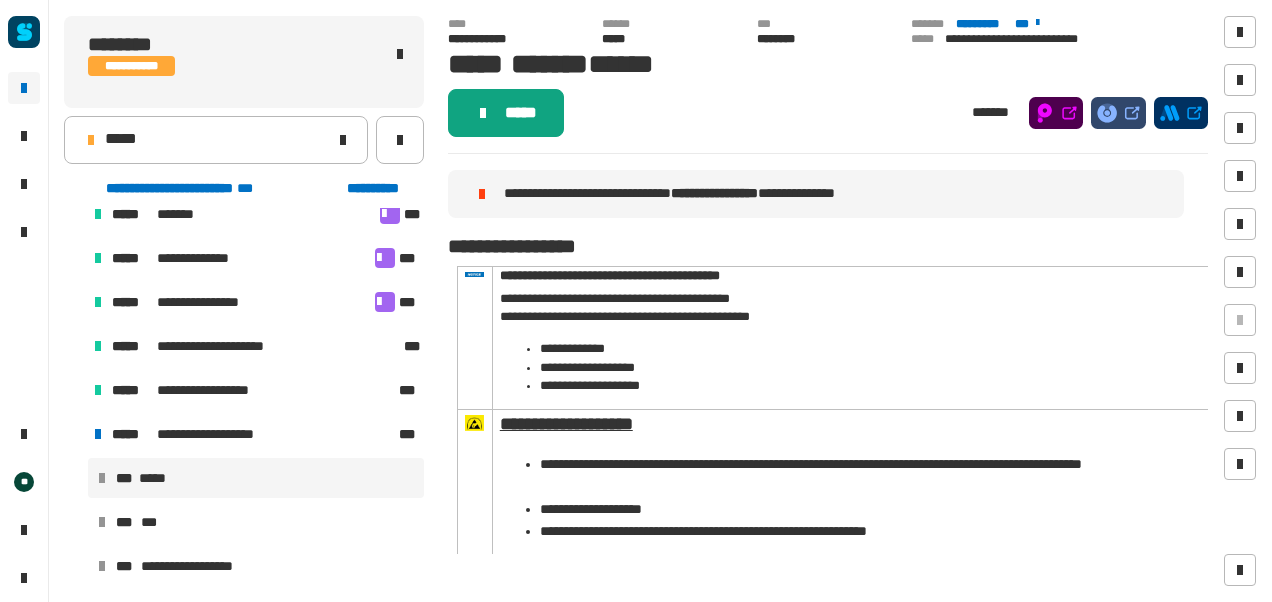 click on "*****" 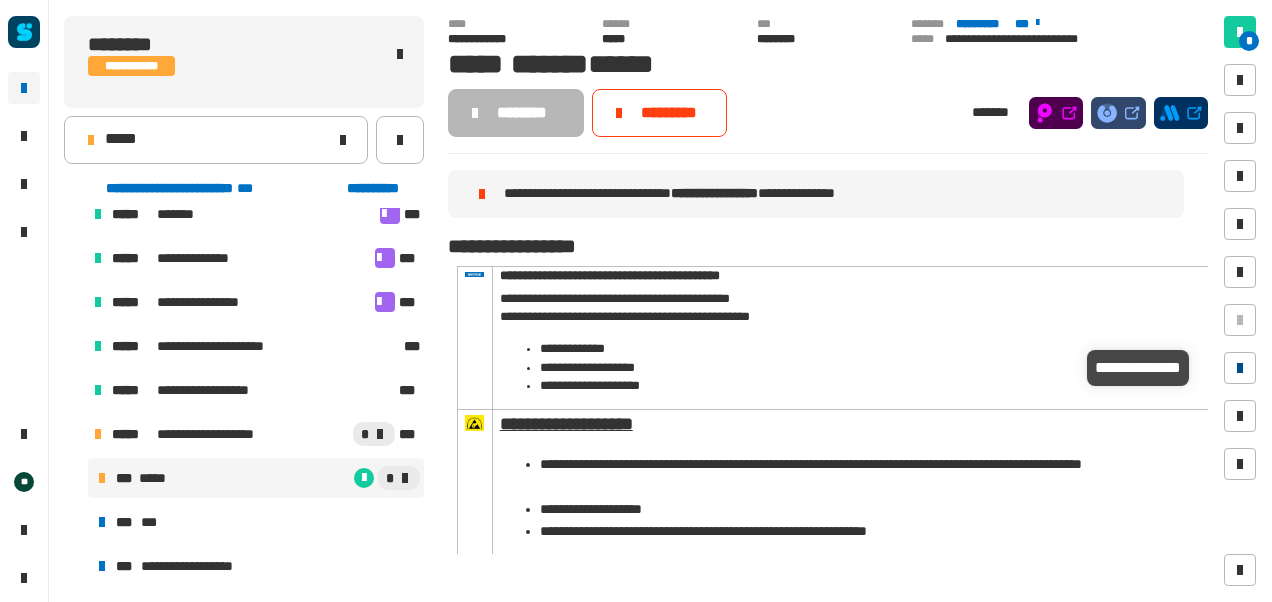 click at bounding box center [1240, 368] 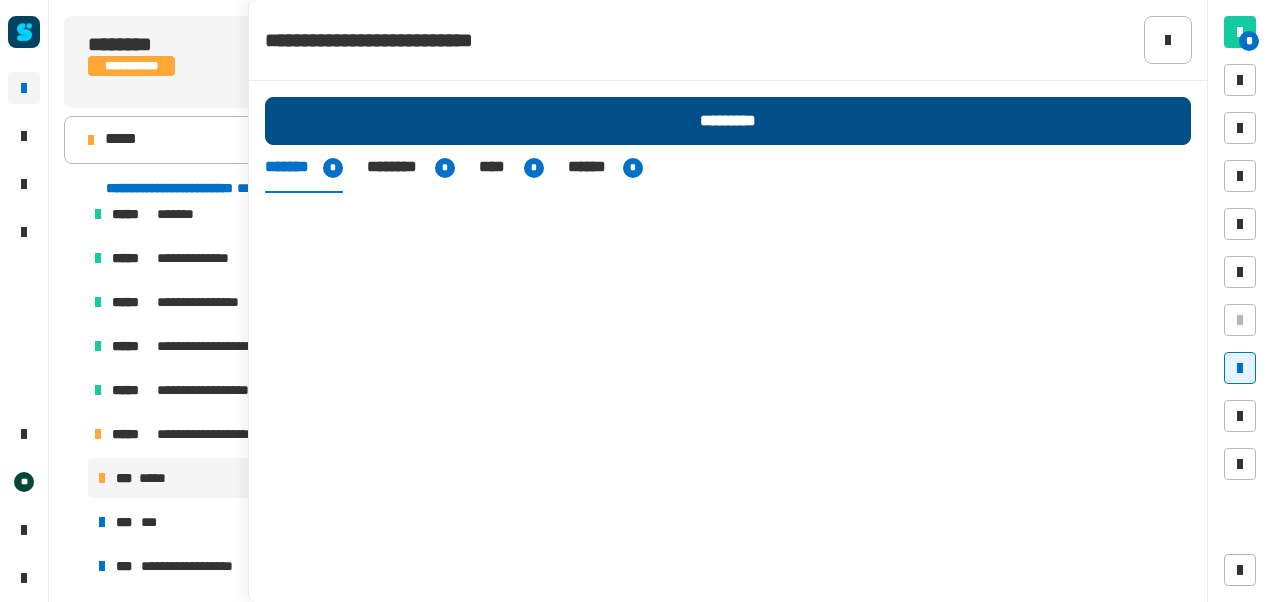 click on "*********" 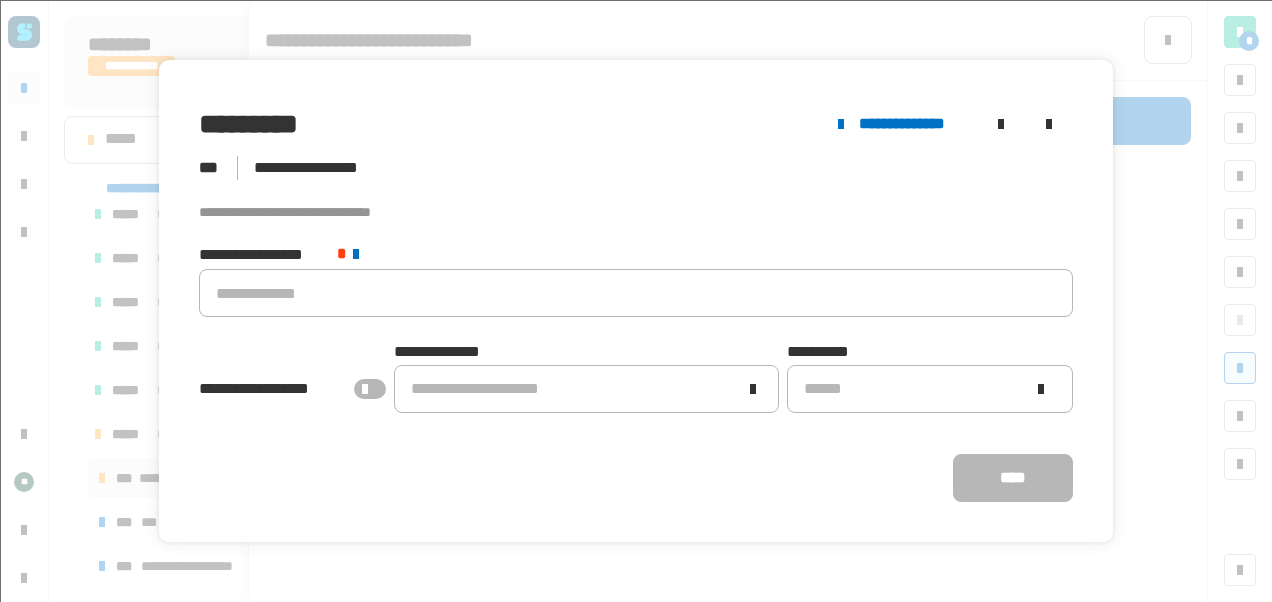 scroll, scrollTop: 74, scrollLeft: 0, axis: vertical 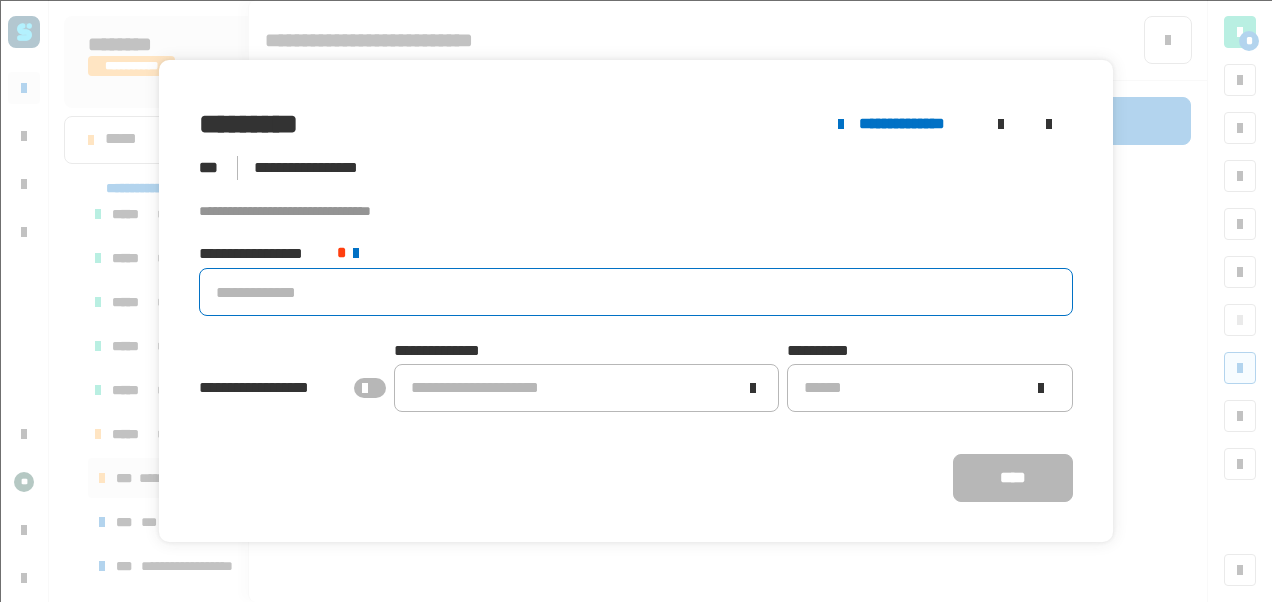 click 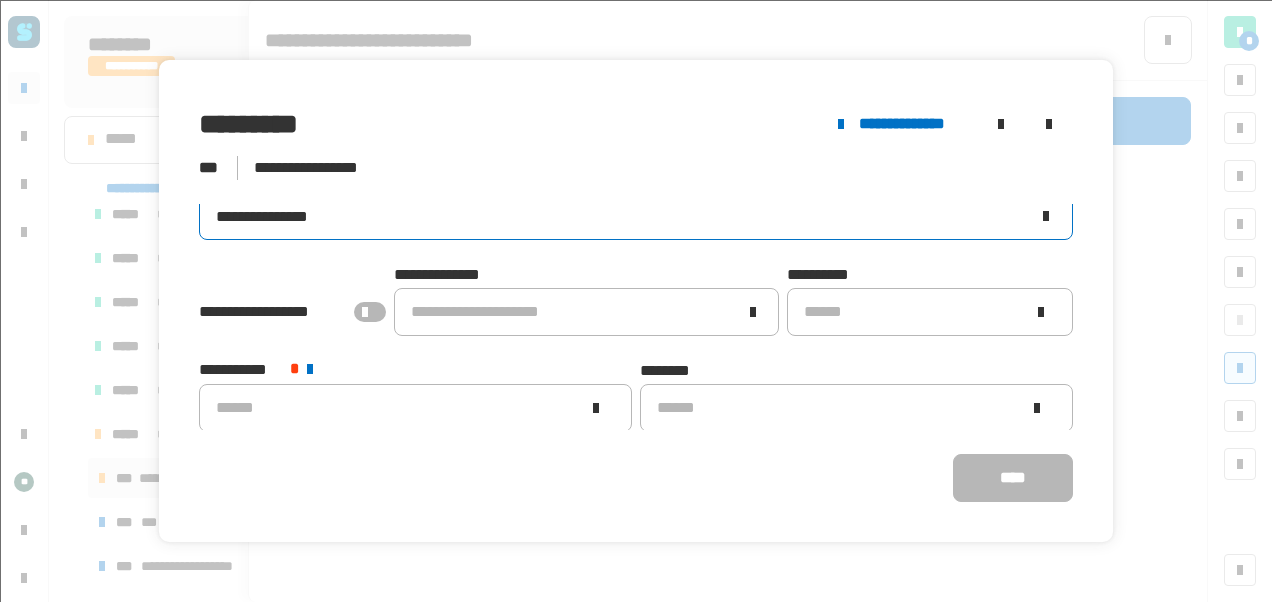 scroll, scrollTop: 152, scrollLeft: 0, axis: vertical 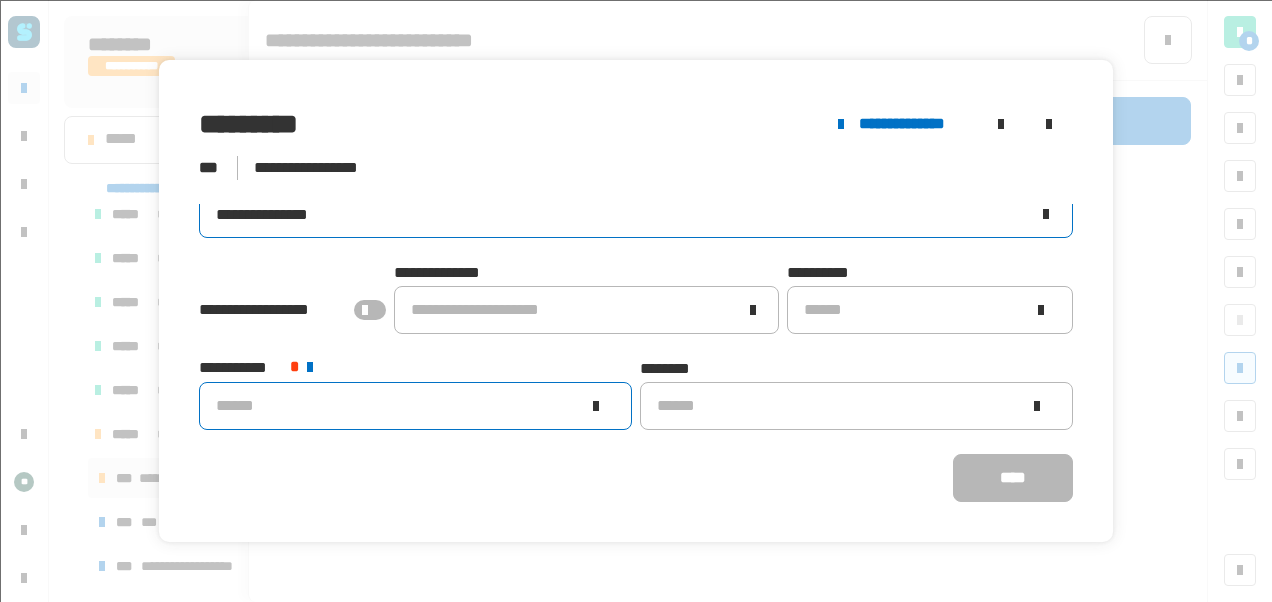 type on "**********" 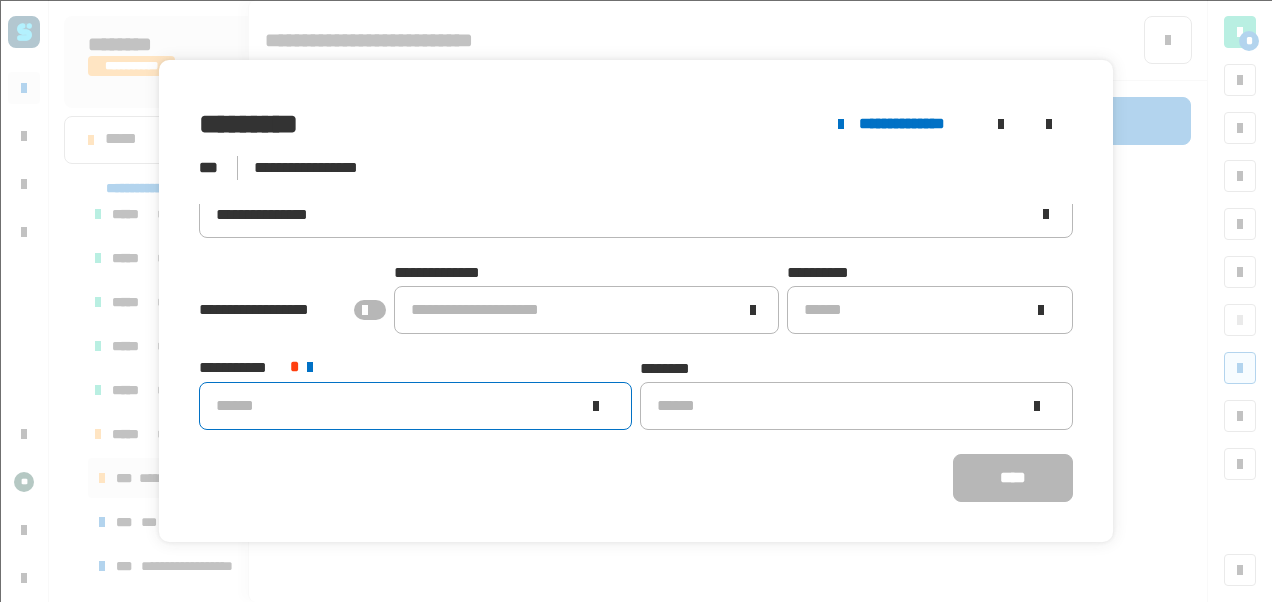click on "******" 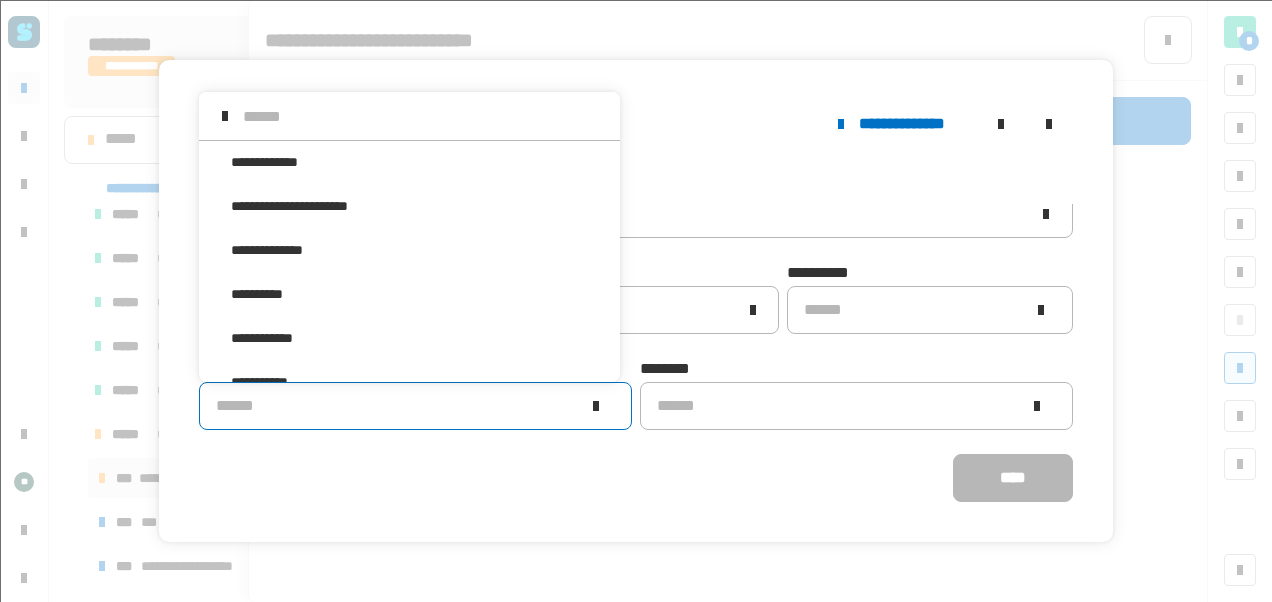 scroll, scrollTop: 16, scrollLeft: 0, axis: vertical 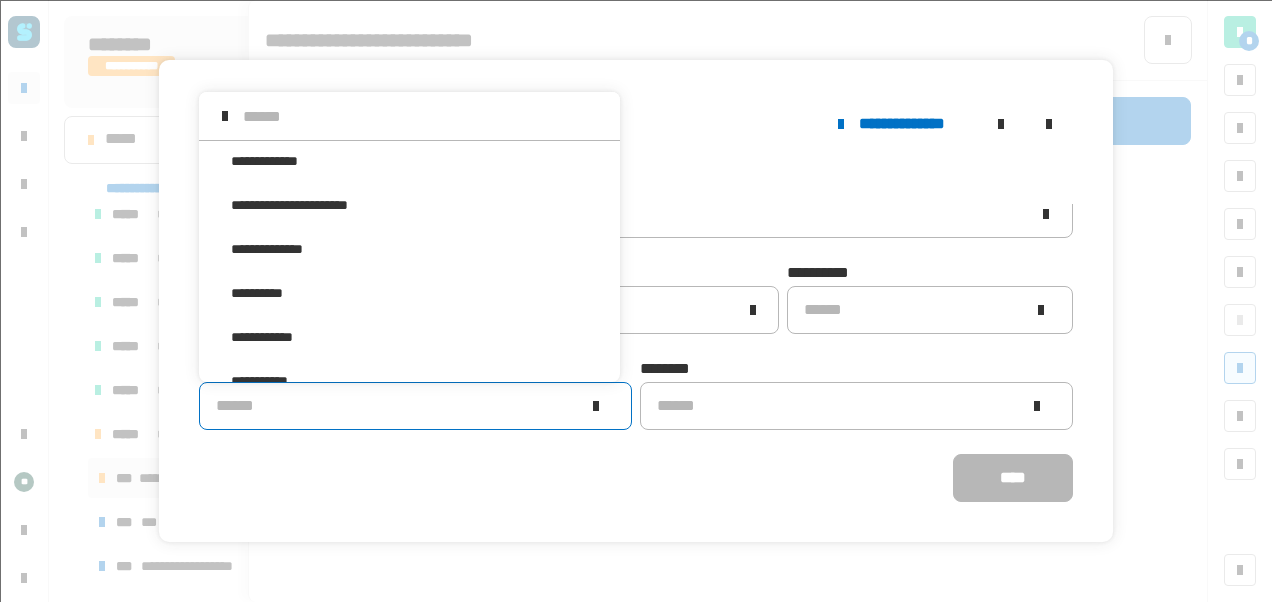 click on "**********" 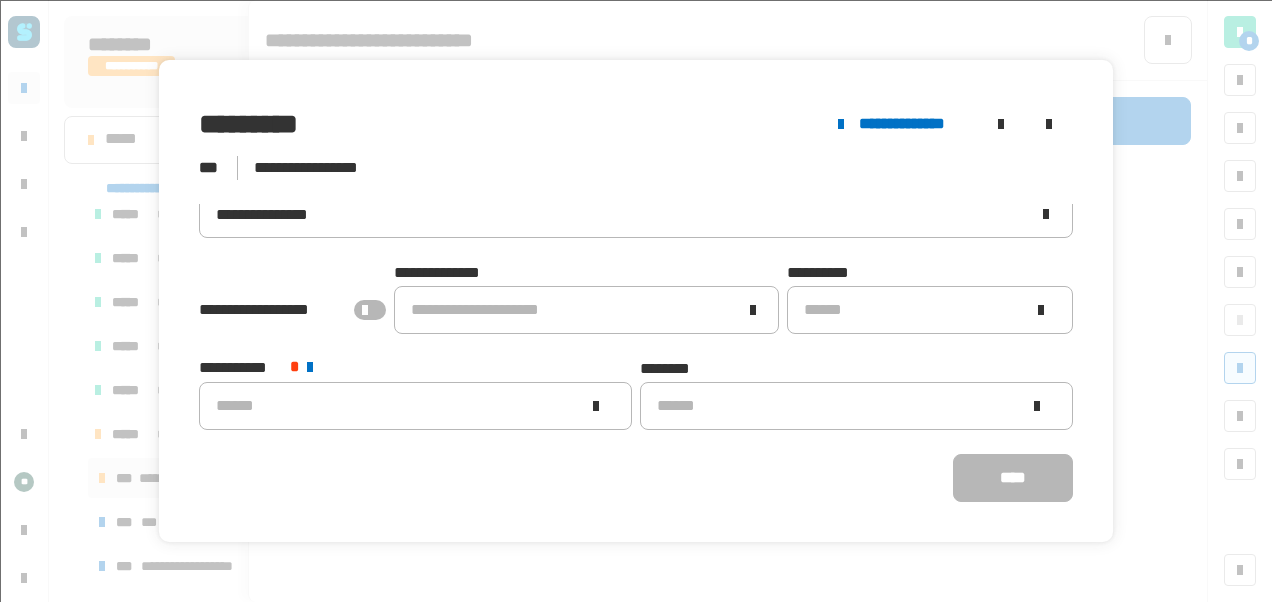 click 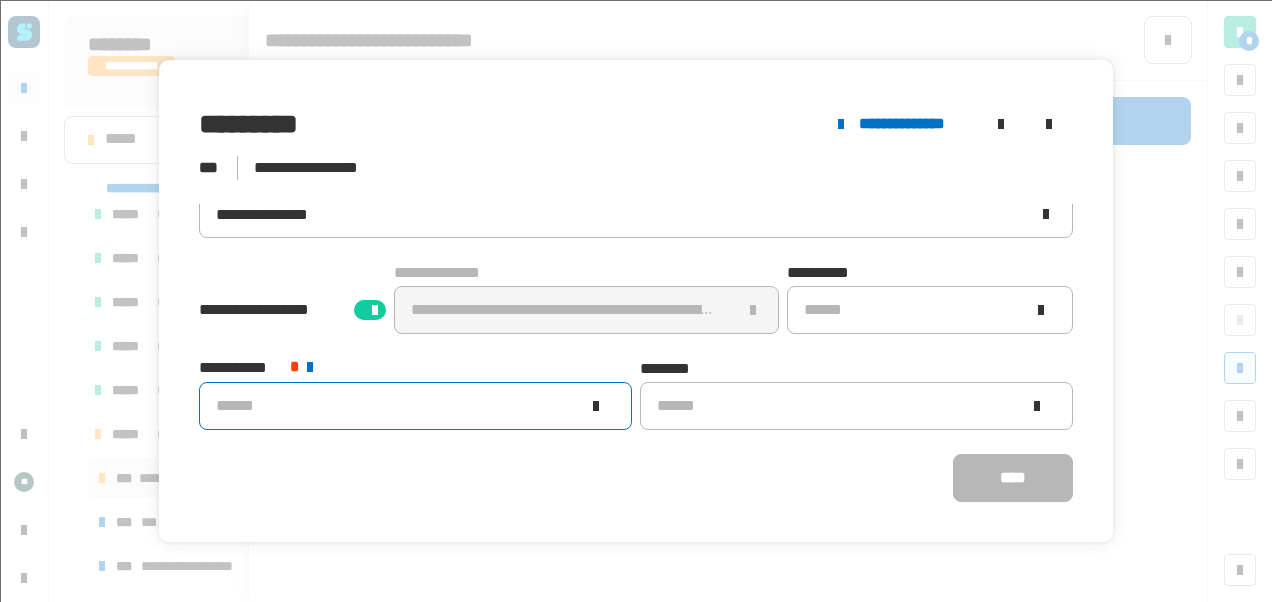 click on "******" 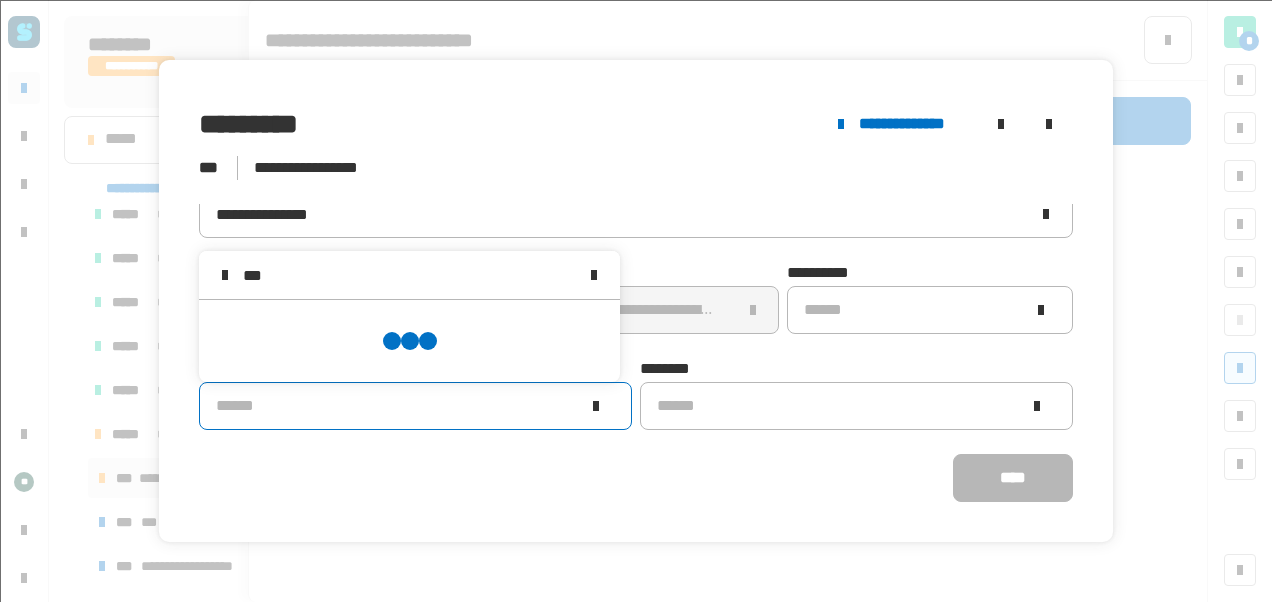 scroll, scrollTop: 0, scrollLeft: 0, axis: both 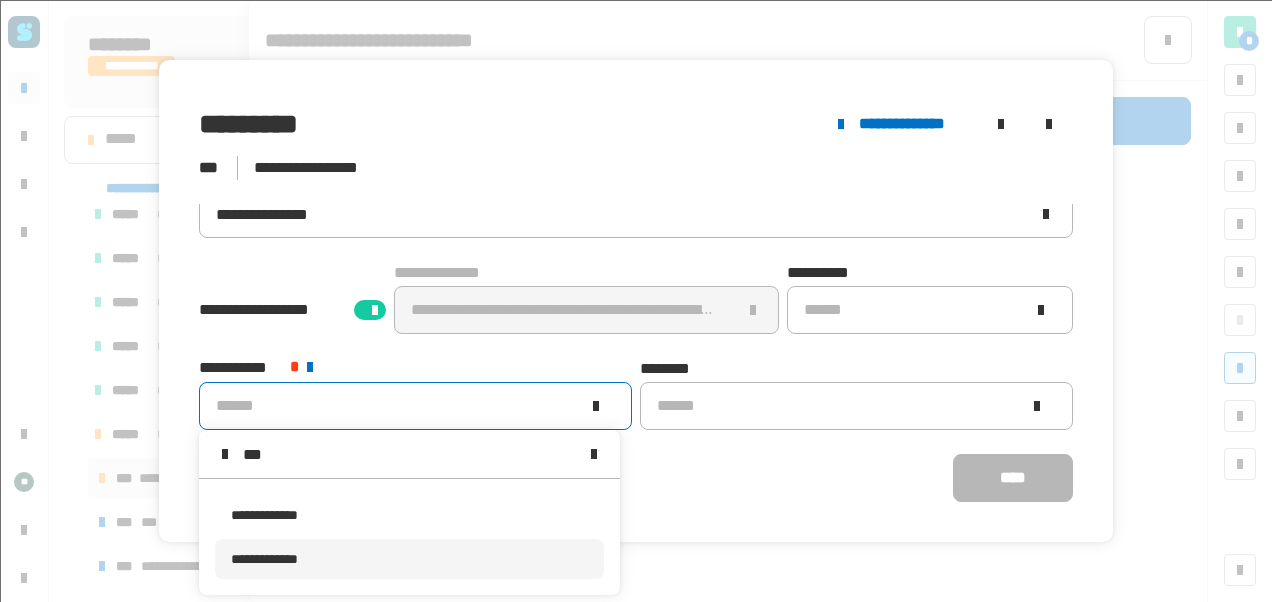 type on "***" 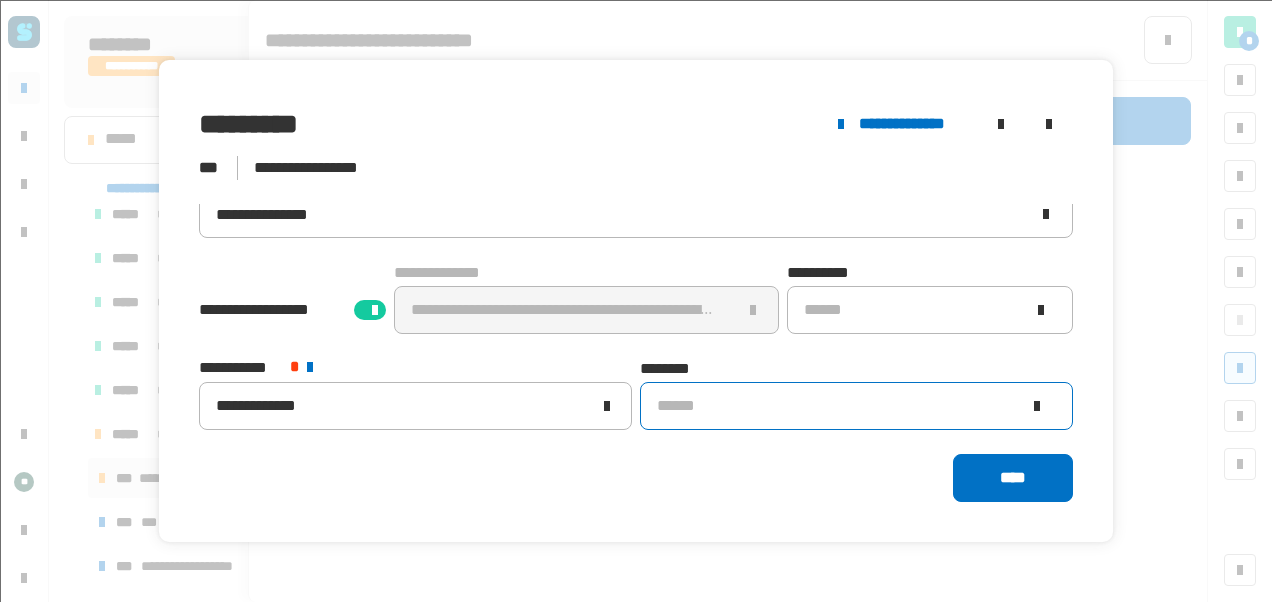 click on "******" 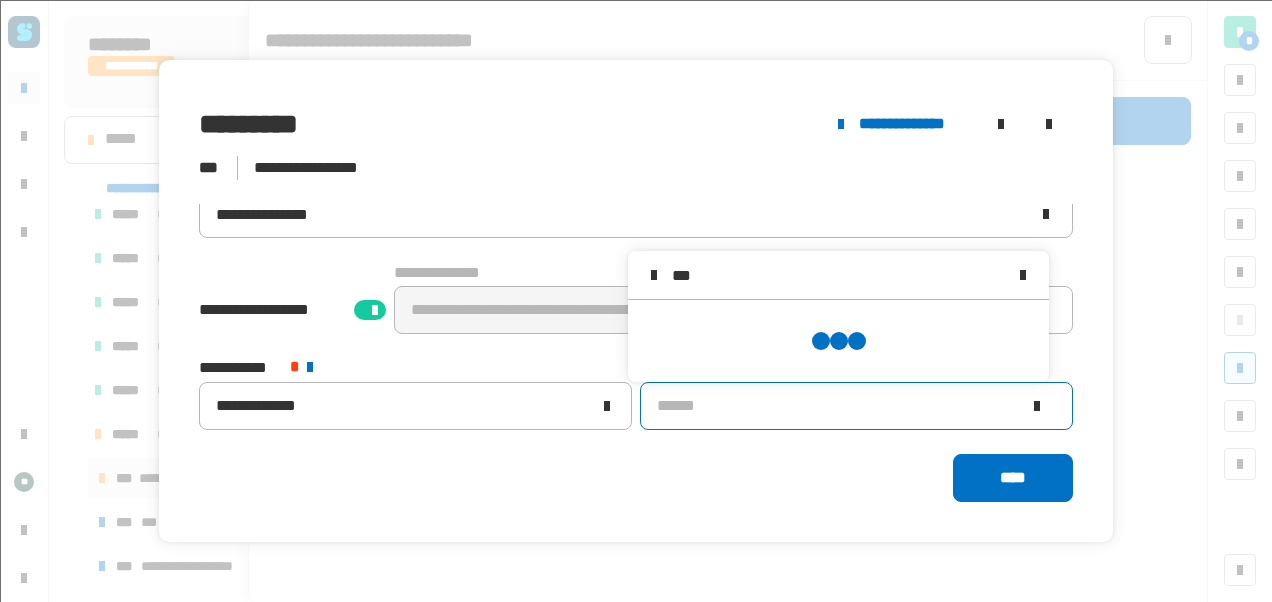 scroll, scrollTop: 0, scrollLeft: 0, axis: both 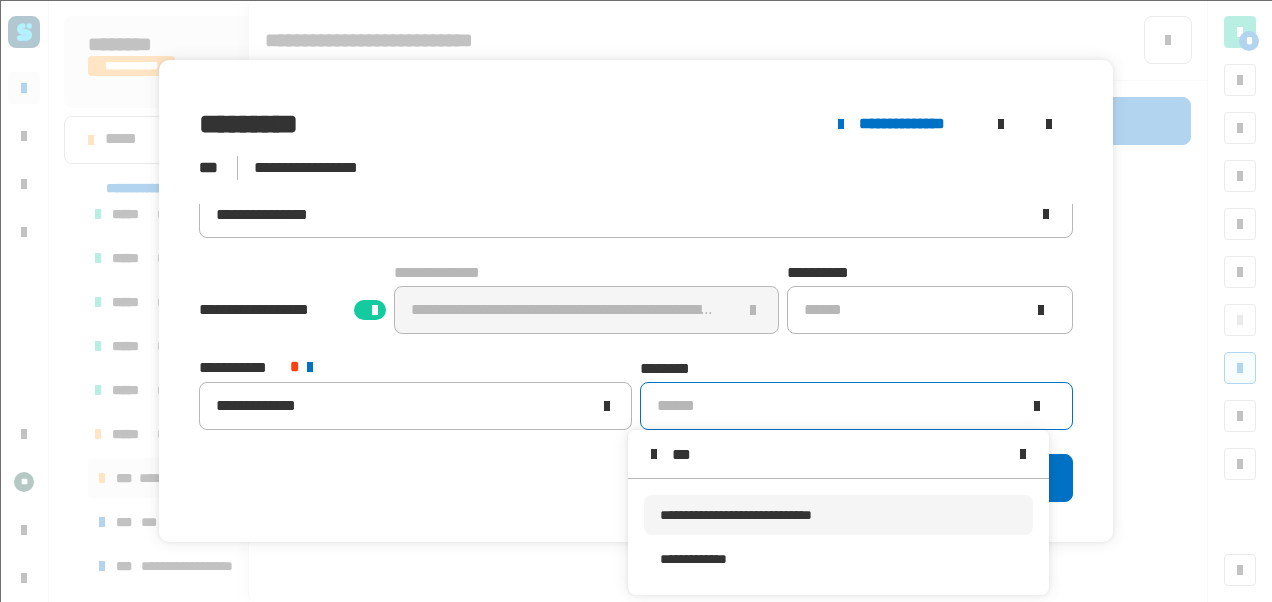 type on "***" 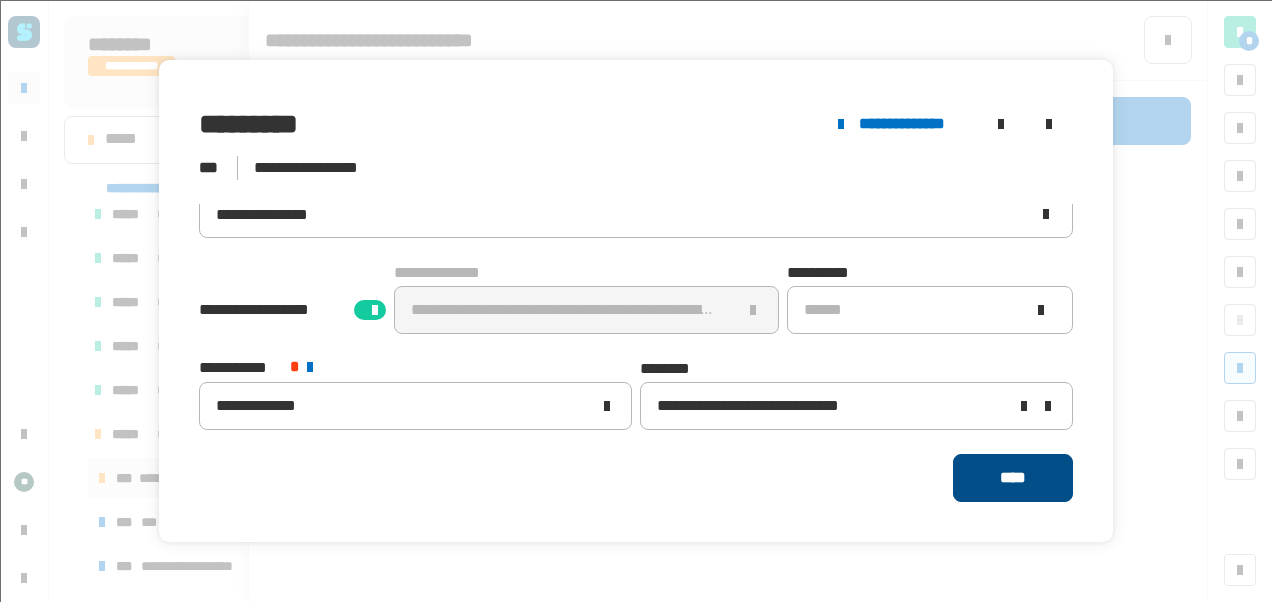 click on "****" 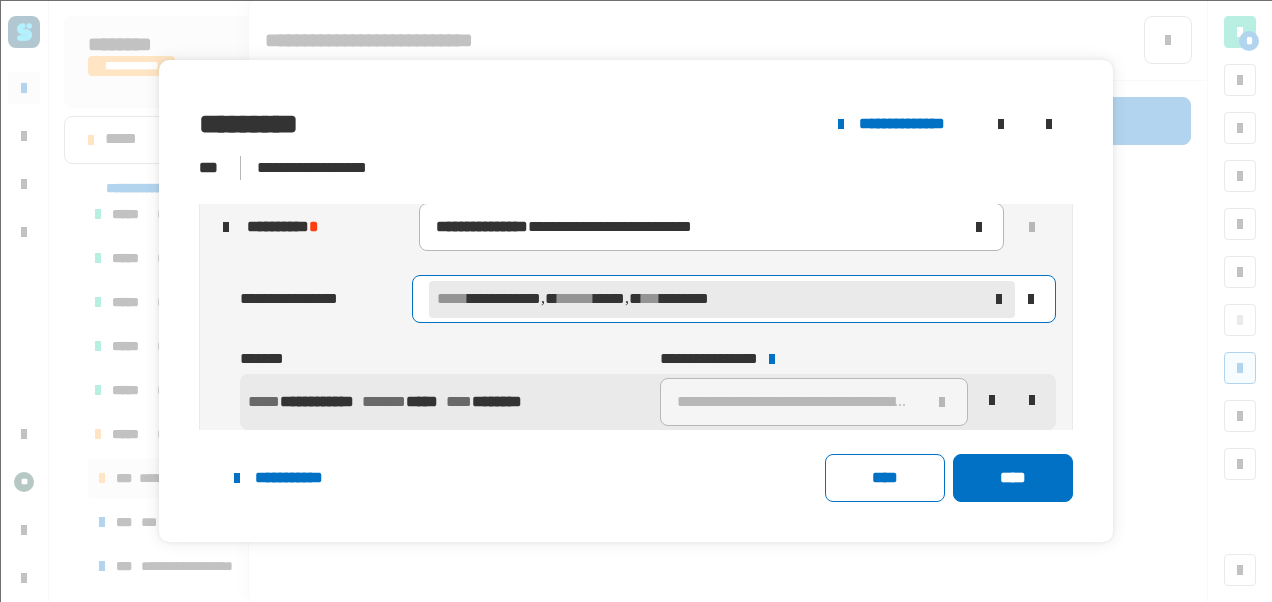 scroll, scrollTop: 42, scrollLeft: 0, axis: vertical 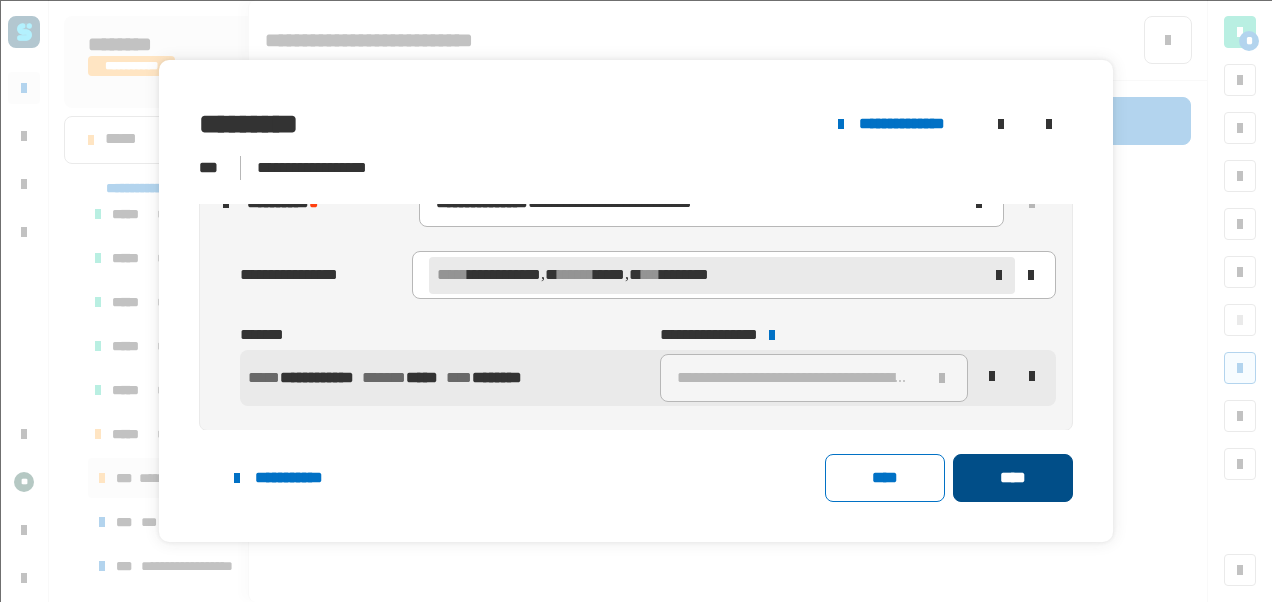 click on "****" 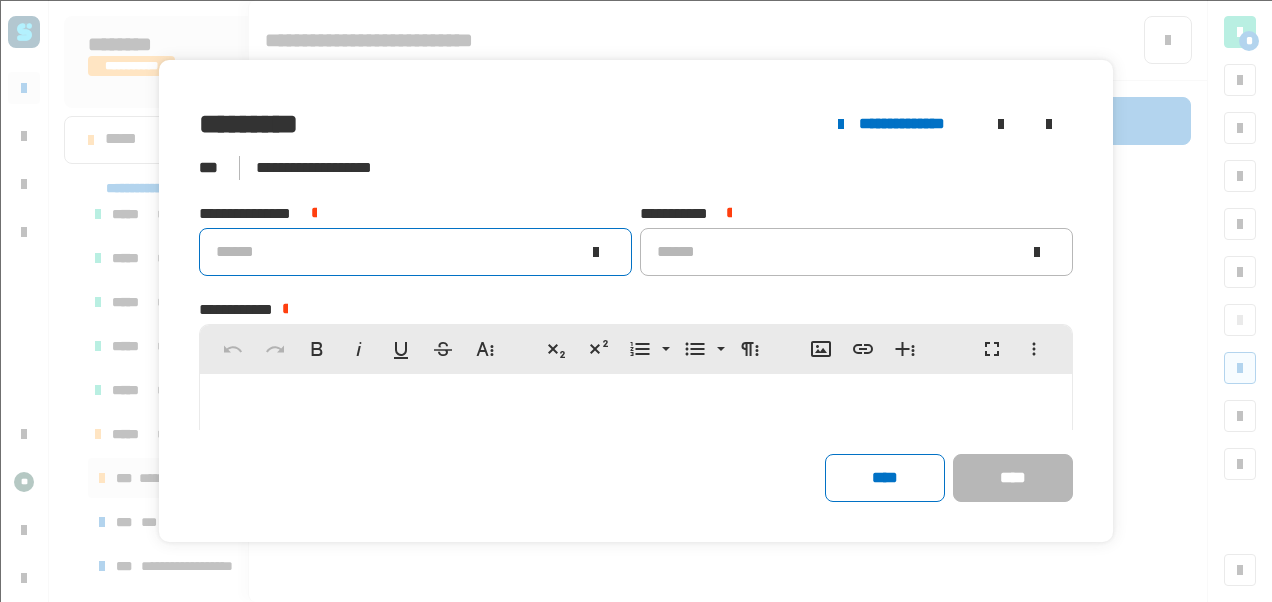 click on "******" 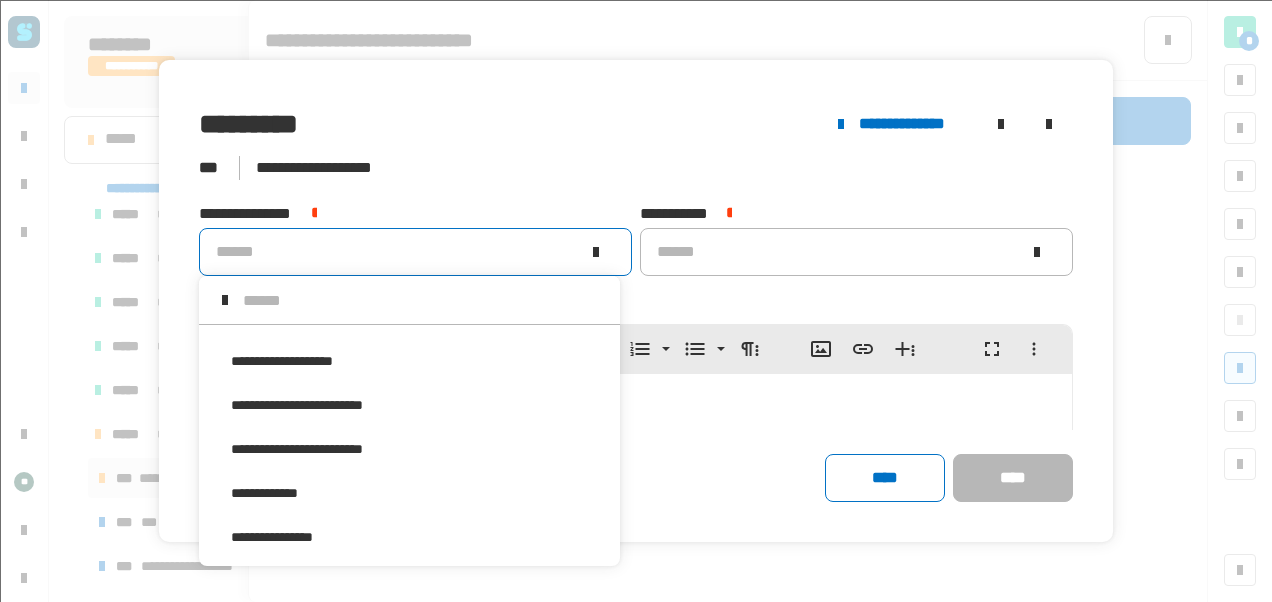 scroll, scrollTop: 508, scrollLeft: 0, axis: vertical 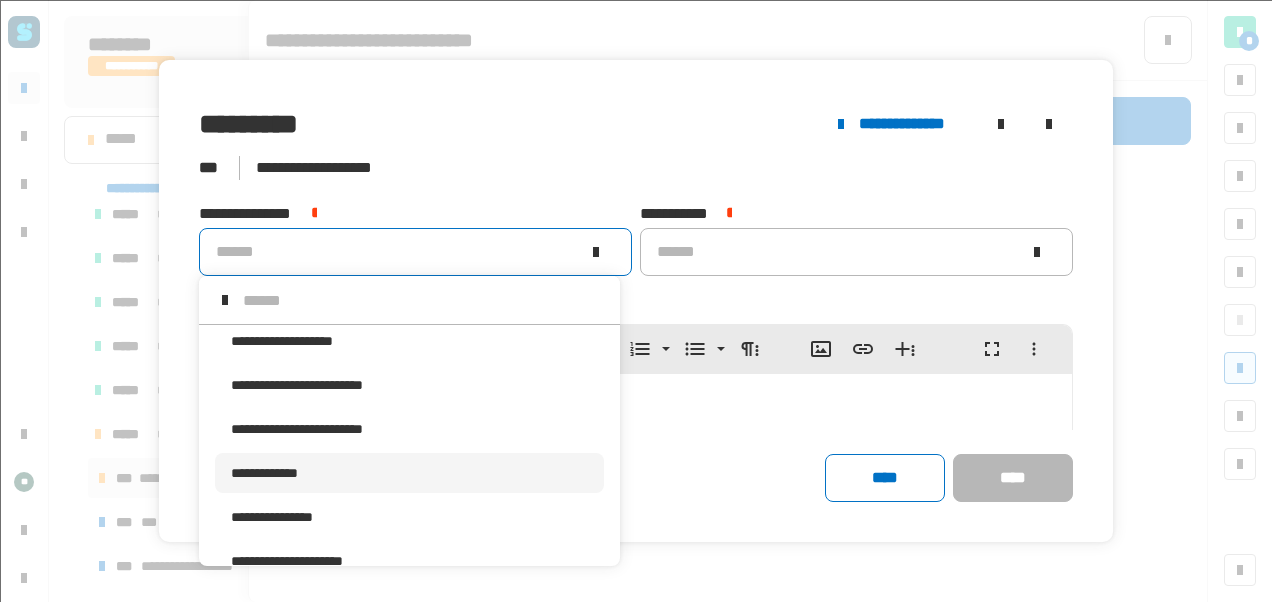 click on "**********" at bounding box center (409, 473) 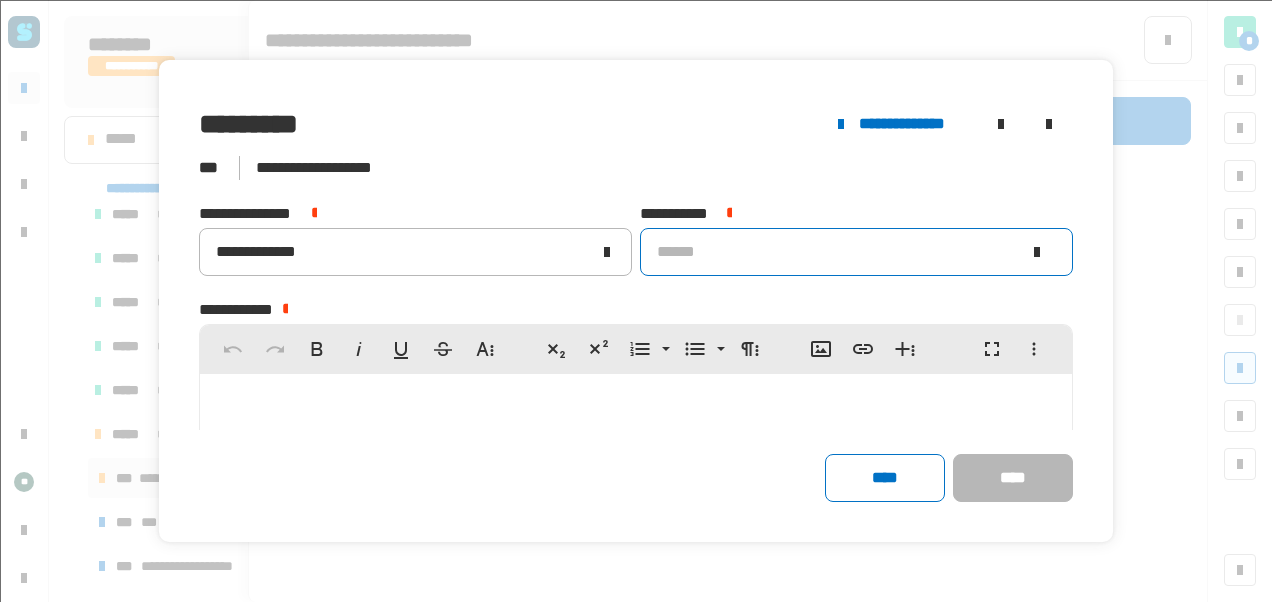 click on "******" 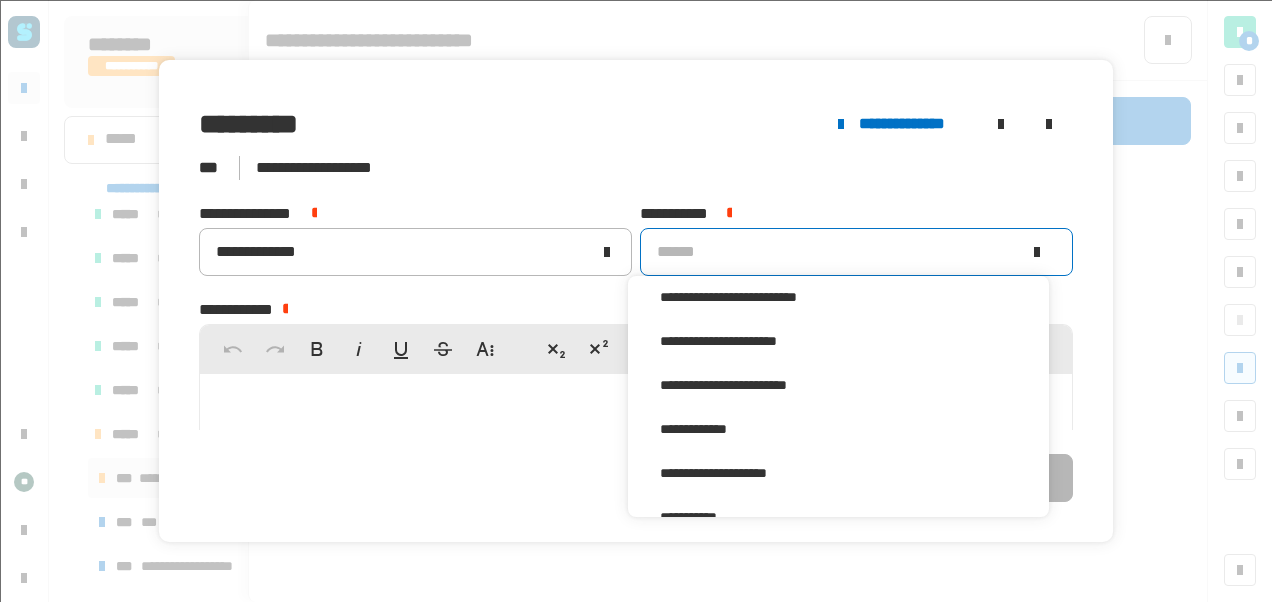 scroll, scrollTop: 16, scrollLeft: 0, axis: vertical 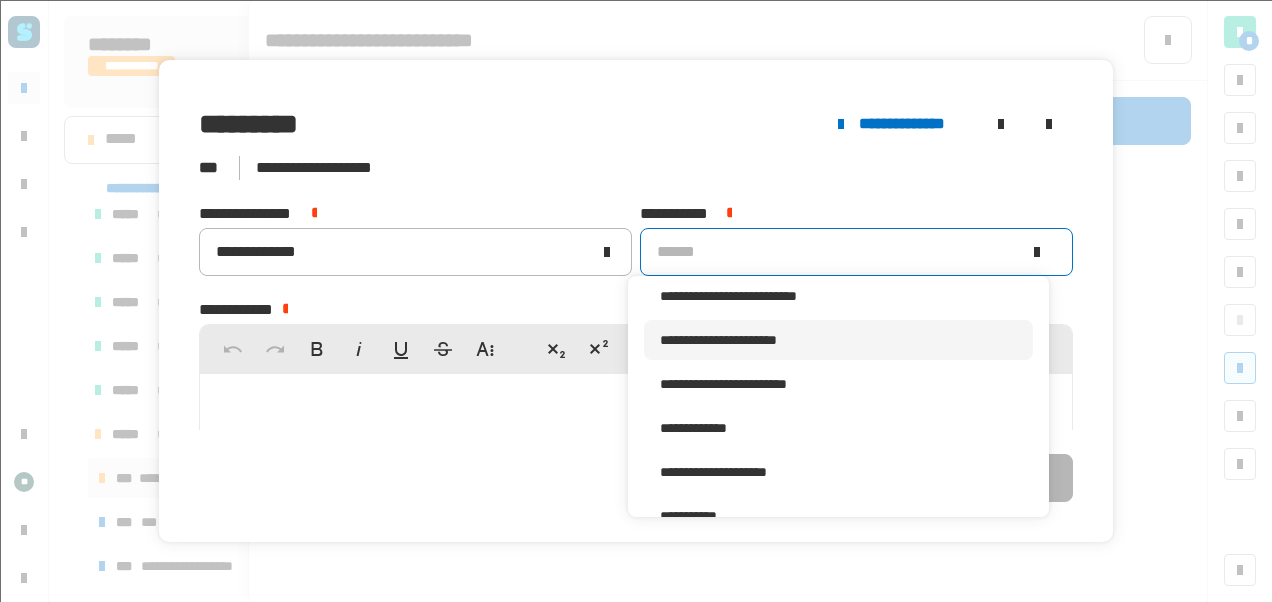 click on "**********" at bounding box center (718, 340) 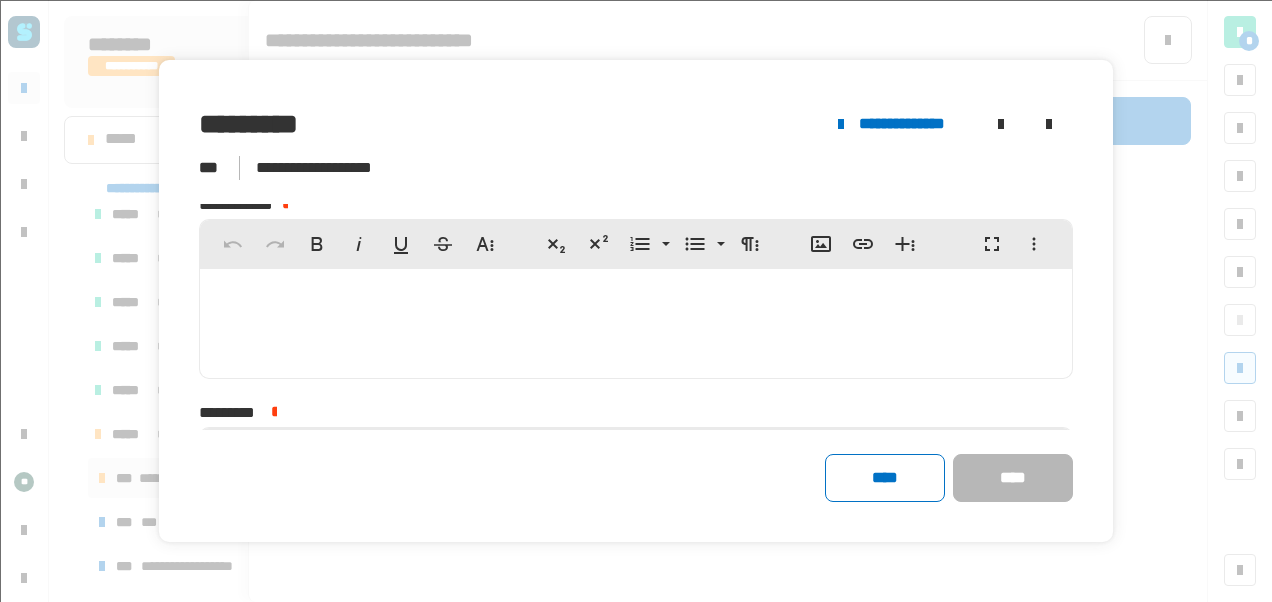 scroll, scrollTop: 106, scrollLeft: 0, axis: vertical 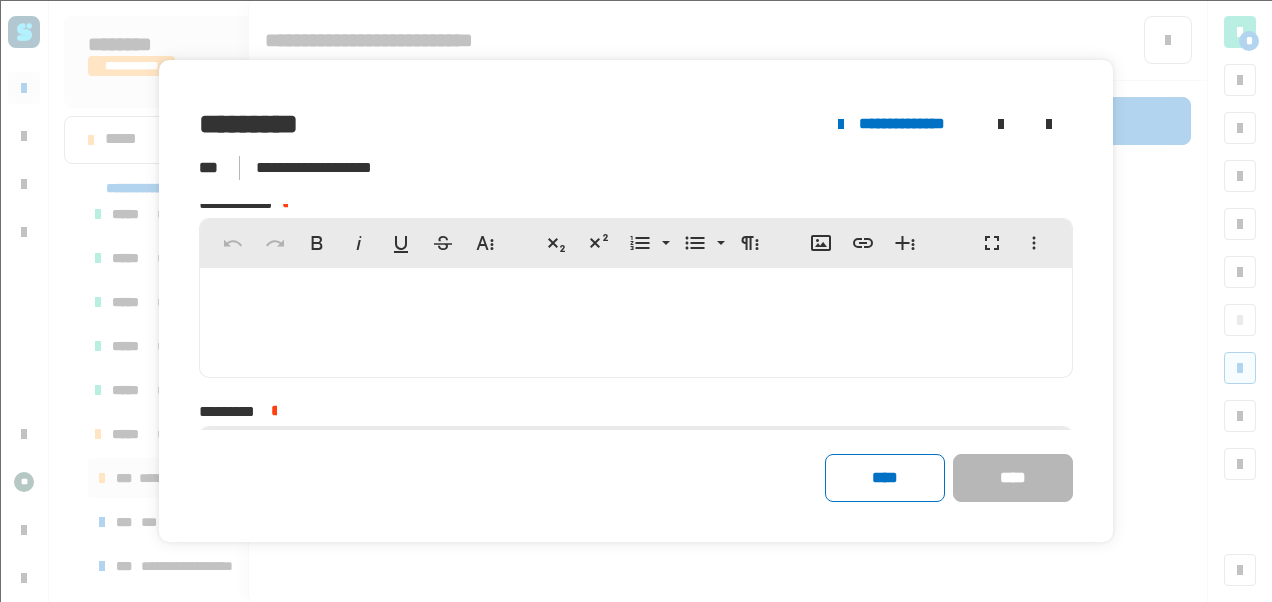 click 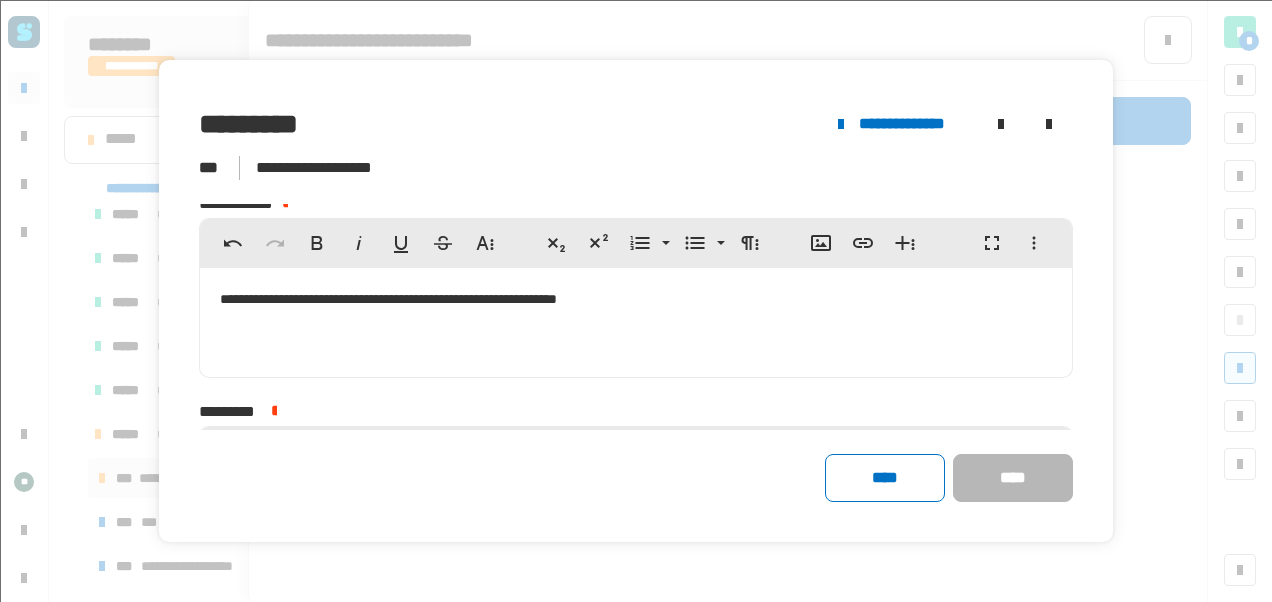 click on "**********" 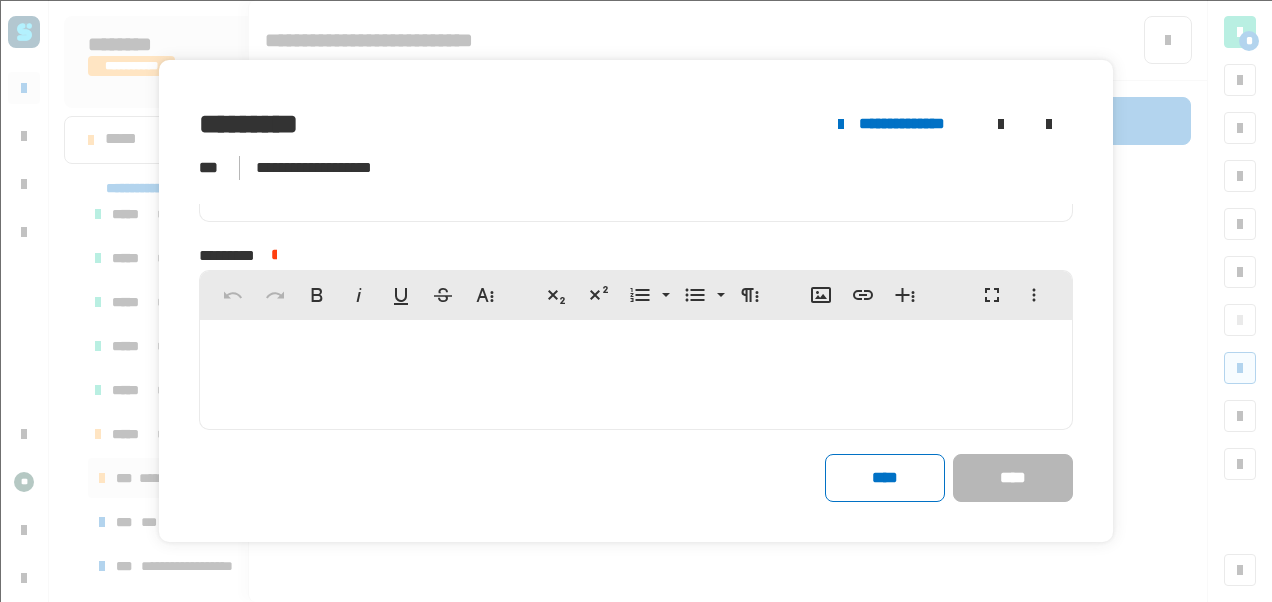 scroll, scrollTop: 319, scrollLeft: 0, axis: vertical 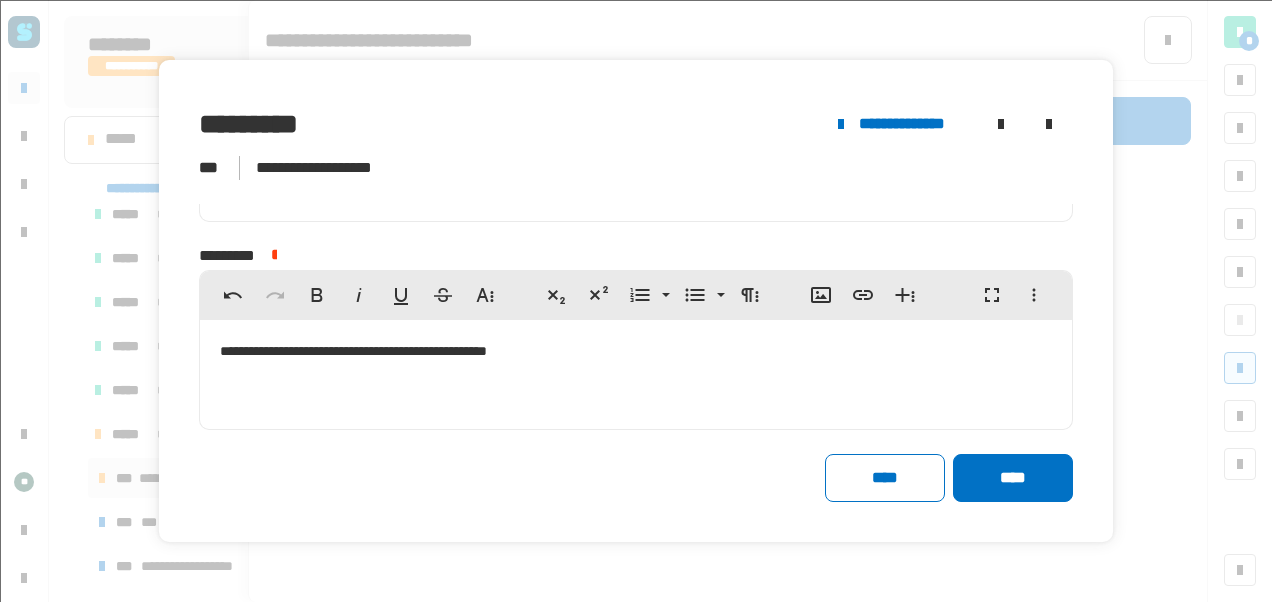 click on "**********" 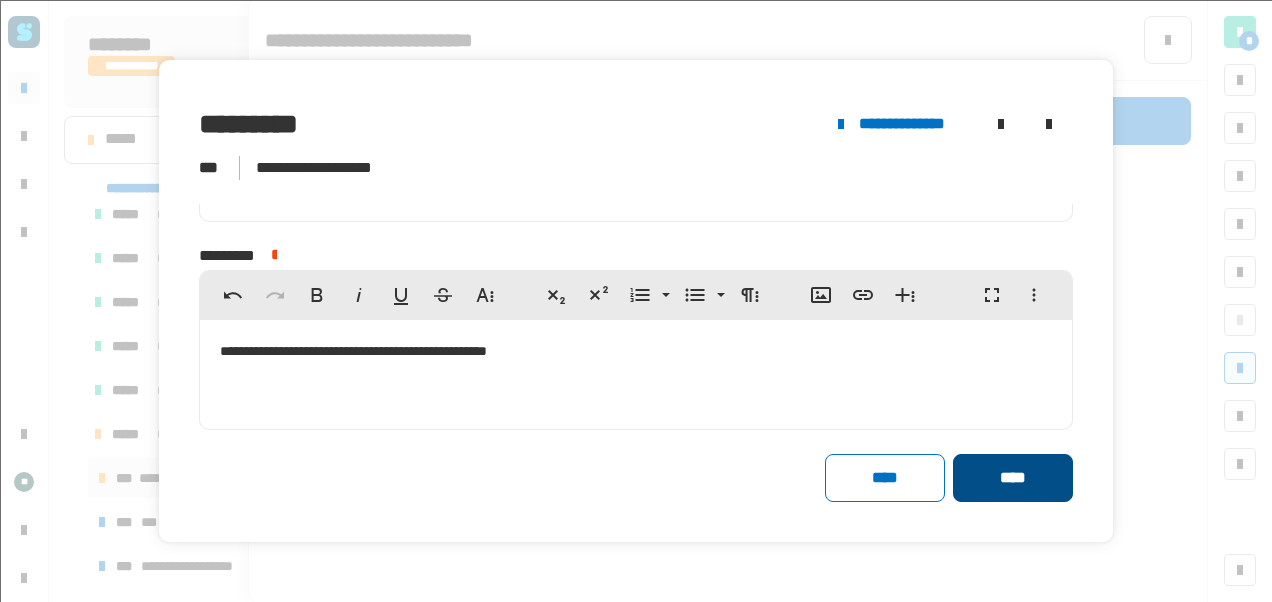 click on "****" 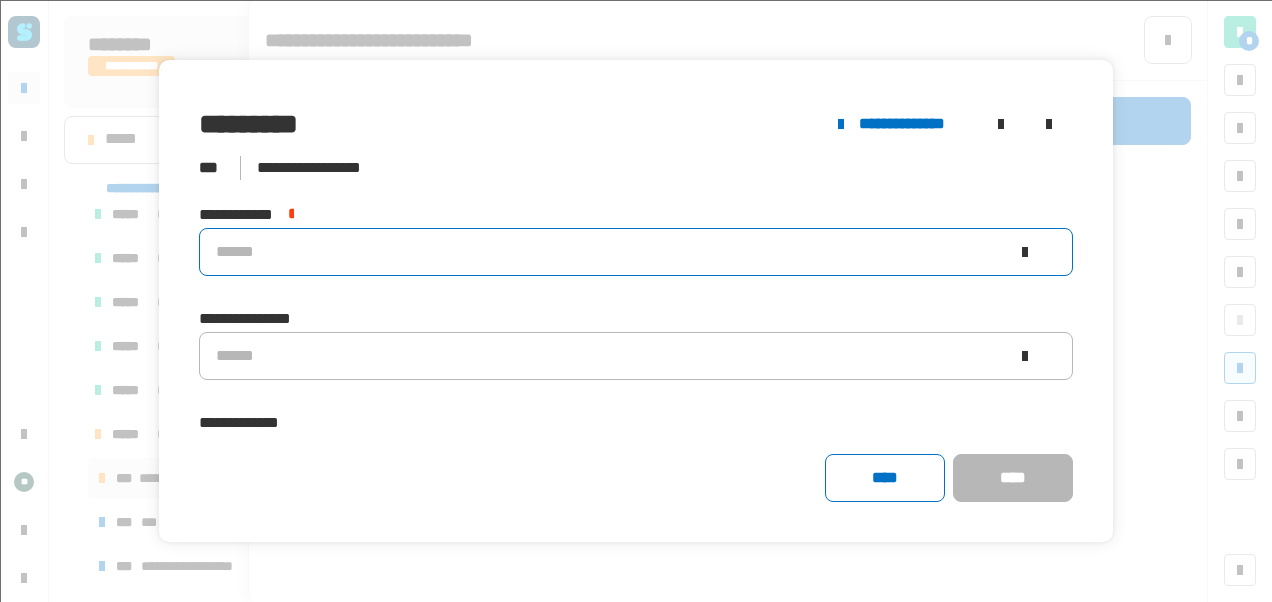 click on "******" 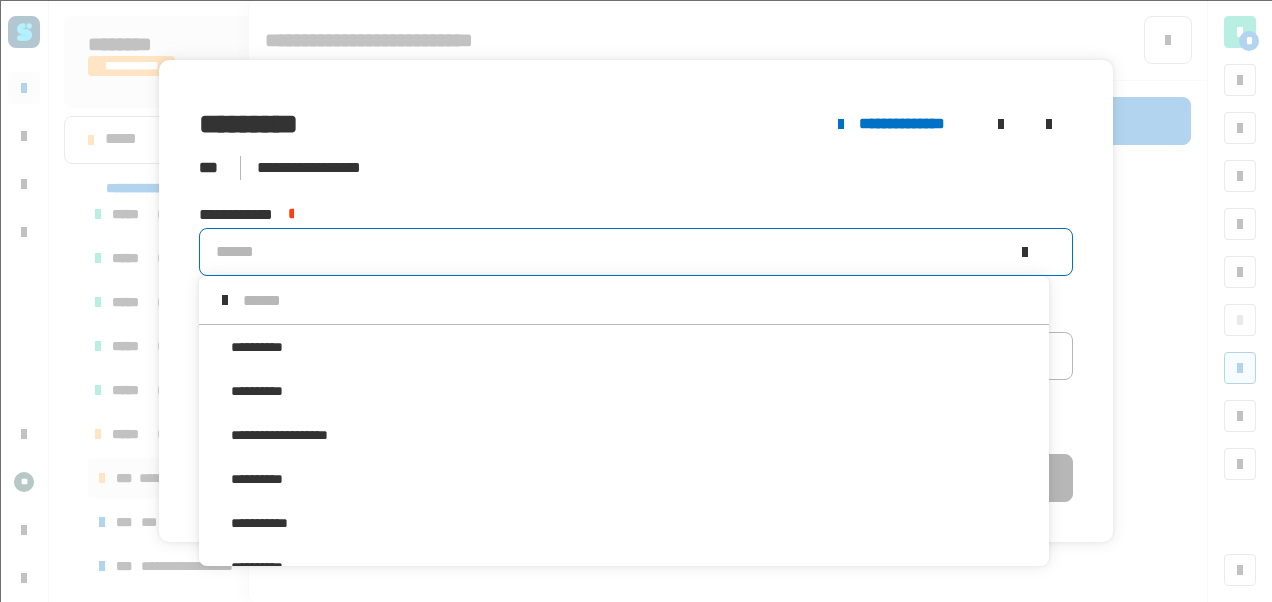 scroll, scrollTop: 16, scrollLeft: 0, axis: vertical 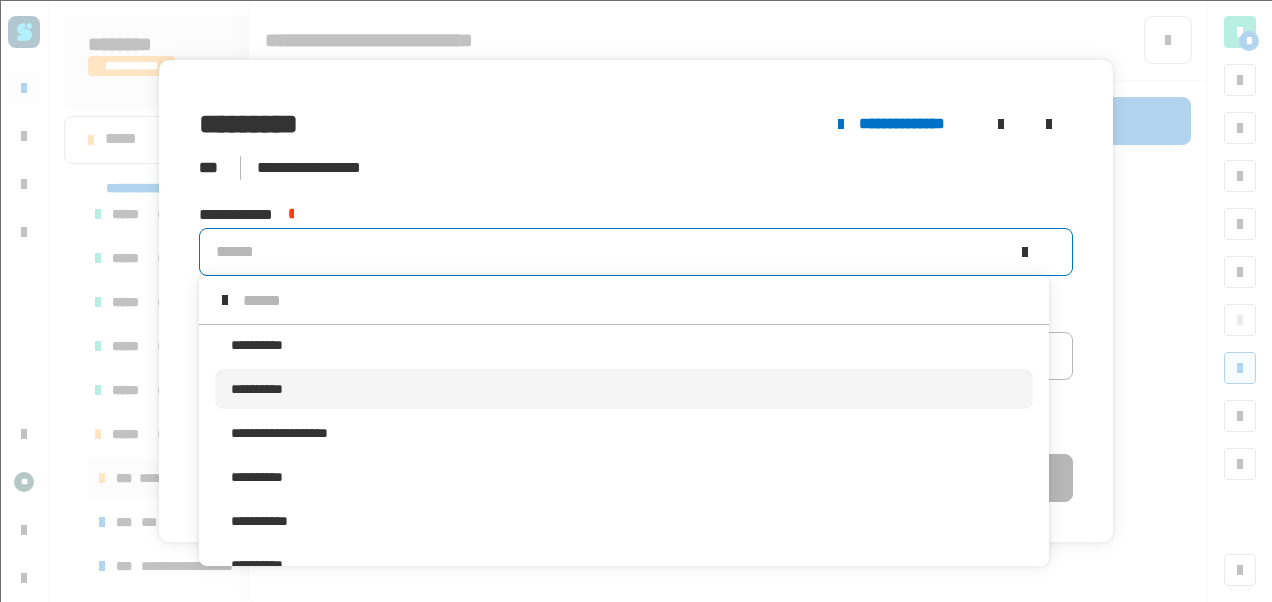 click on "**********" at bounding box center (624, 389) 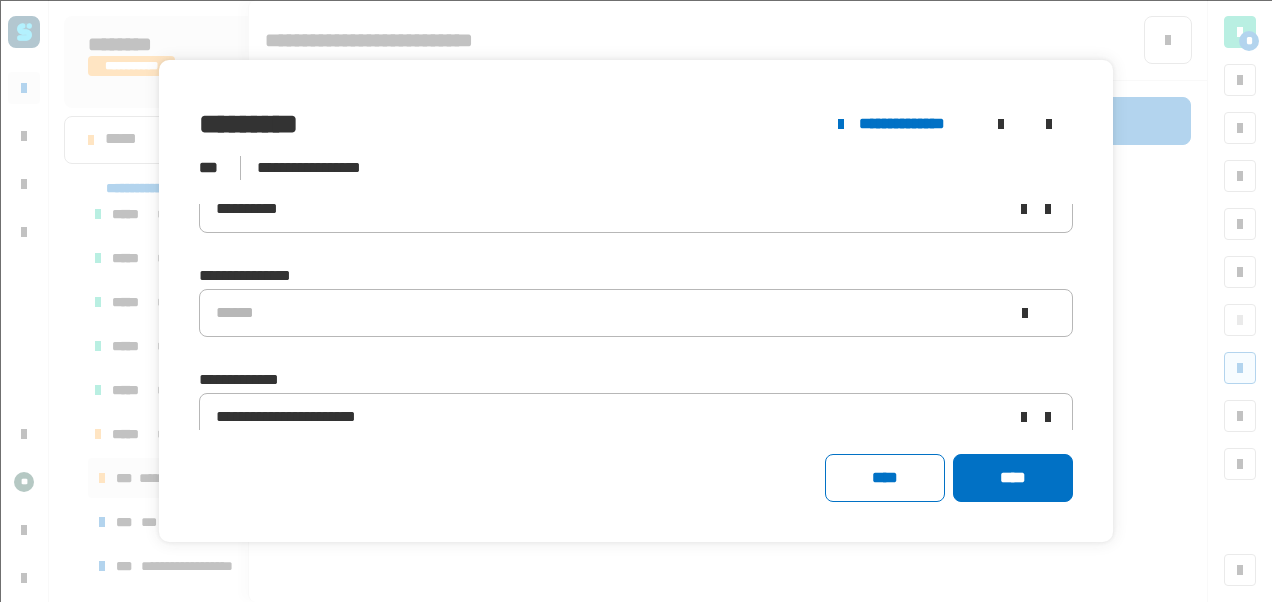 scroll, scrollTop: 44, scrollLeft: 0, axis: vertical 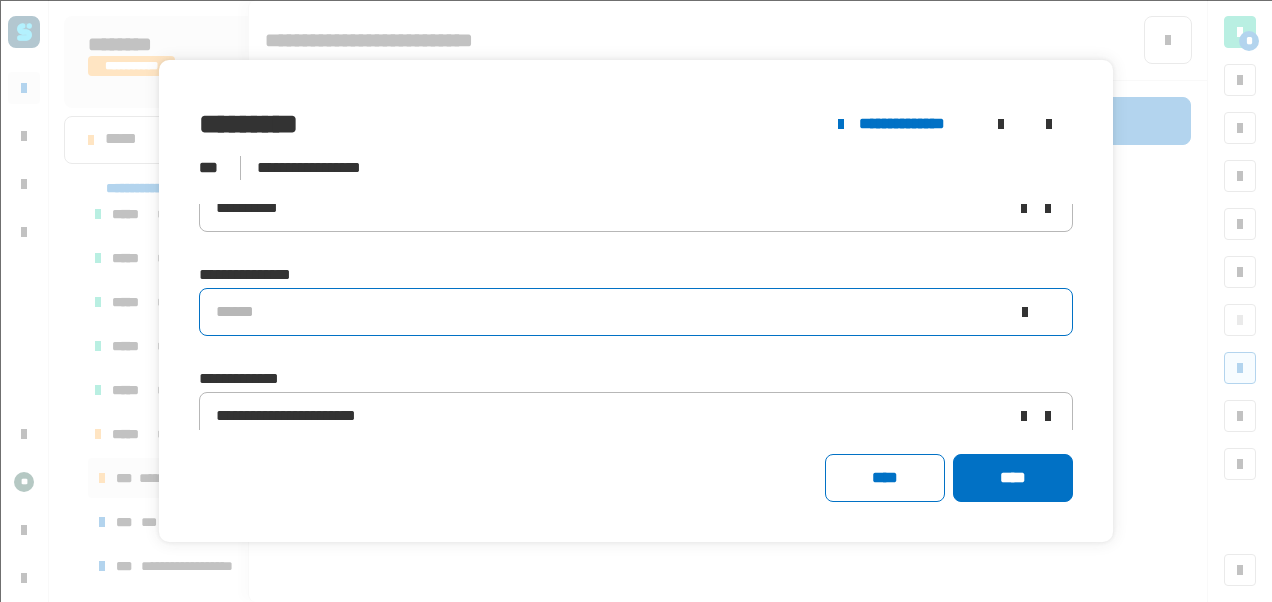 click on "******" 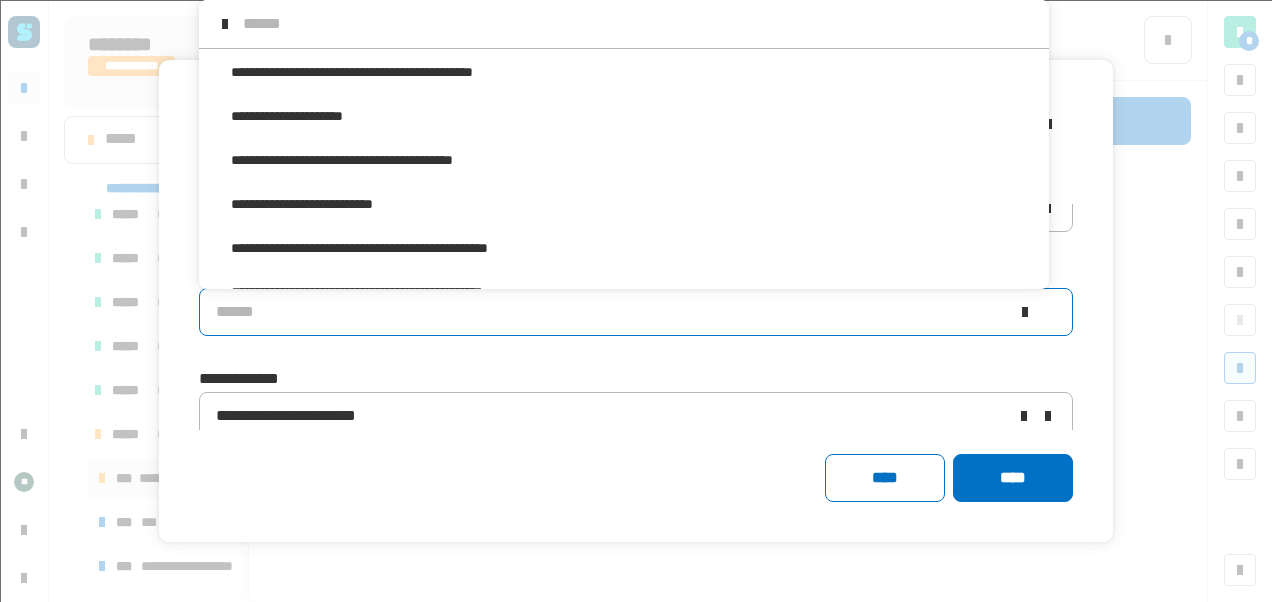 scroll, scrollTop: 16, scrollLeft: 0, axis: vertical 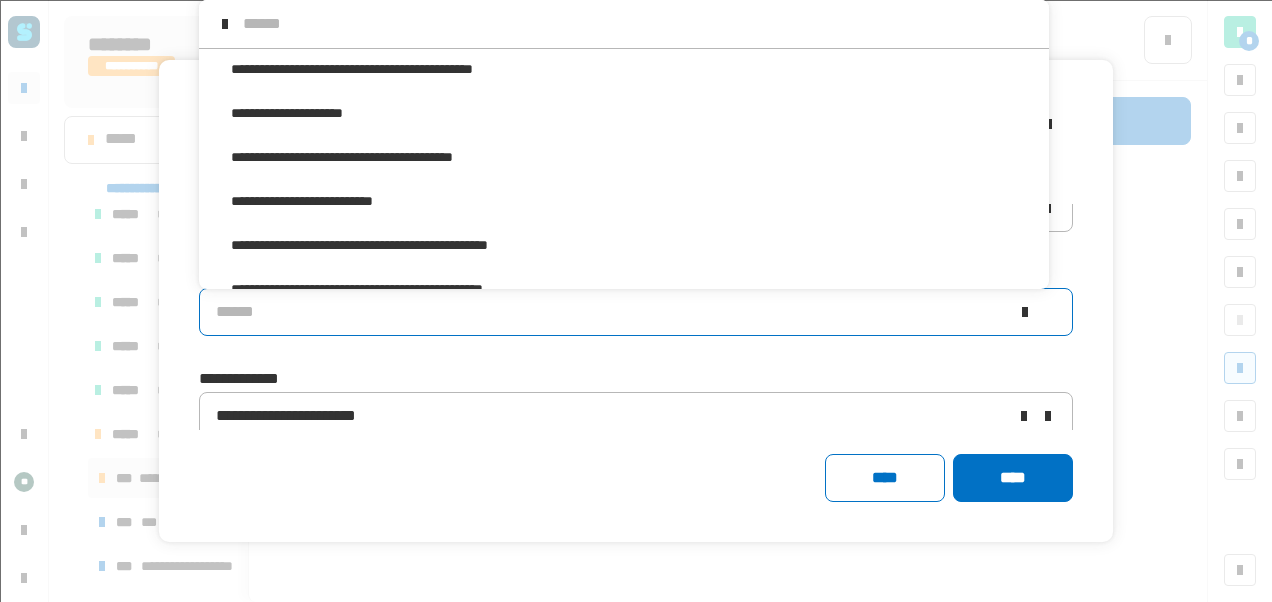 click on "**********" 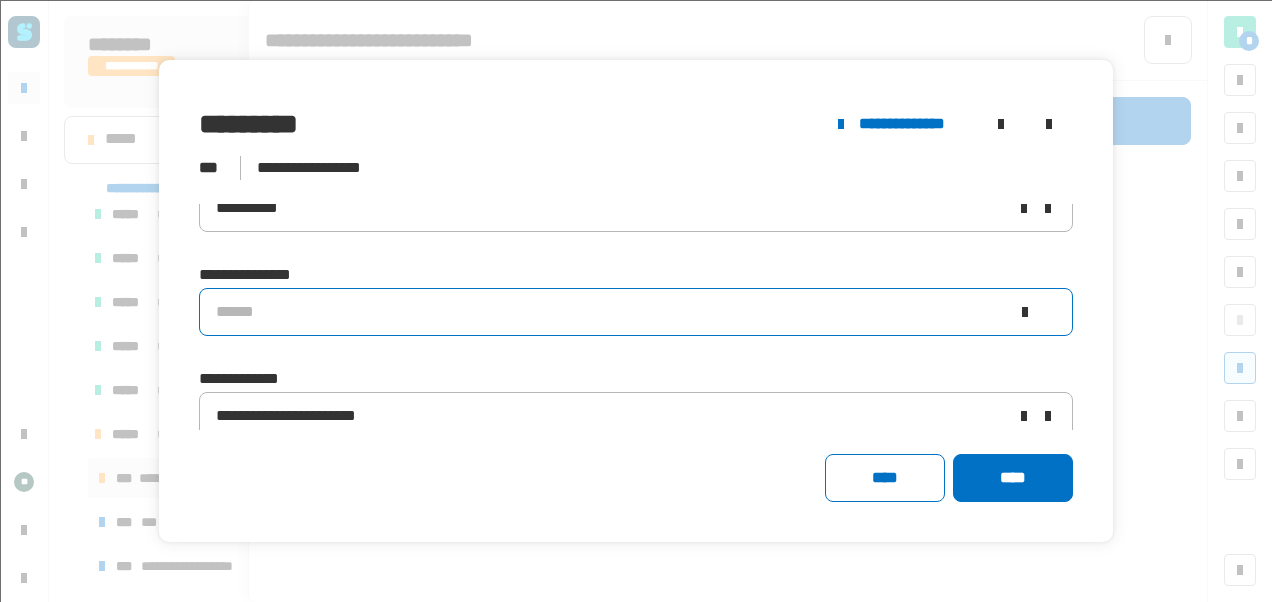 scroll, scrollTop: 78, scrollLeft: 0, axis: vertical 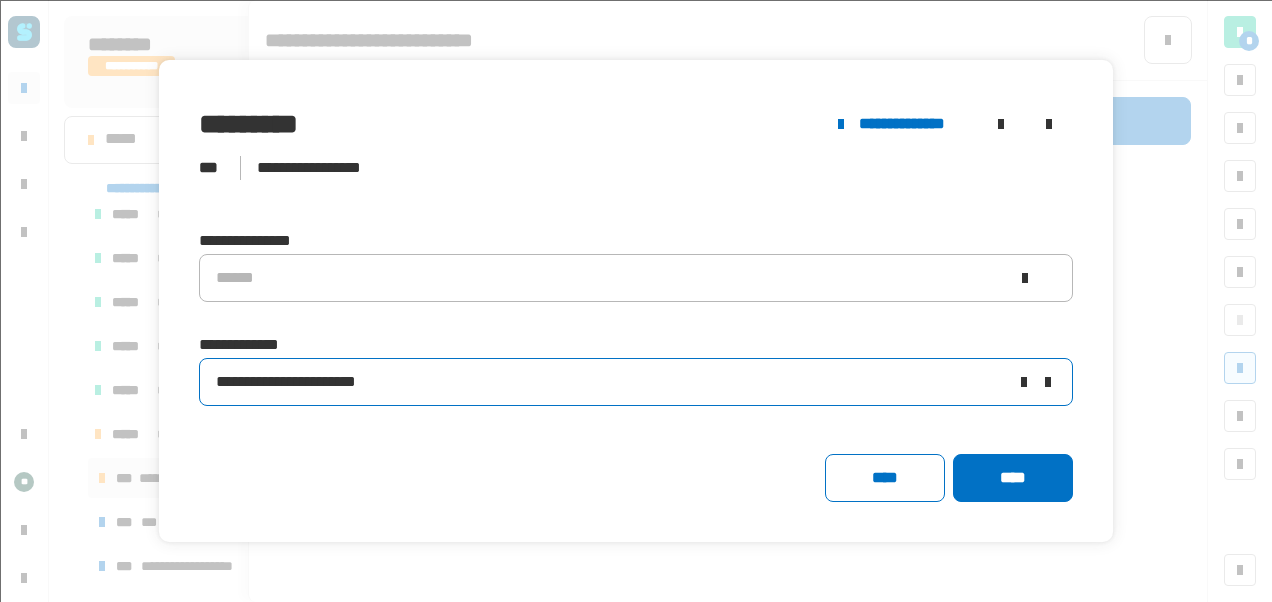 click on "**********" 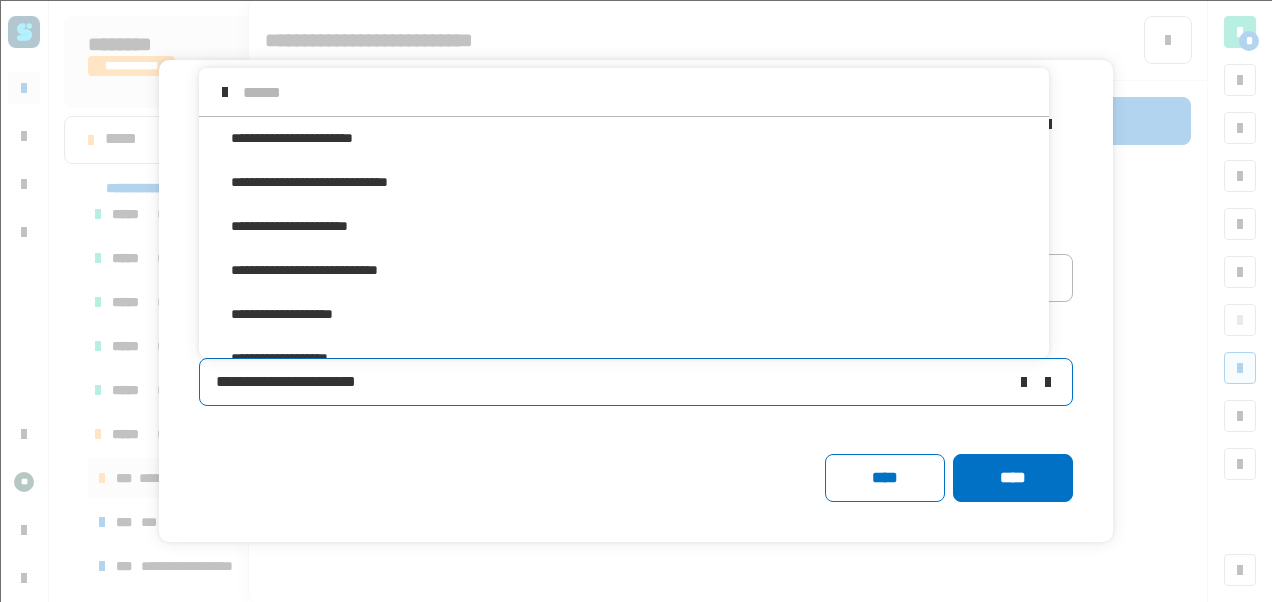 scroll, scrollTop: 16, scrollLeft: 0, axis: vertical 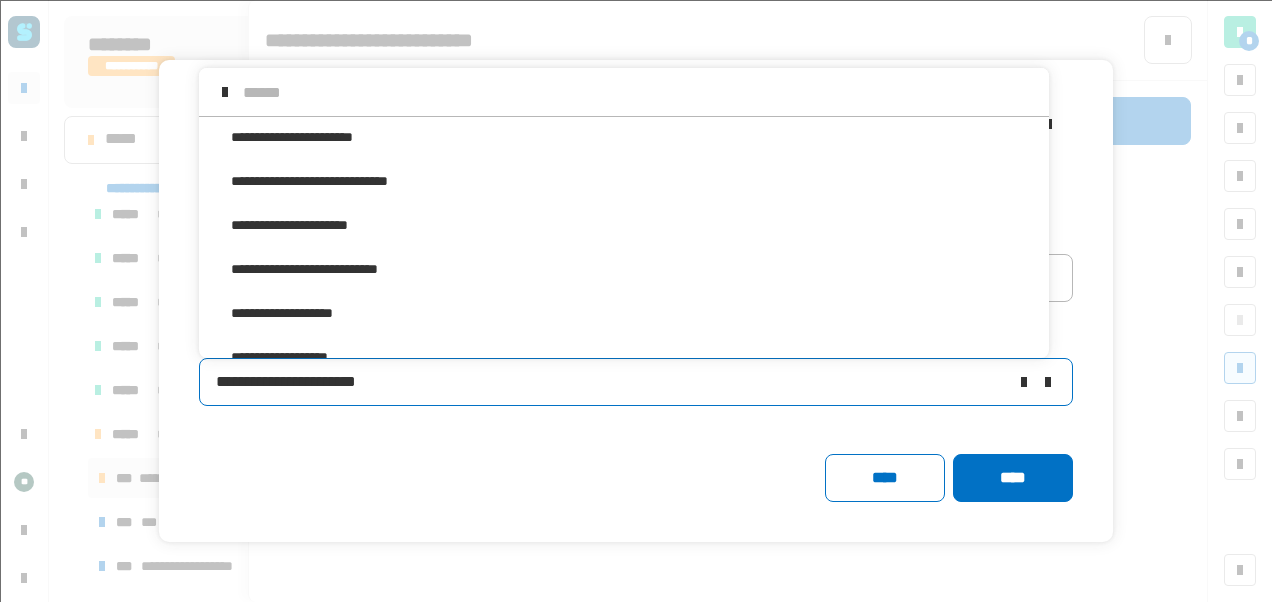 click on "**********" 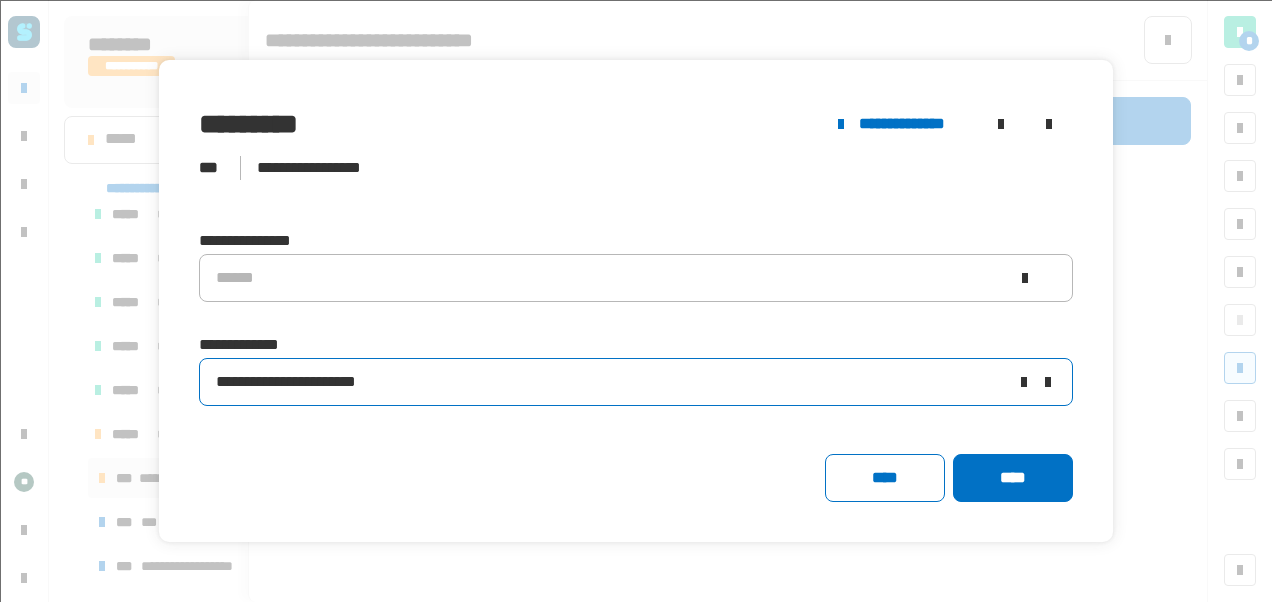 click on "**********" 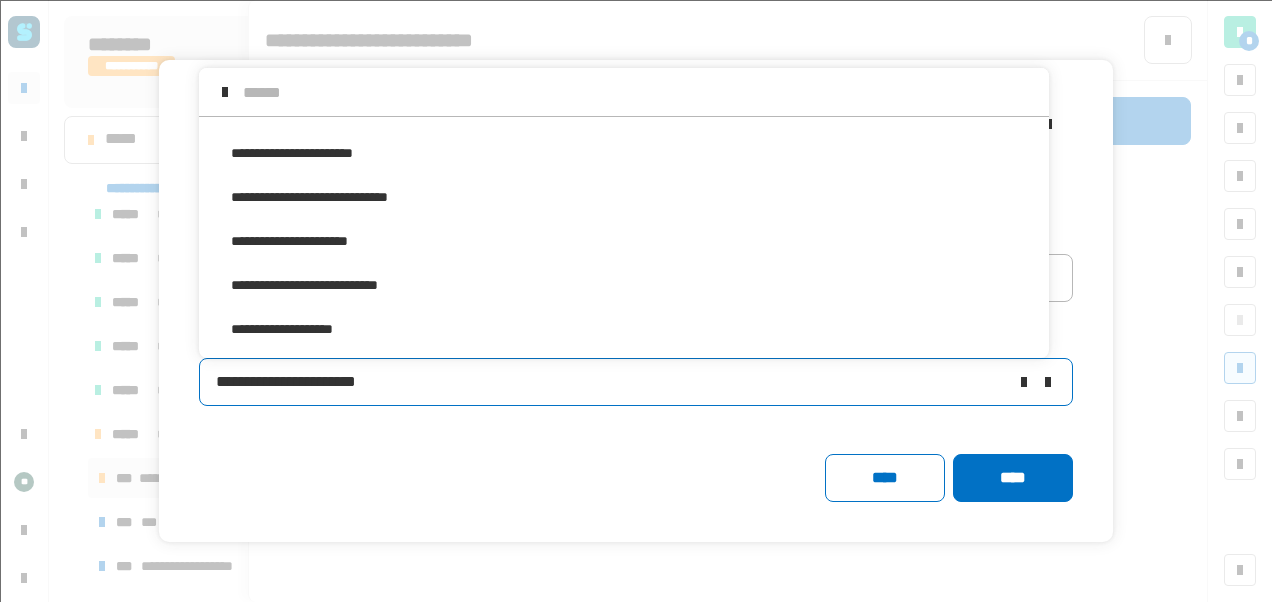 click 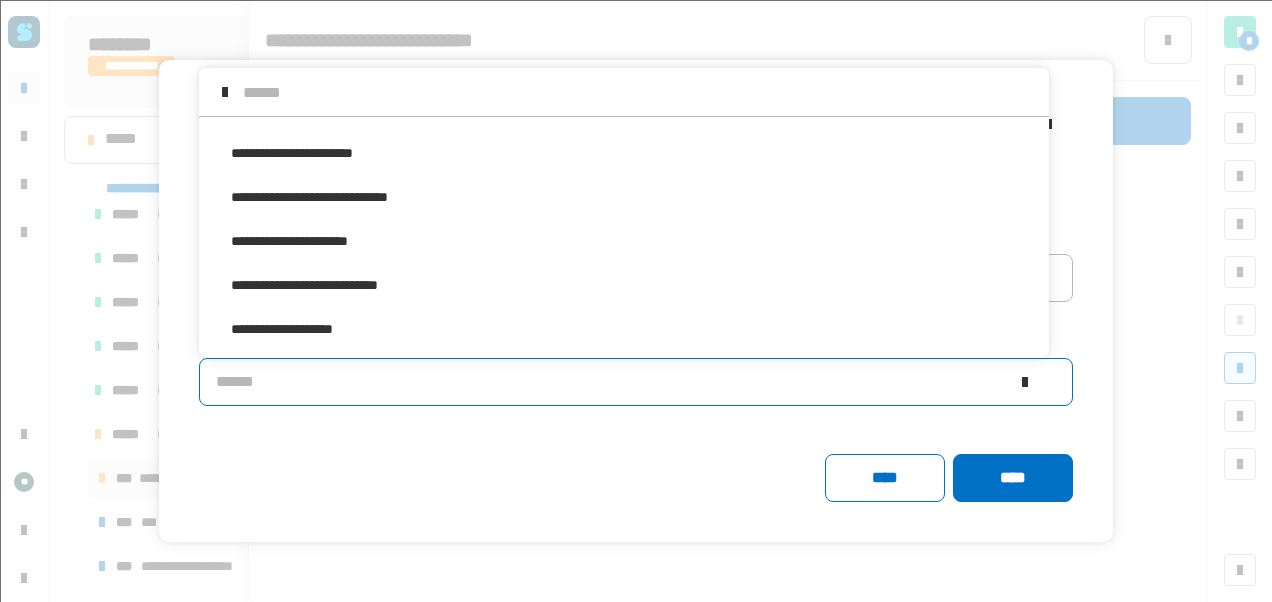 click on "**********" 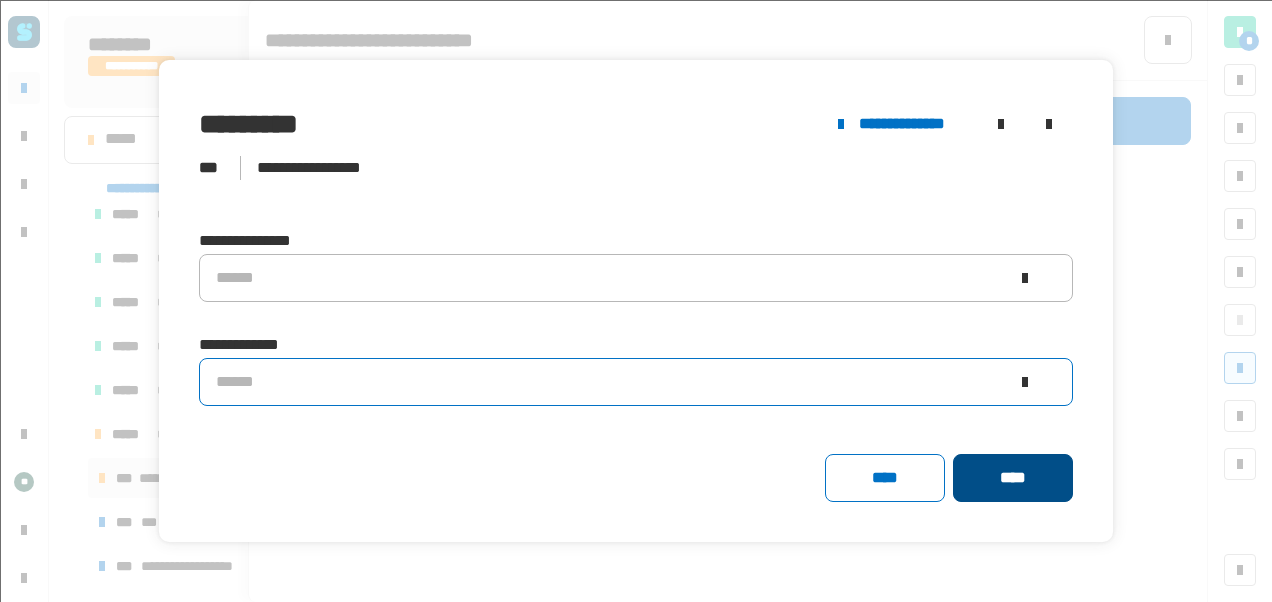 click on "****" 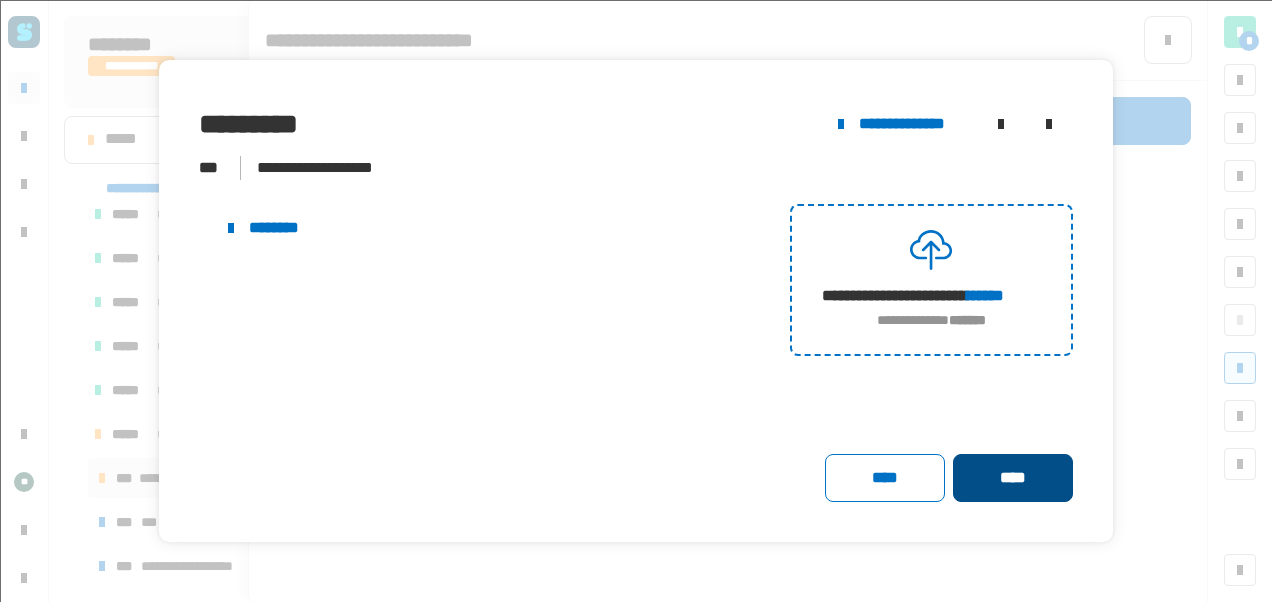 click on "****" 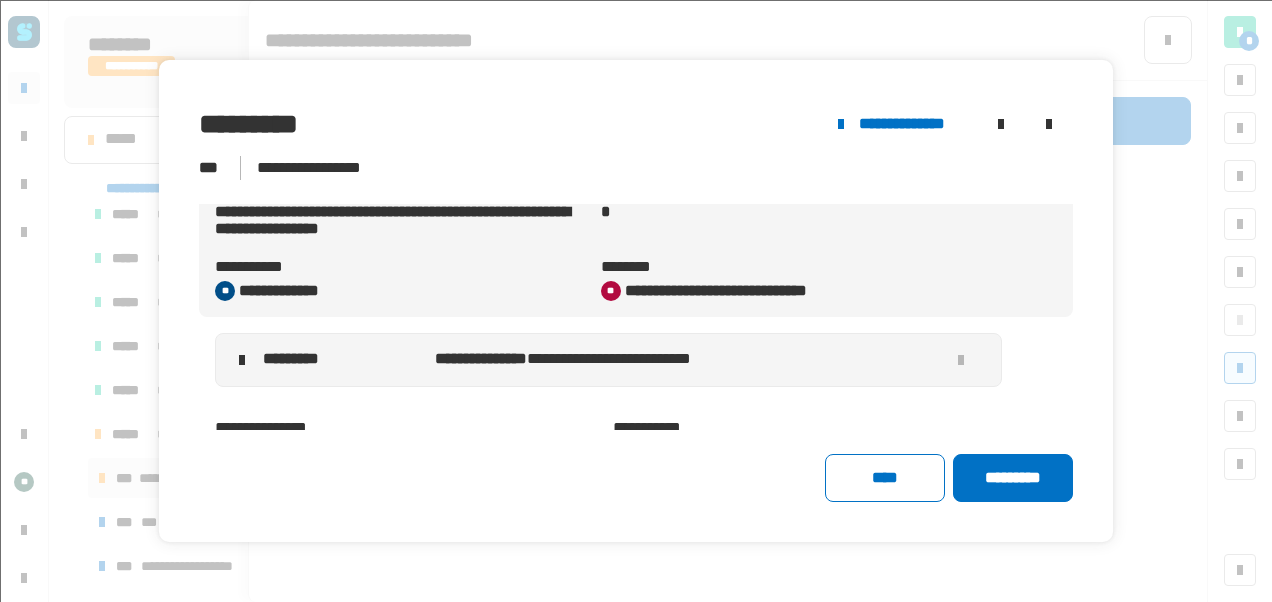 scroll, scrollTop: 156, scrollLeft: 0, axis: vertical 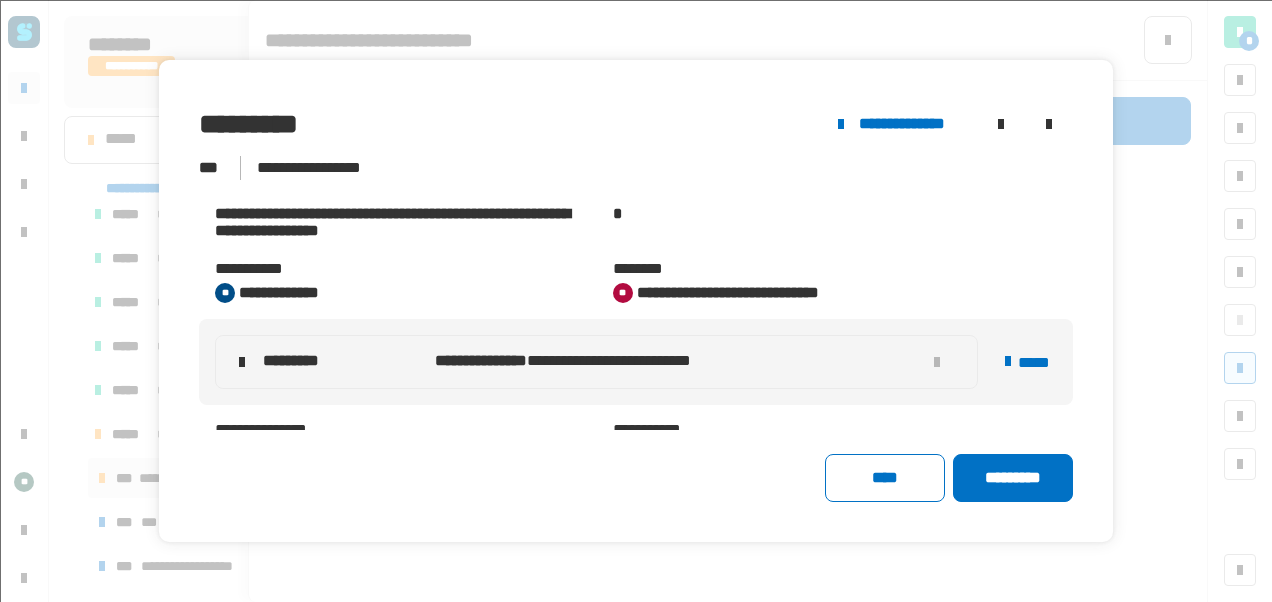 click on "****" 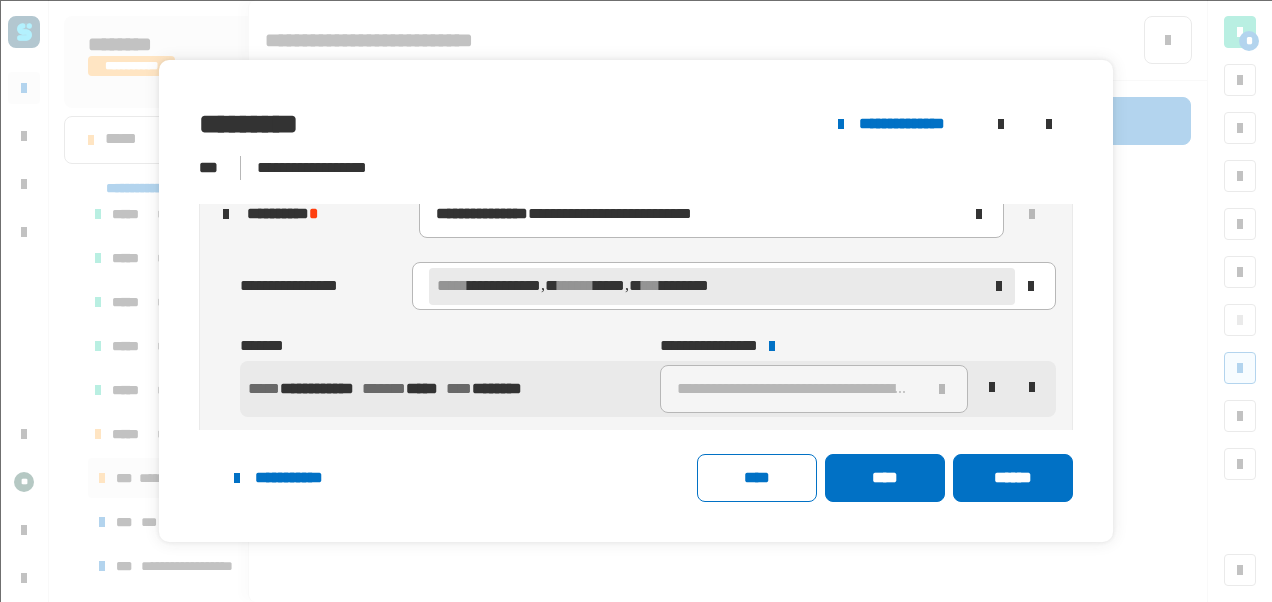 scroll, scrollTop: 42, scrollLeft: 0, axis: vertical 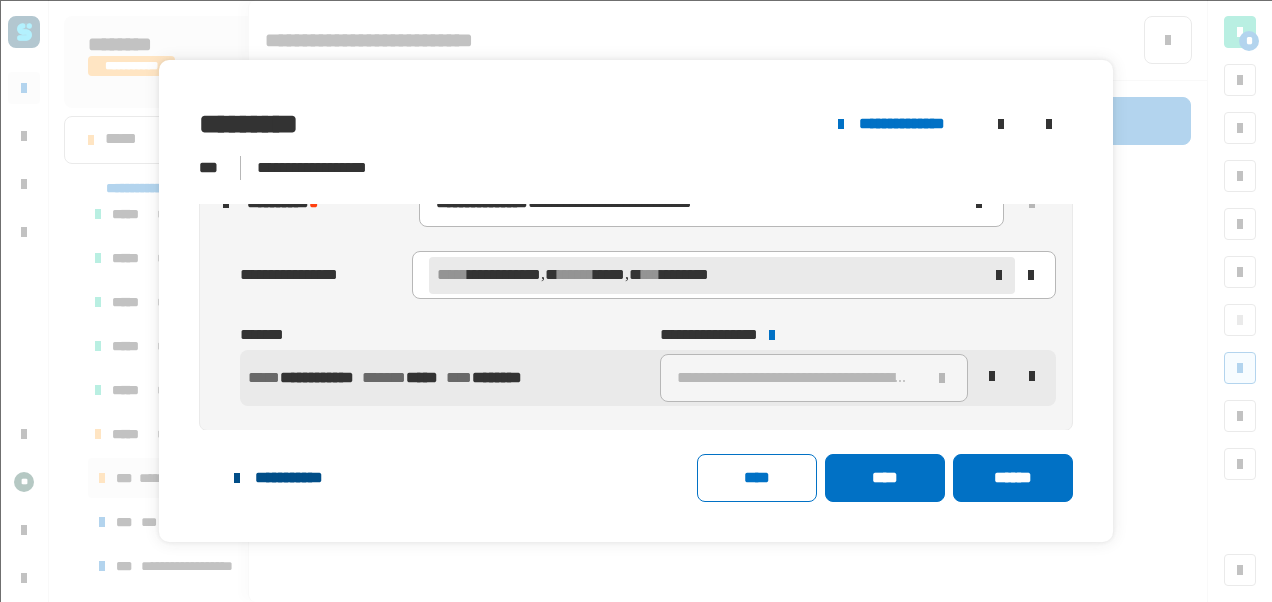 click on "**********" 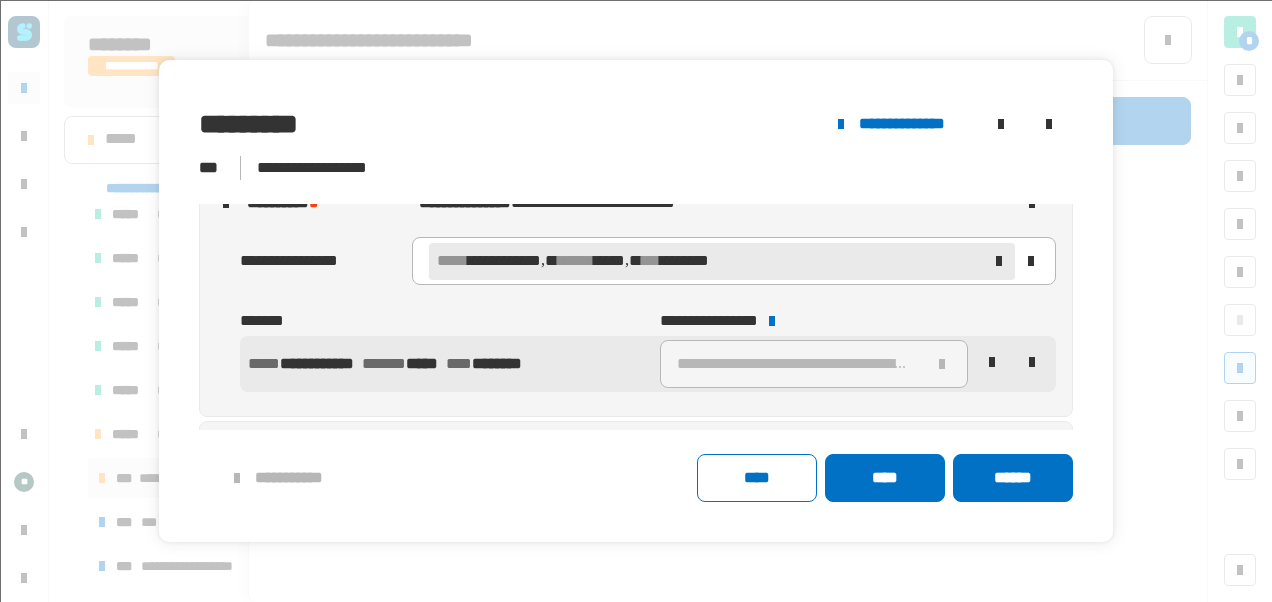 scroll, scrollTop: 0, scrollLeft: 0, axis: both 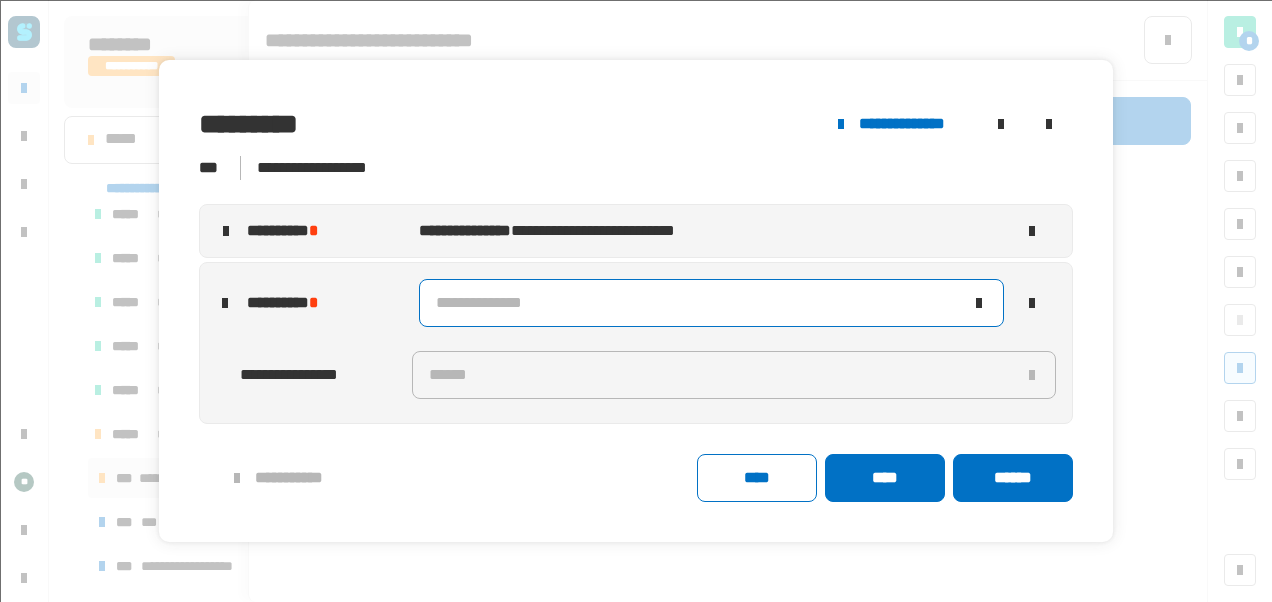 click on "**********" 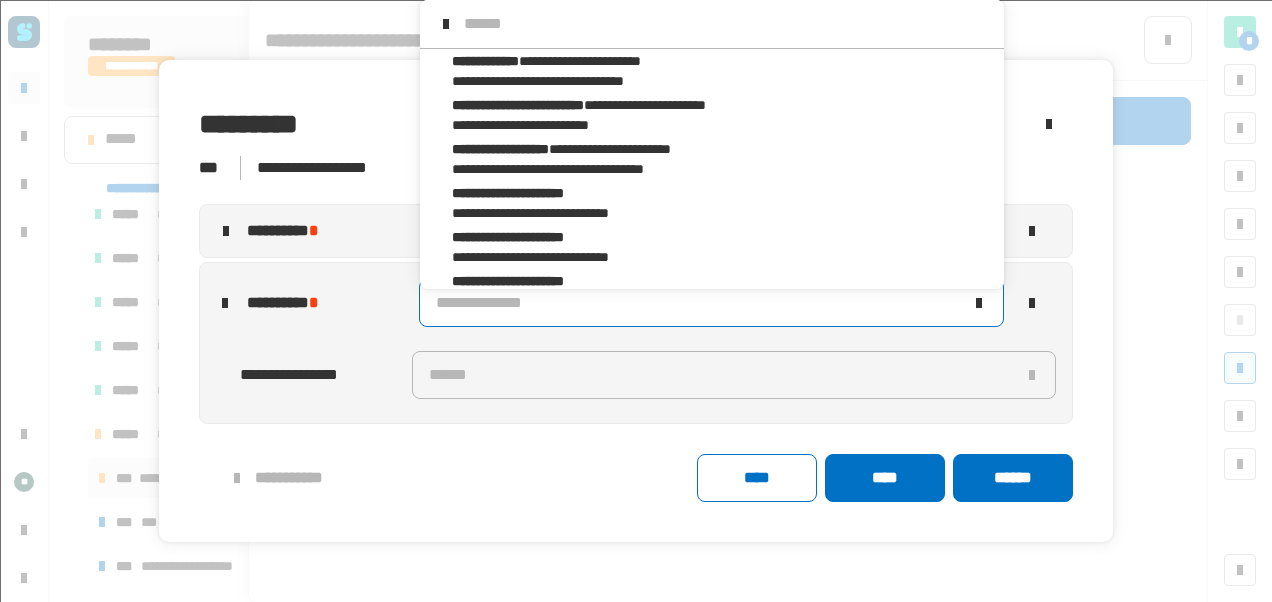 scroll, scrollTop: 16, scrollLeft: 0, axis: vertical 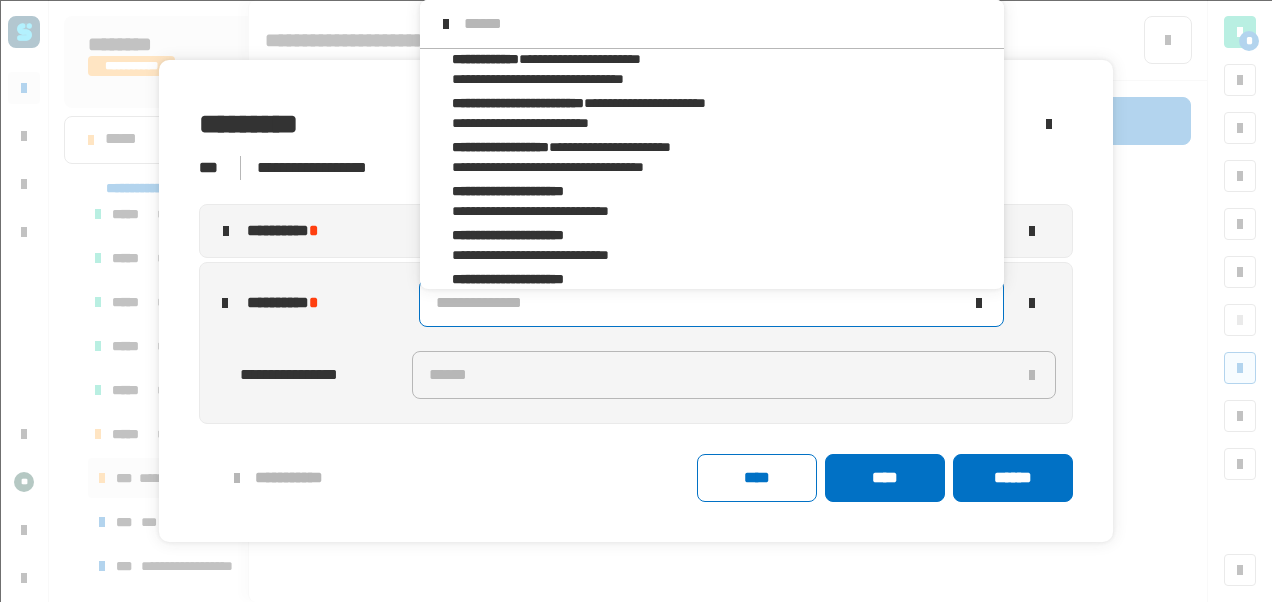click on "**********" 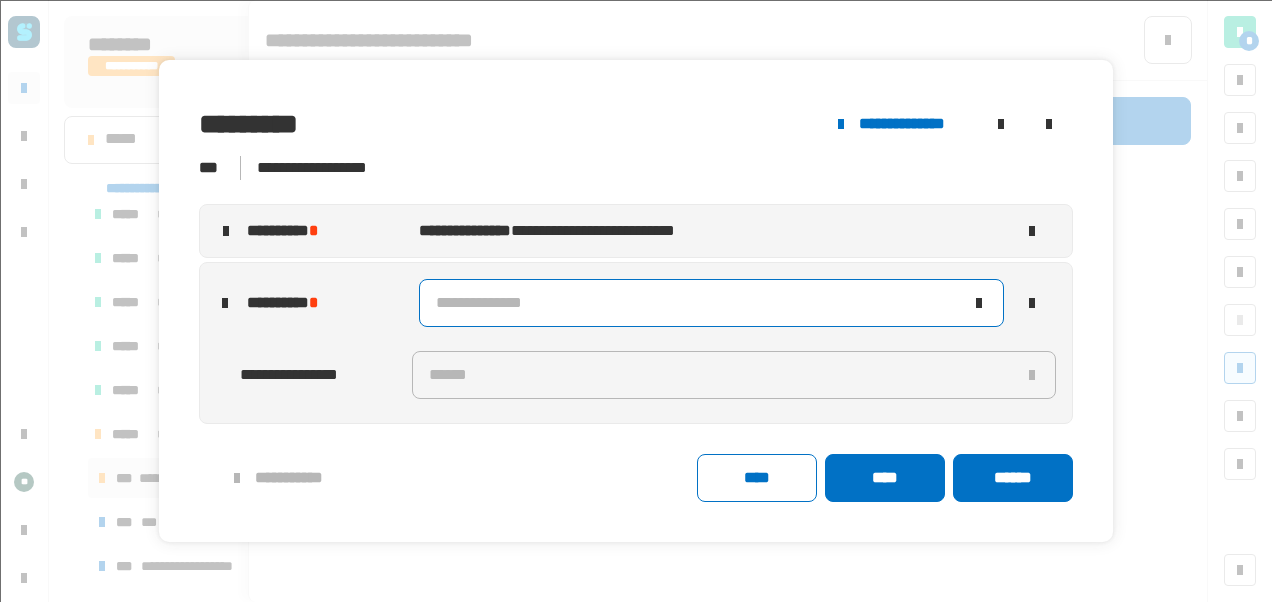 click on "**********" 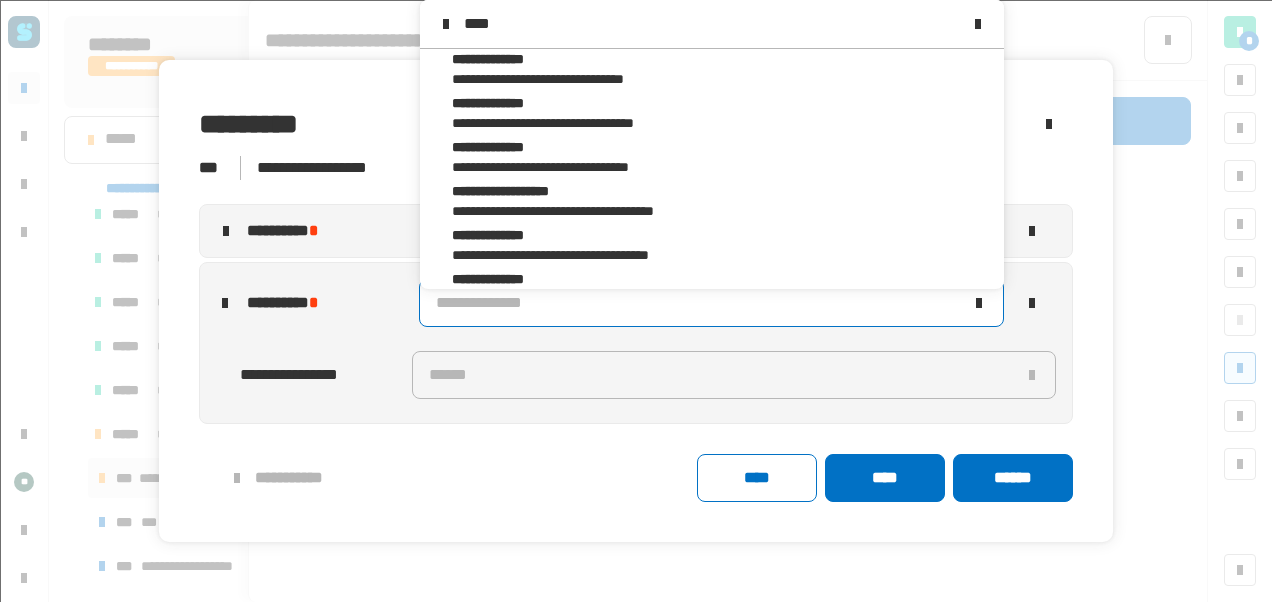 scroll, scrollTop: 0, scrollLeft: 0, axis: both 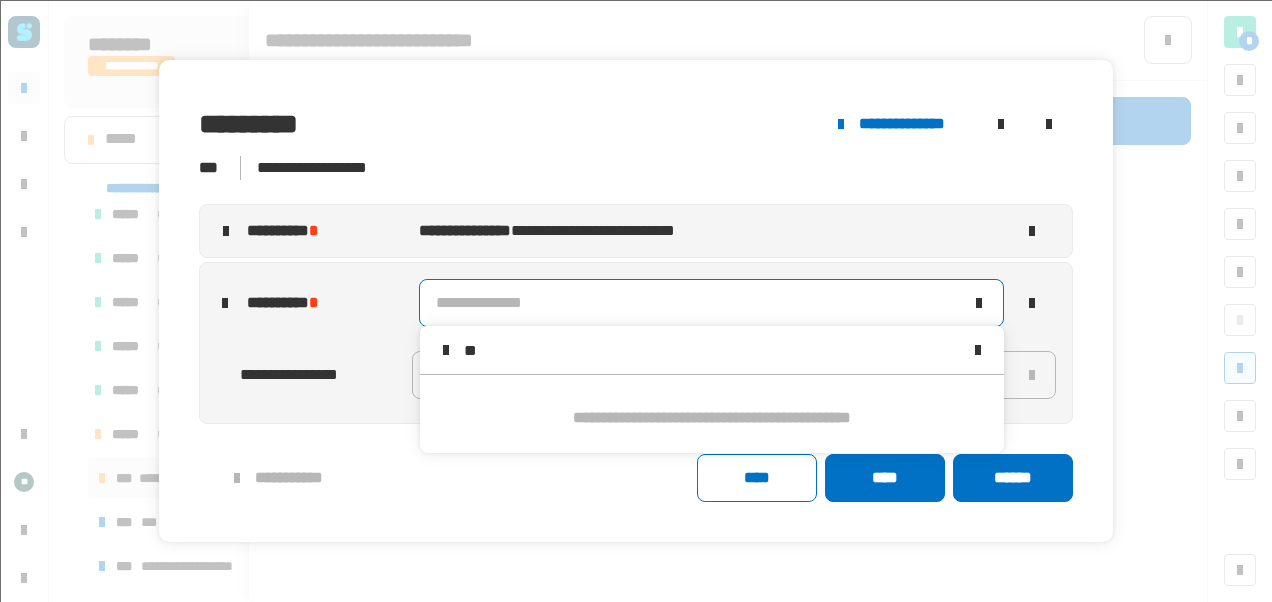type on "*" 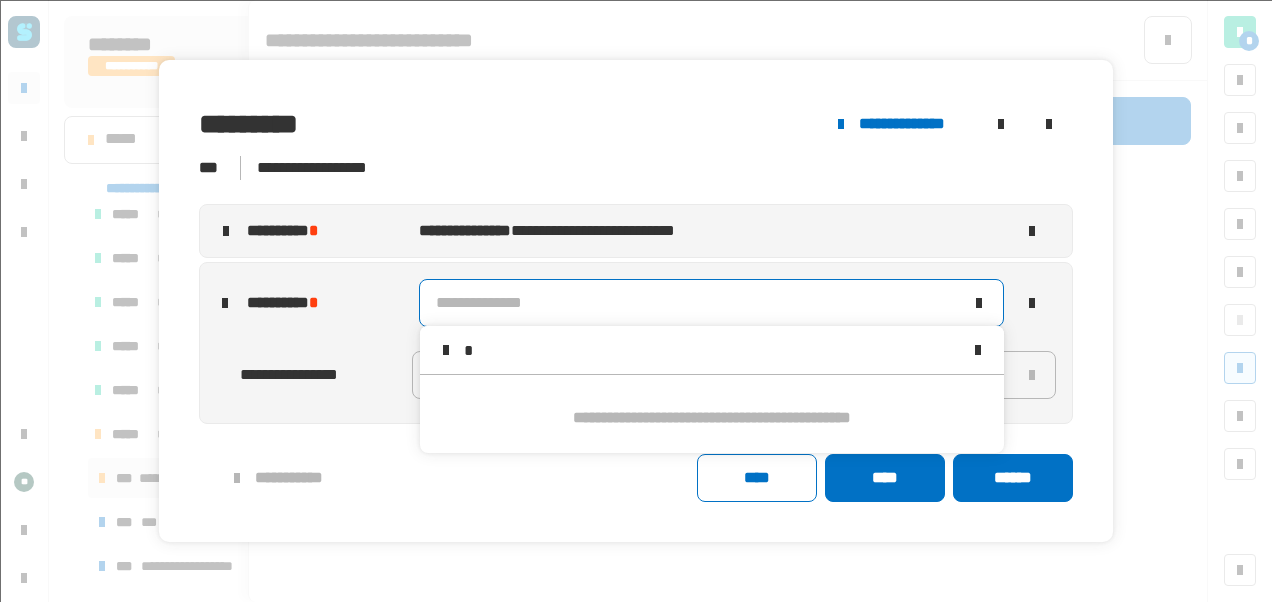 type 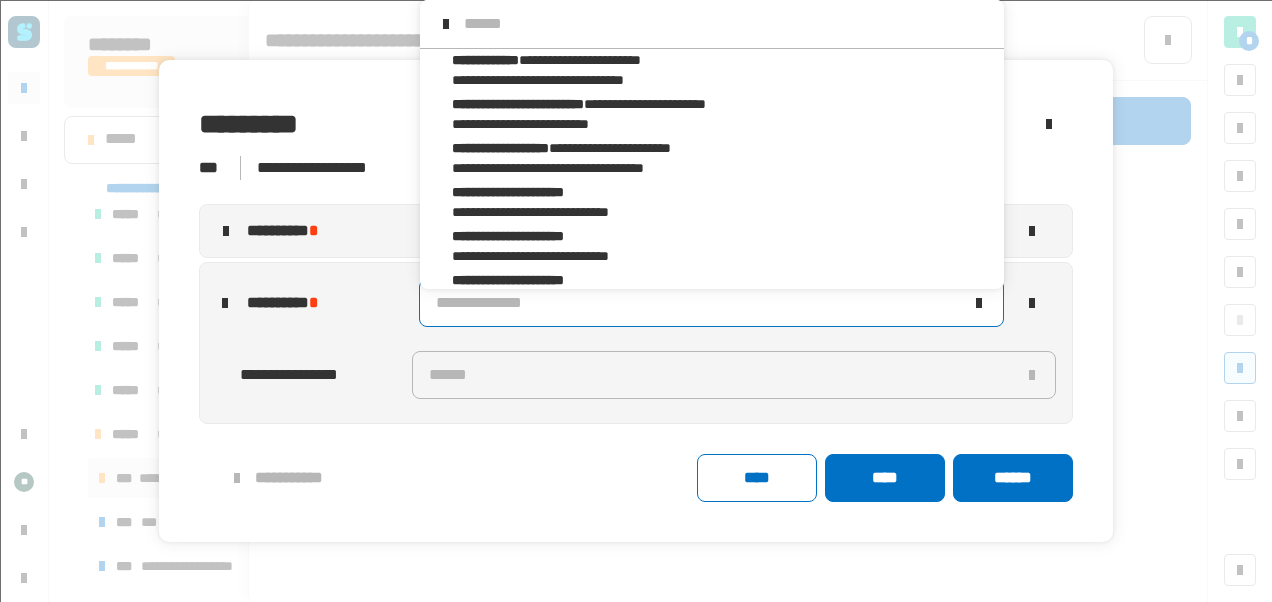 scroll, scrollTop: 16, scrollLeft: 0, axis: vertical 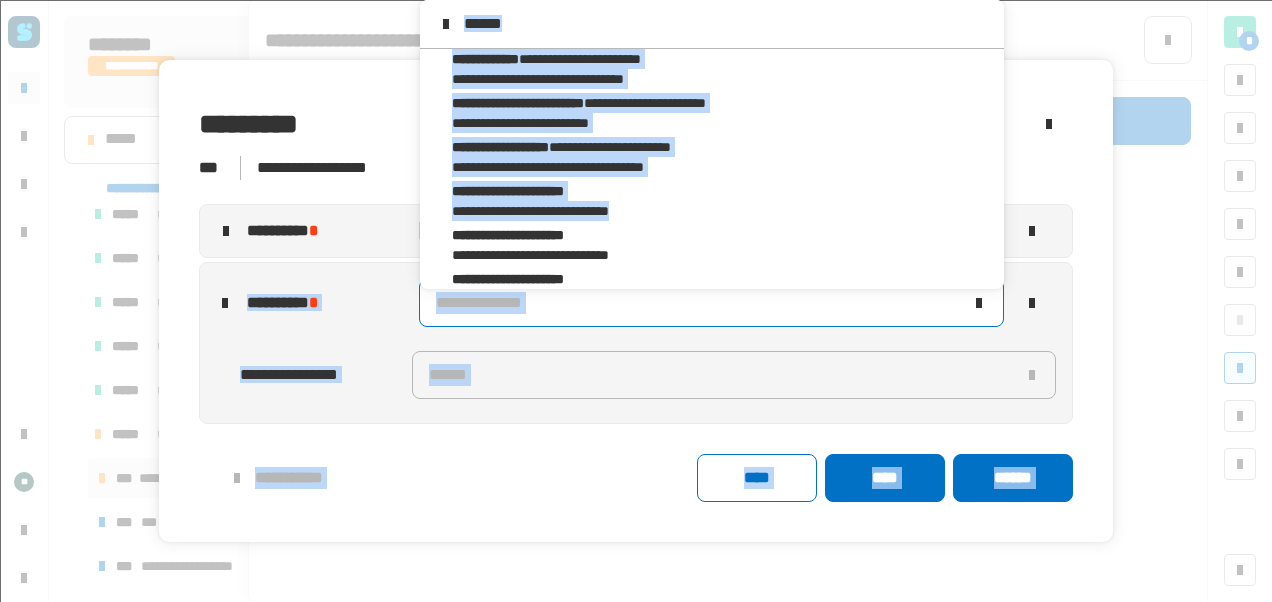 drag, startPoint x: 398, startPoint y: 233, endPoint x: 426, endPoint y: 233, distance: 28 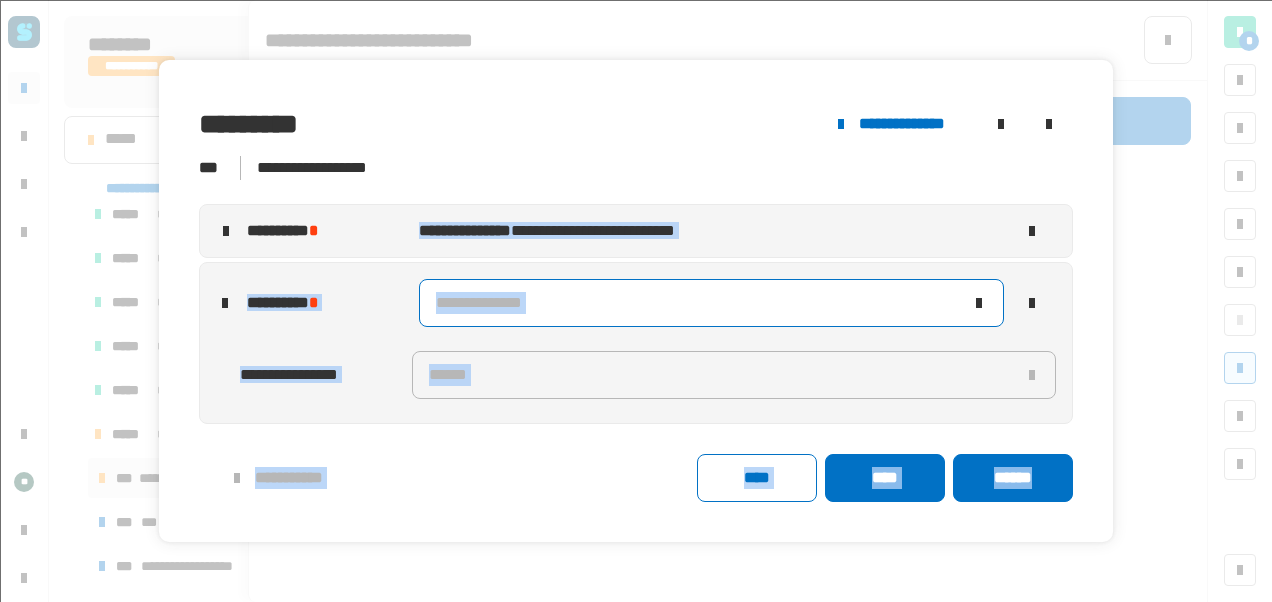 click on "**********" 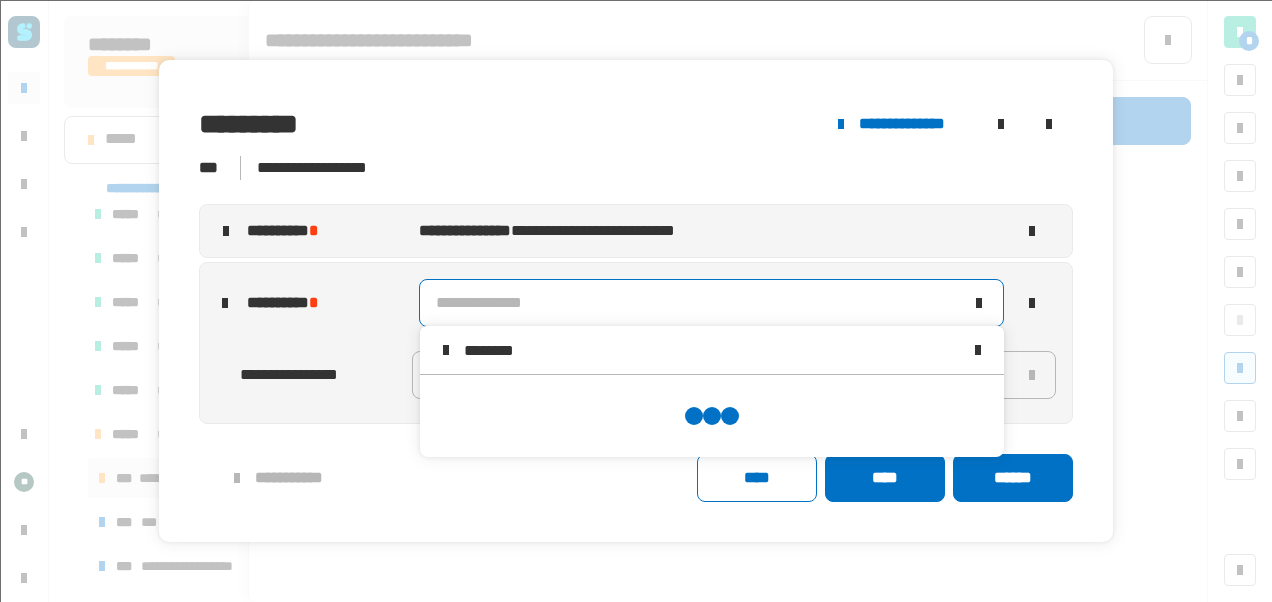 scroll, scrollTop: 0, scrollLeft: 0, axis: both 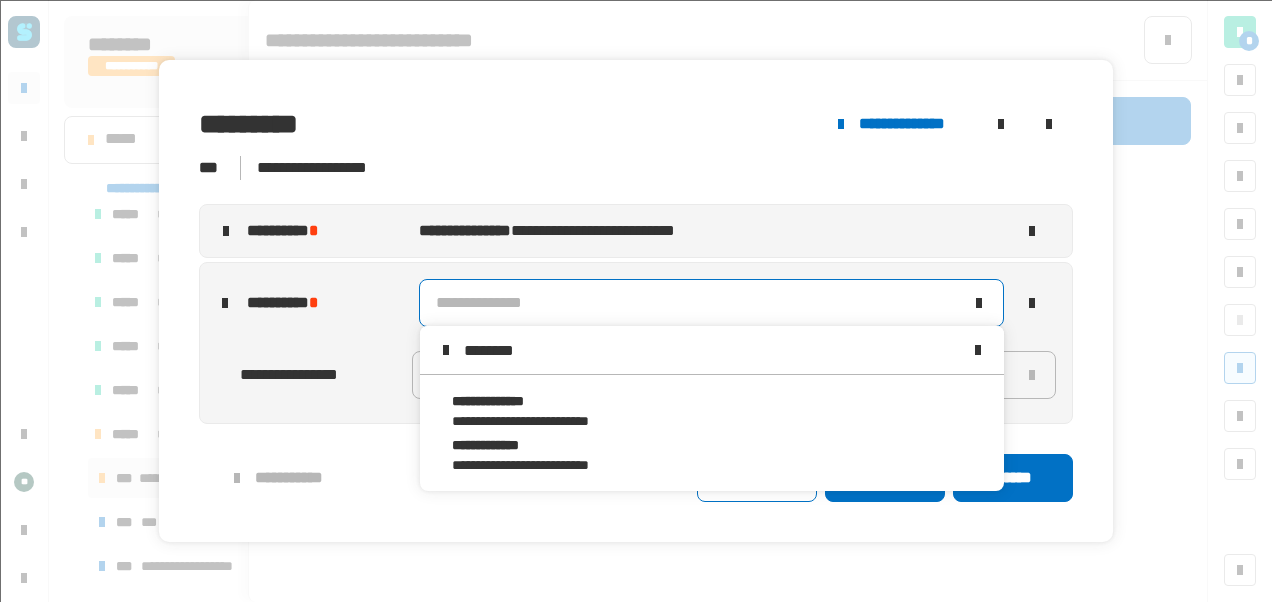 type on "********" 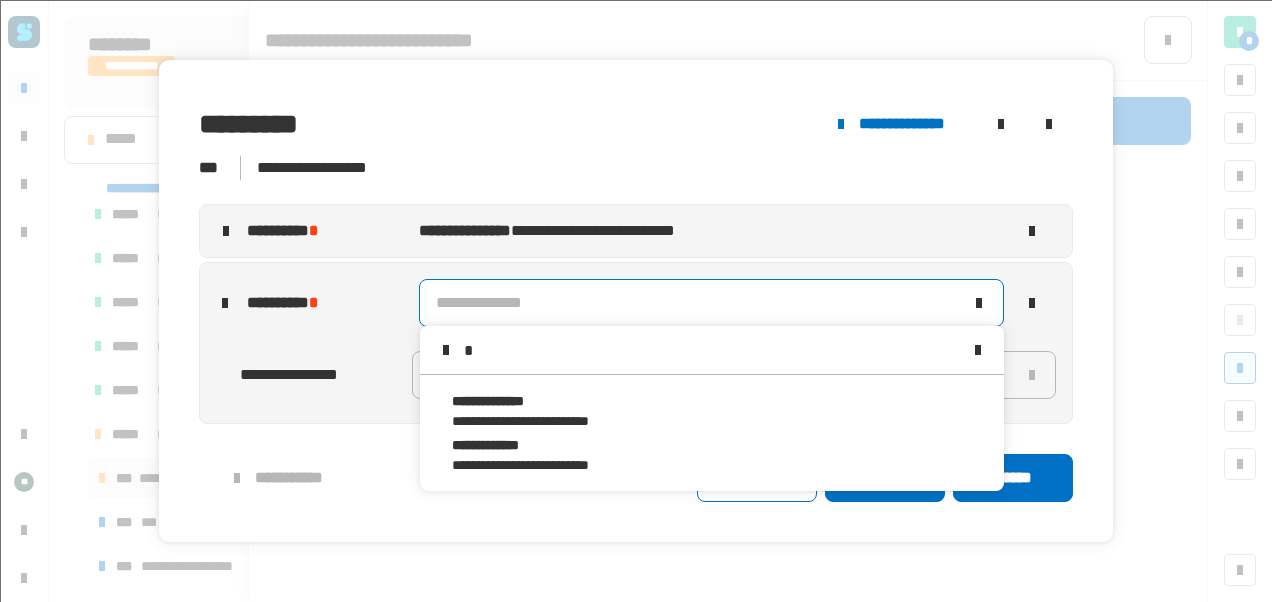 type 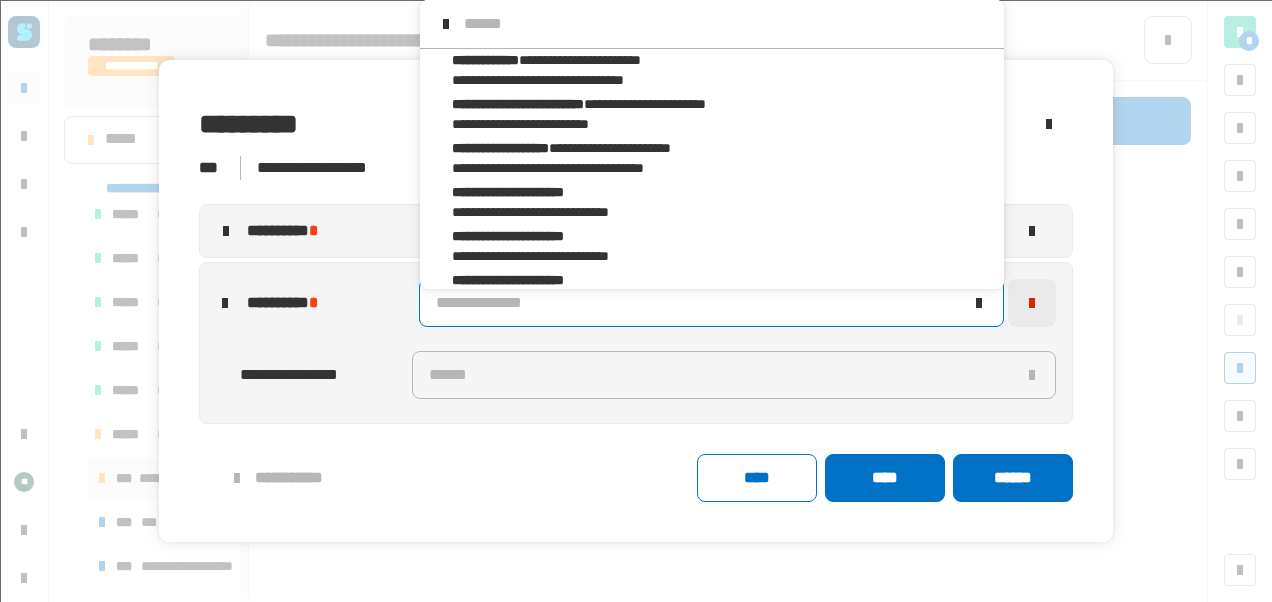 scroll, scrollTop: 16, scrollLeft: 0, axis: vertical 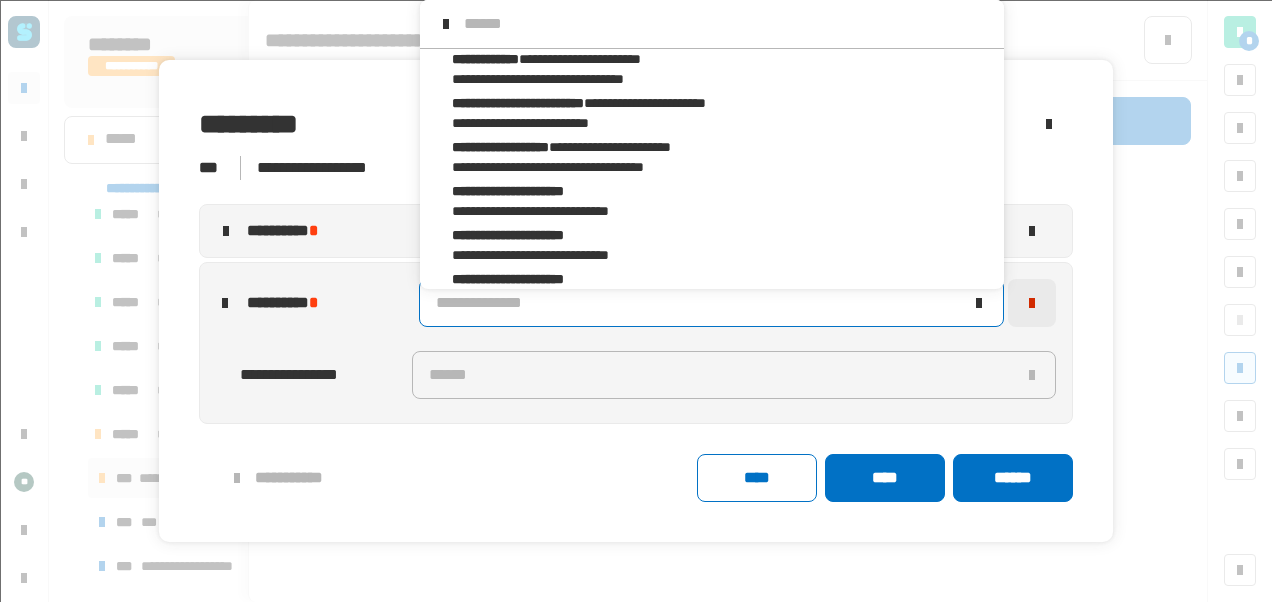 click 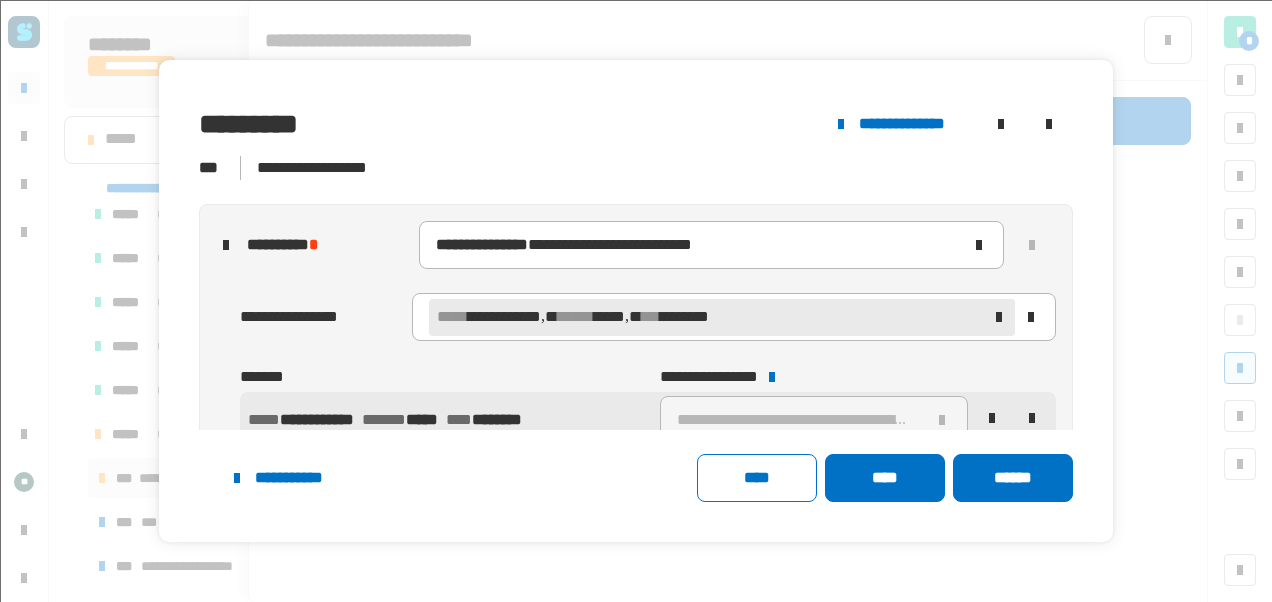 scroll, scrollTop: 42, scrollLeft: 0, axis: vertical 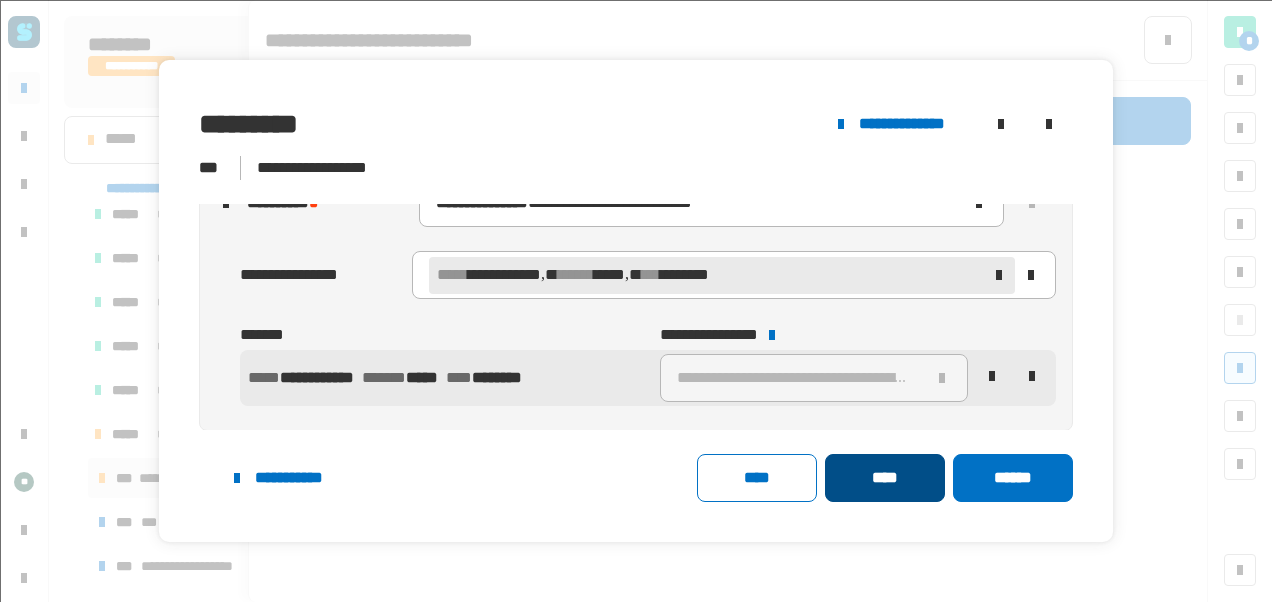 click on "****" 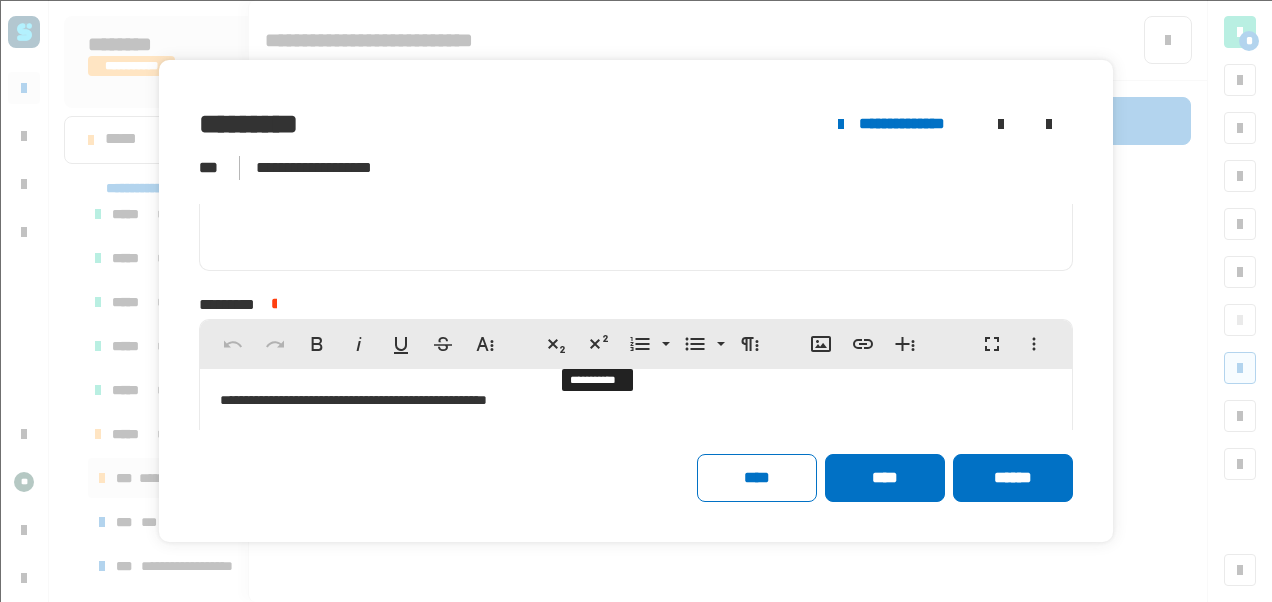scroll, scrollTop: 215, scrollLeft: 0, axis: vertical 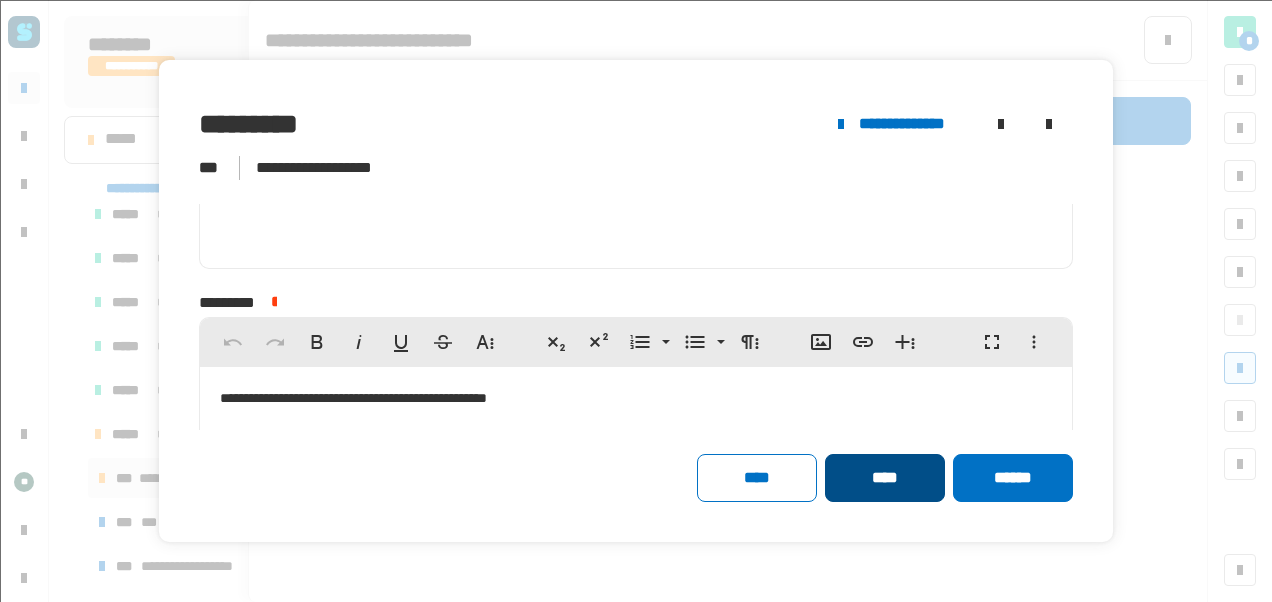 click on "****" 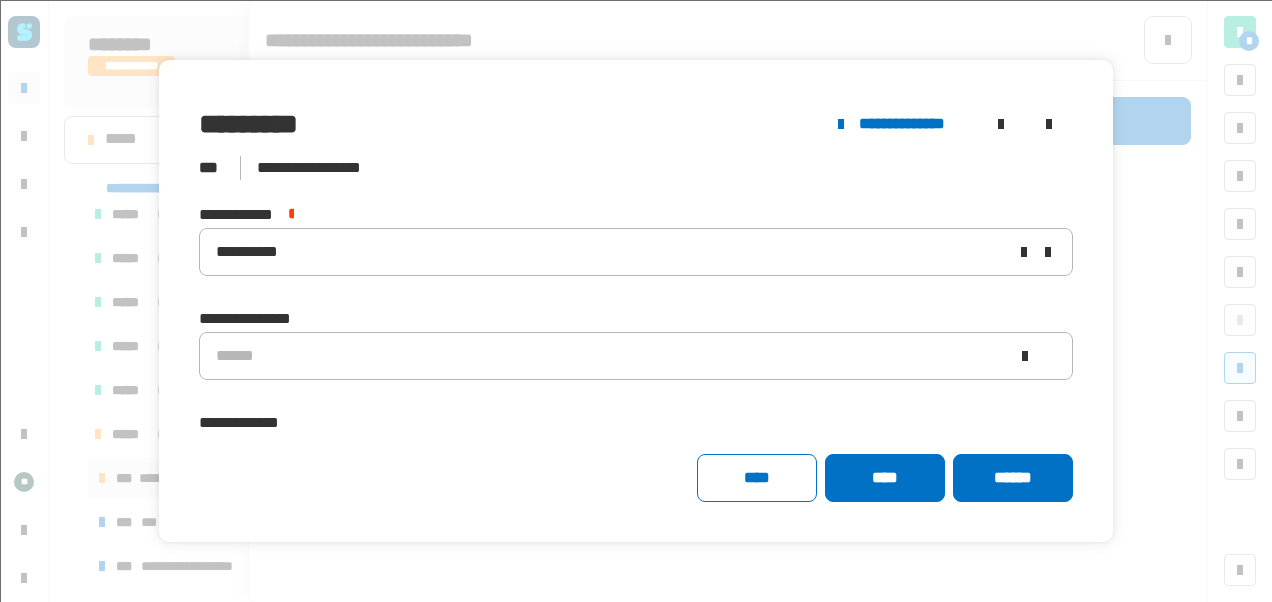 click on "****" 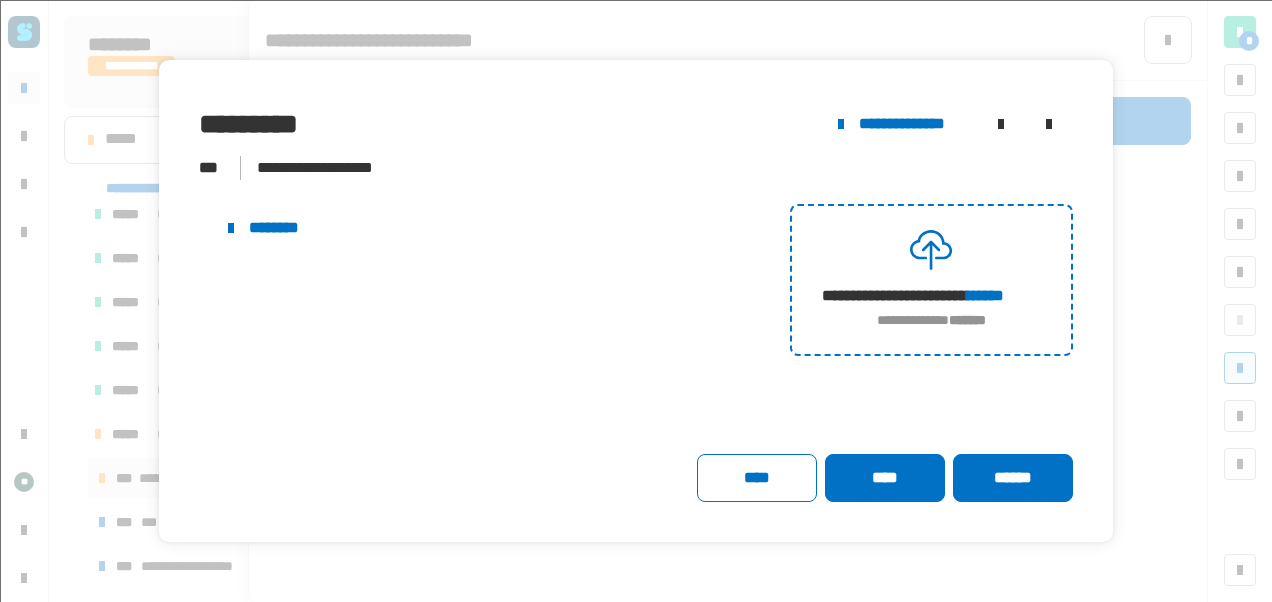 click on "****" 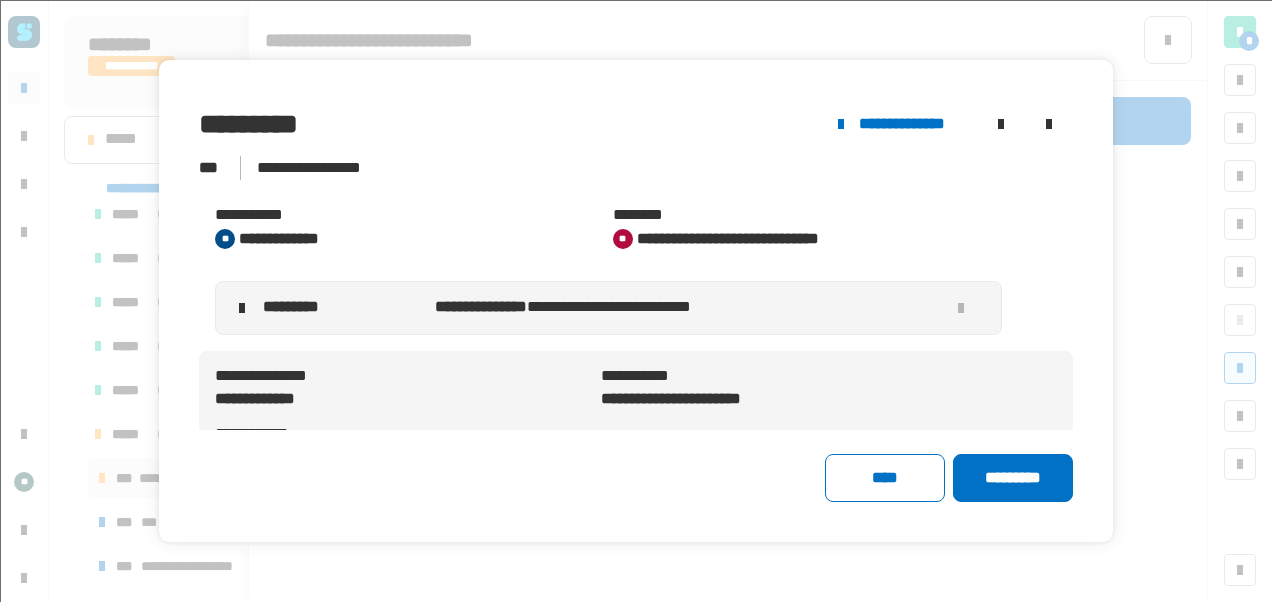 scroll, scrollTop: 200, scrollLeft: 0, axis: vertical 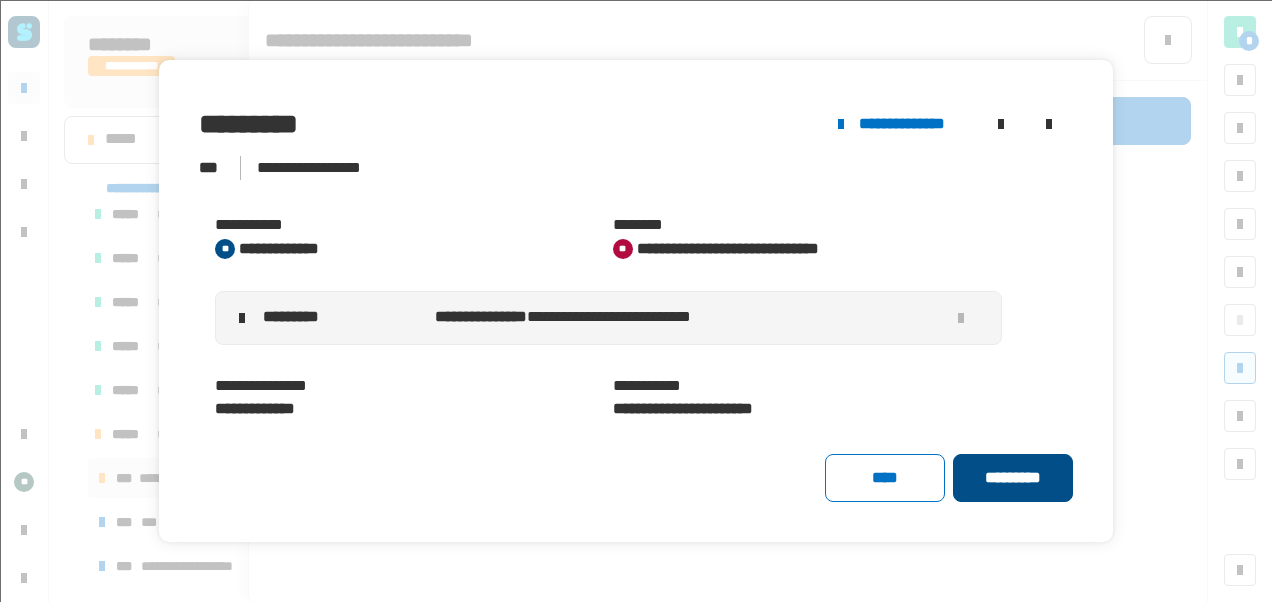 click on "*********" 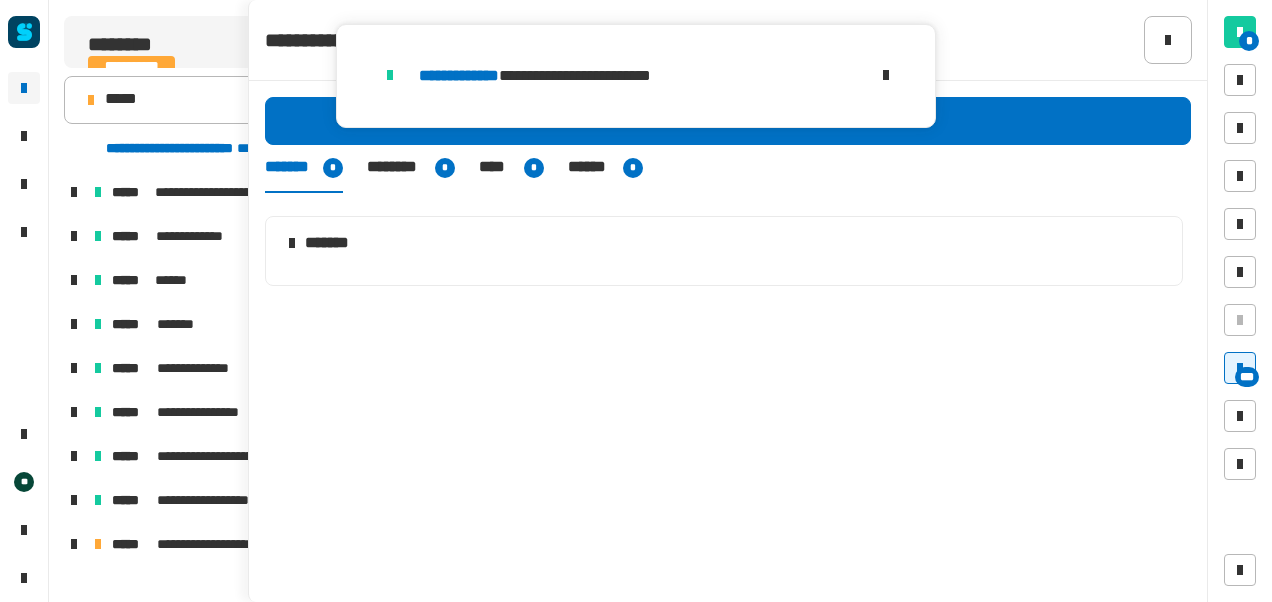 scroll, scrollTop: 150, scrollLeft: 0, axis: vertical 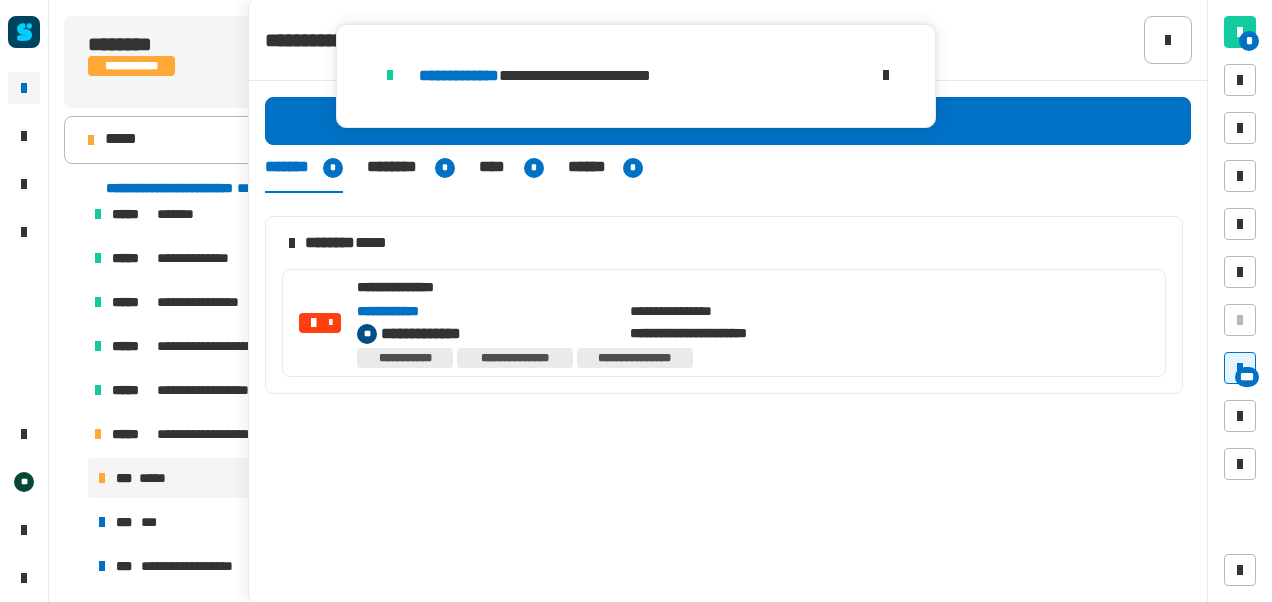 click on "**********" 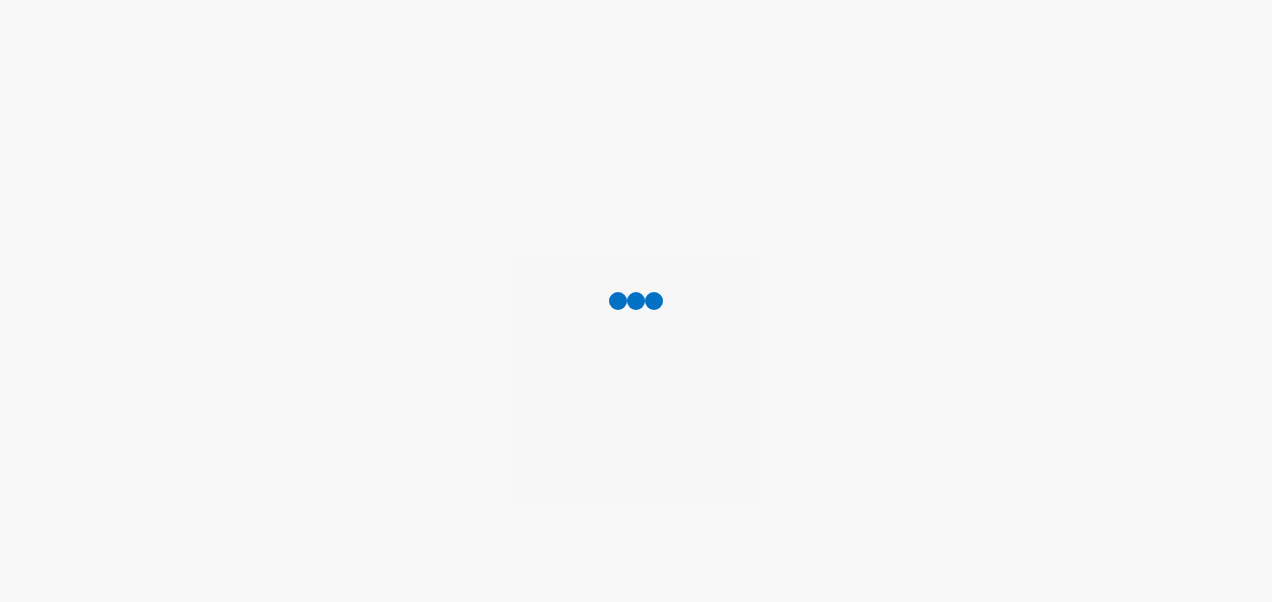 scroll, scrollTop: 0, scrollLeft: 0, axis: both 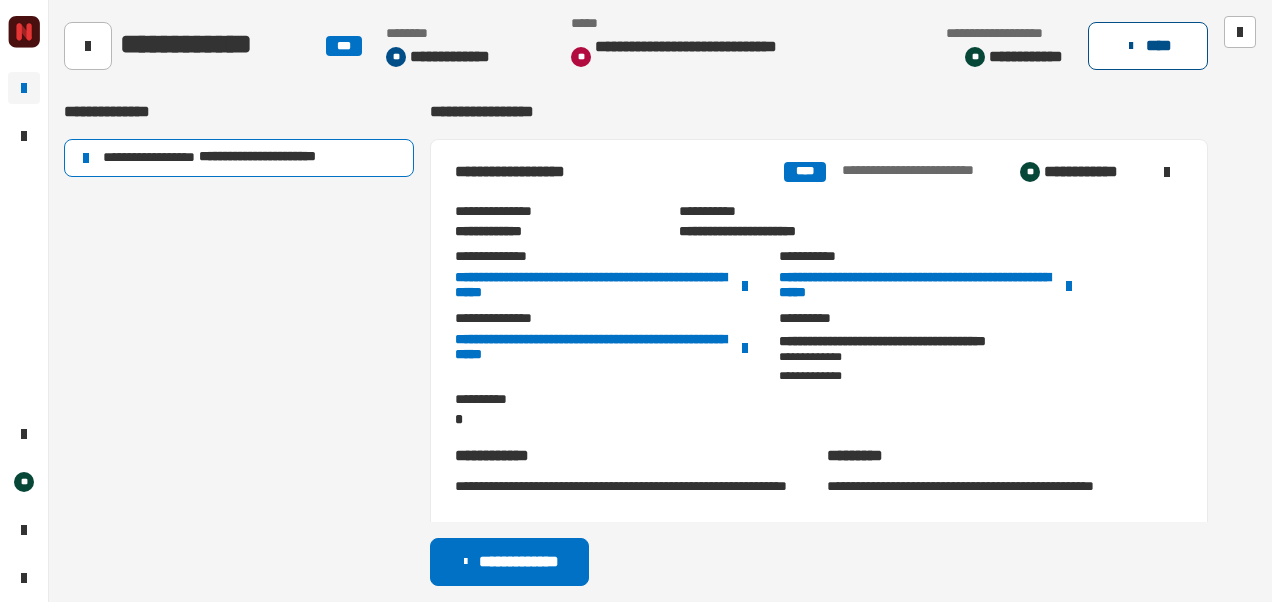 click 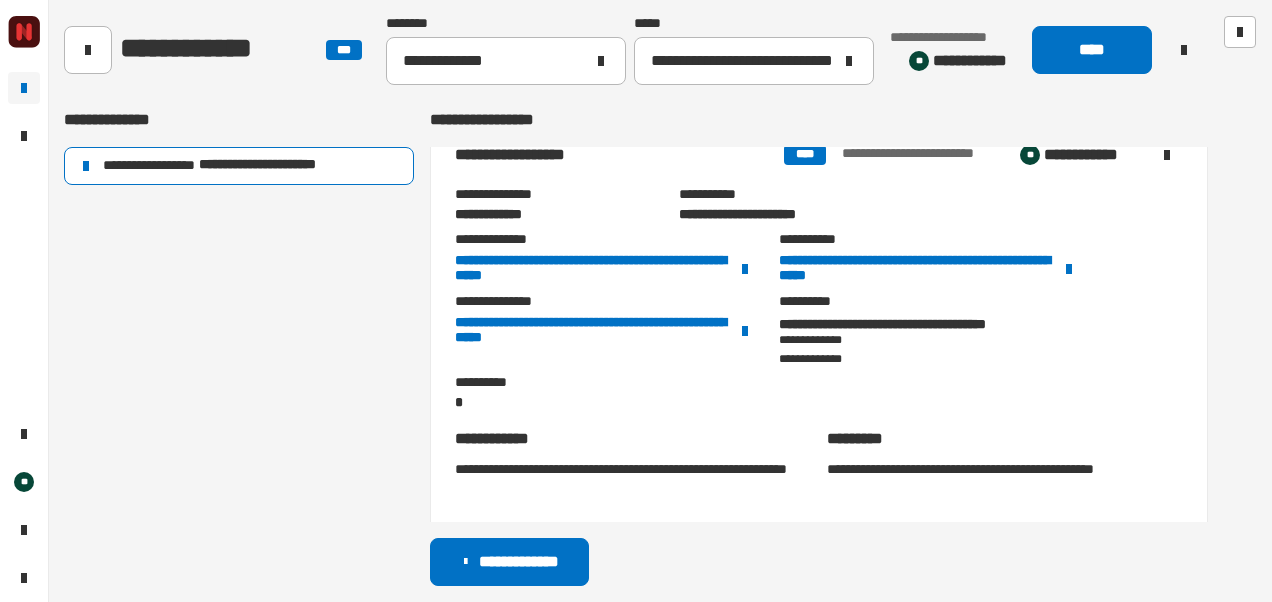 scroll, scrollTop: 0, scrollLeft: 0, axis: both 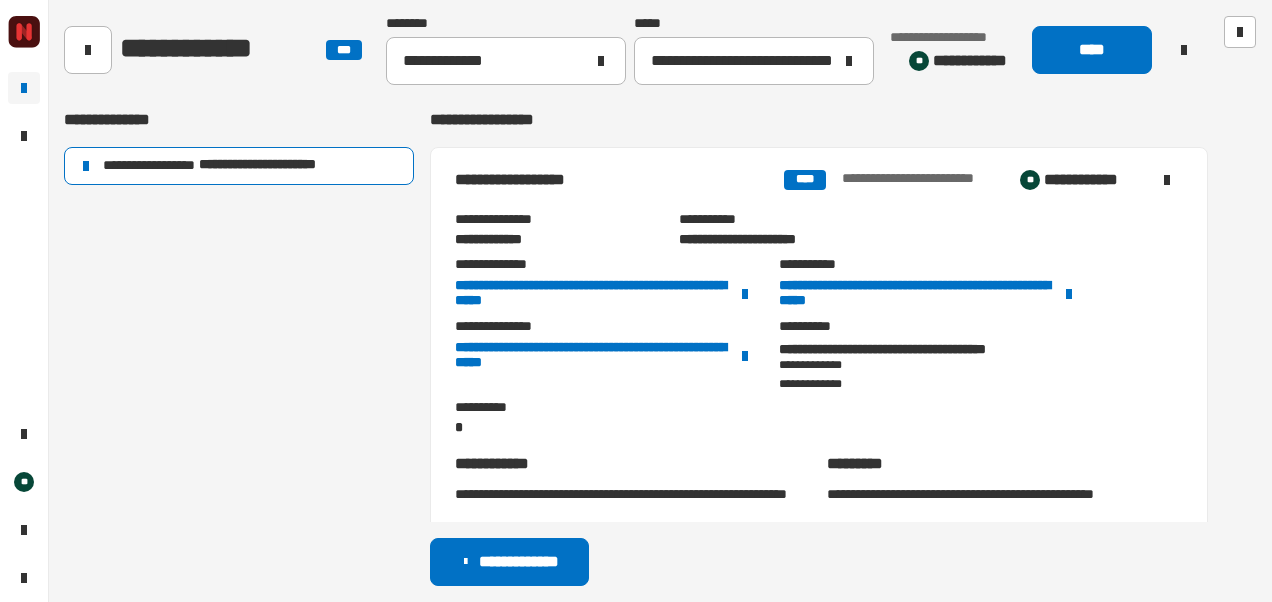 click on "**********" at bounding box center [819, 324] 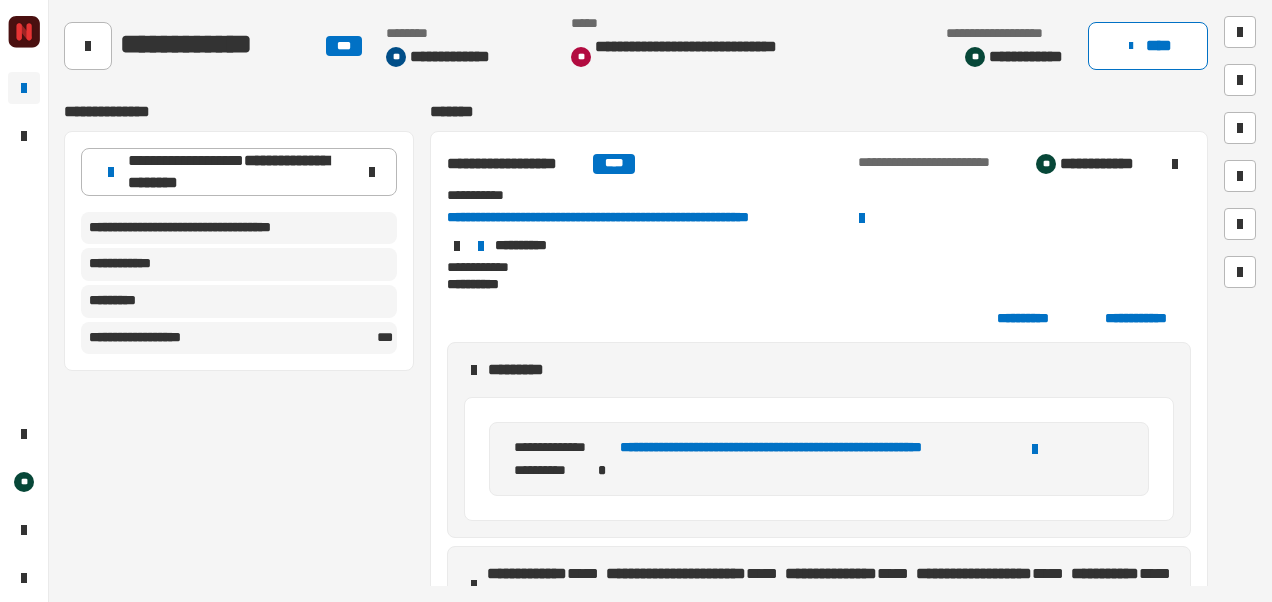 click on "**********" at bounding box center (819, 440) 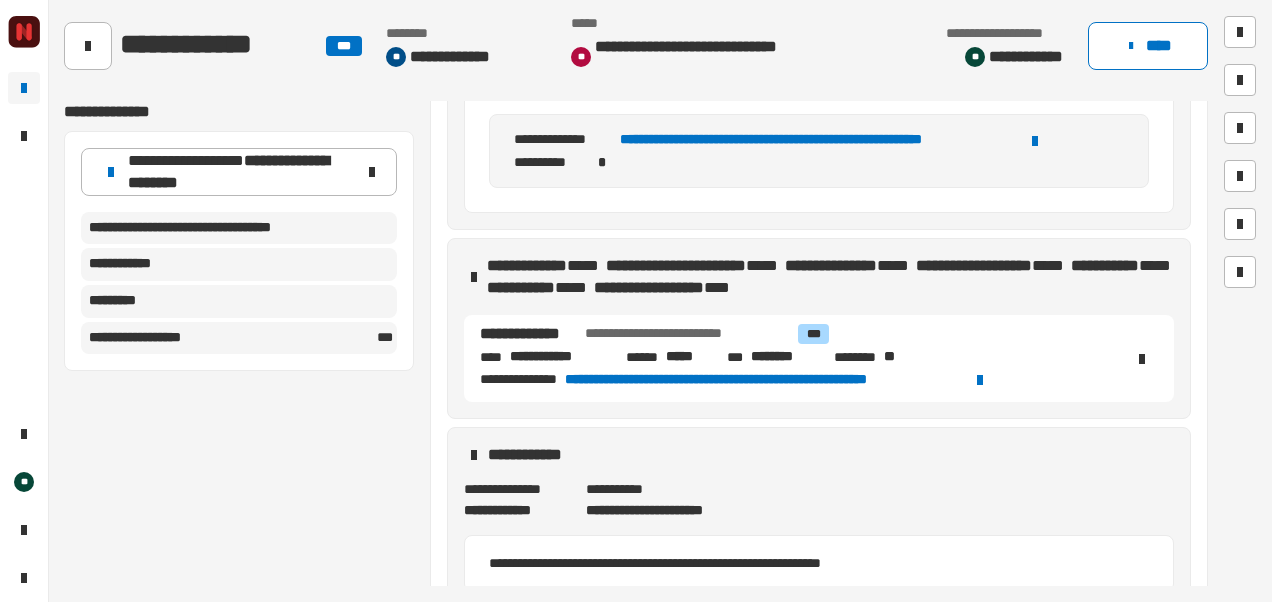 scroll, scrollTop: 310, scrollLeft: 0, axis: vertical 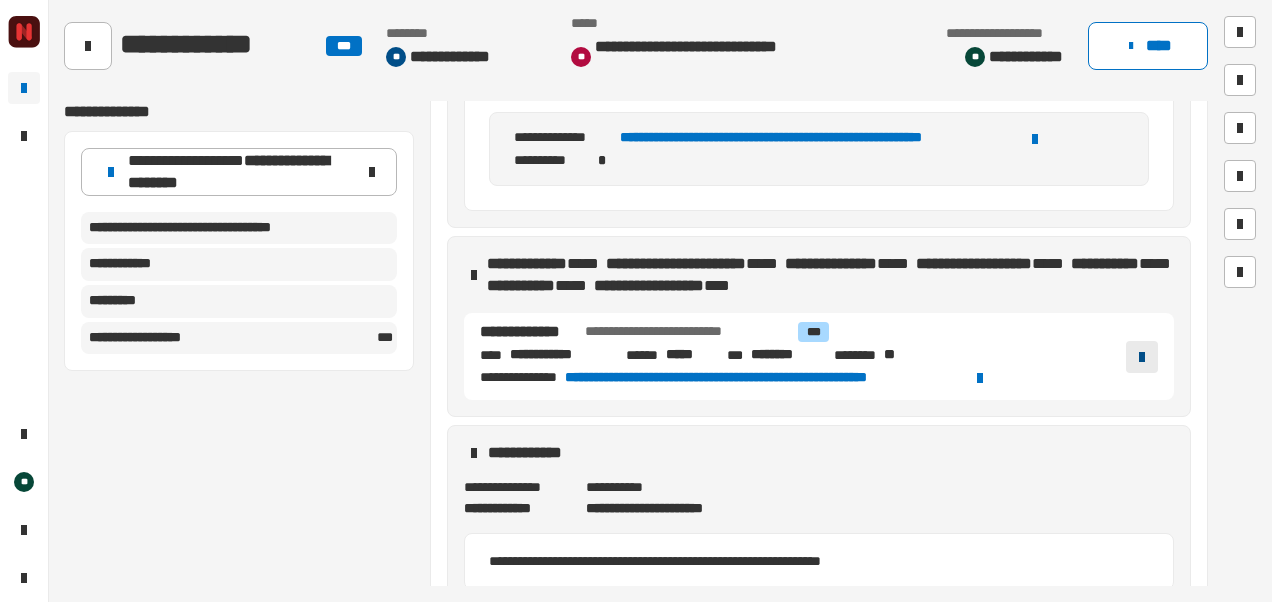 click at bounding box center [1142, 357] 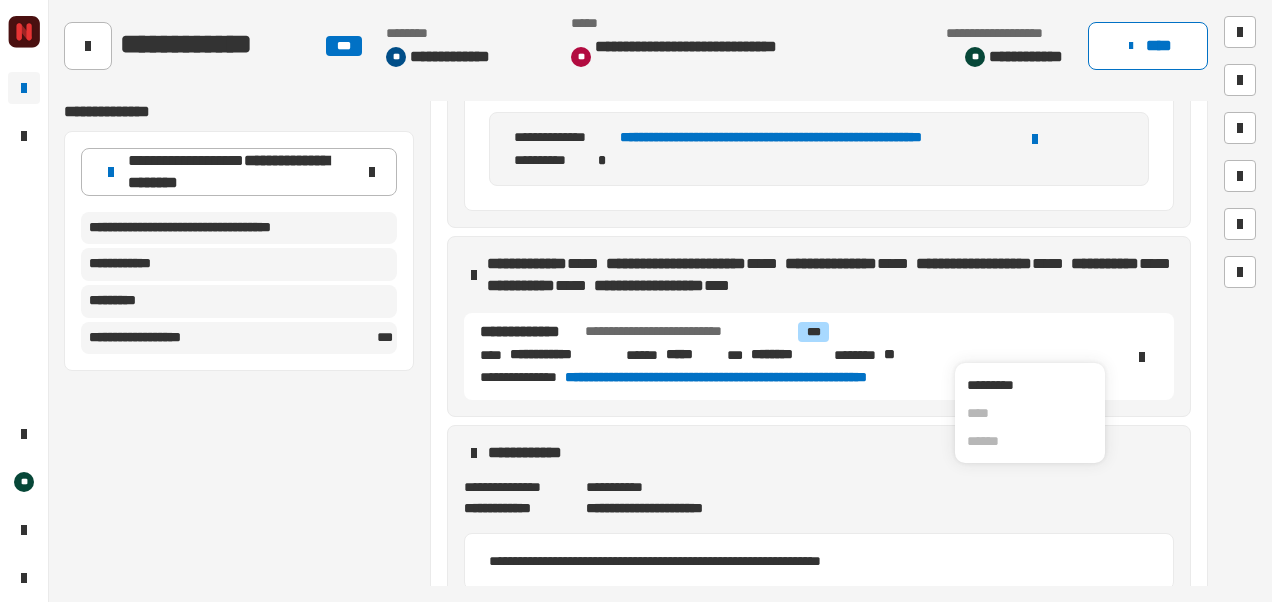 click on "**********" at bounding box center [819, 498] 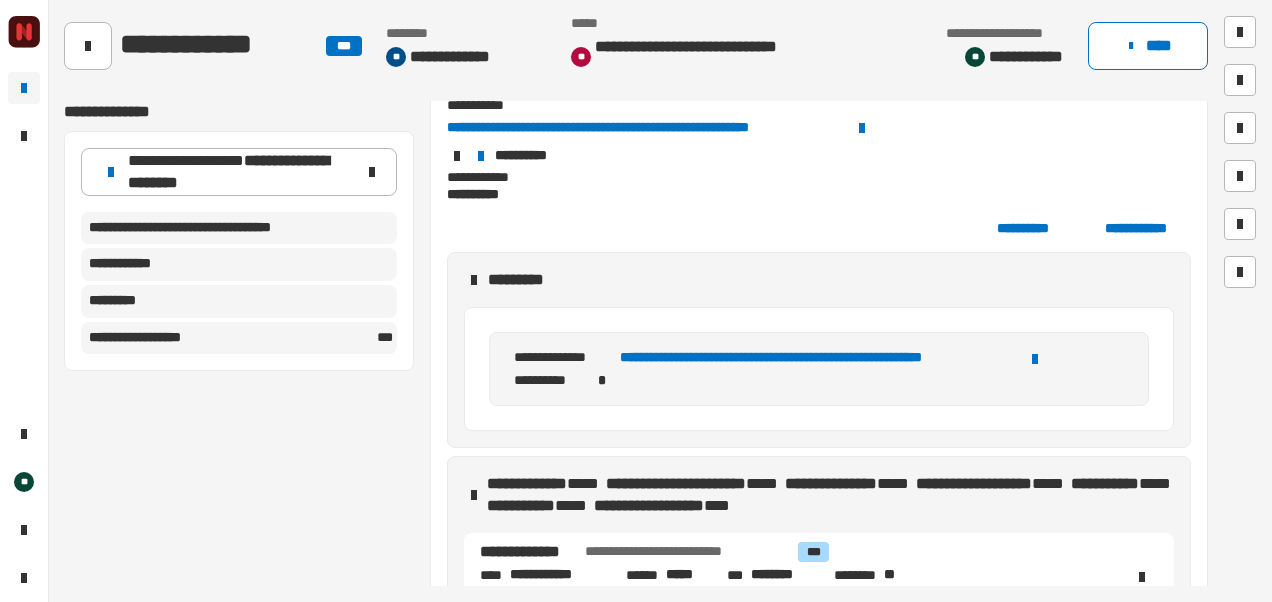 scroll, scrollTop: 0, scrollLeft: 0, axis: both 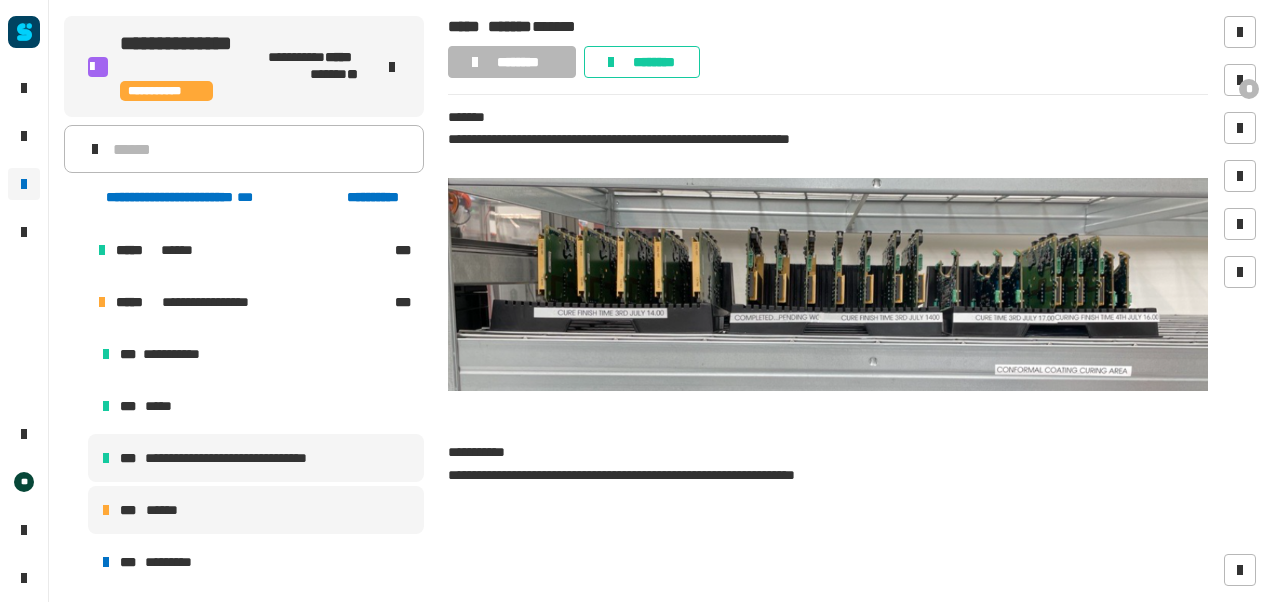 click on "**********" at bounding box center [247, 458] 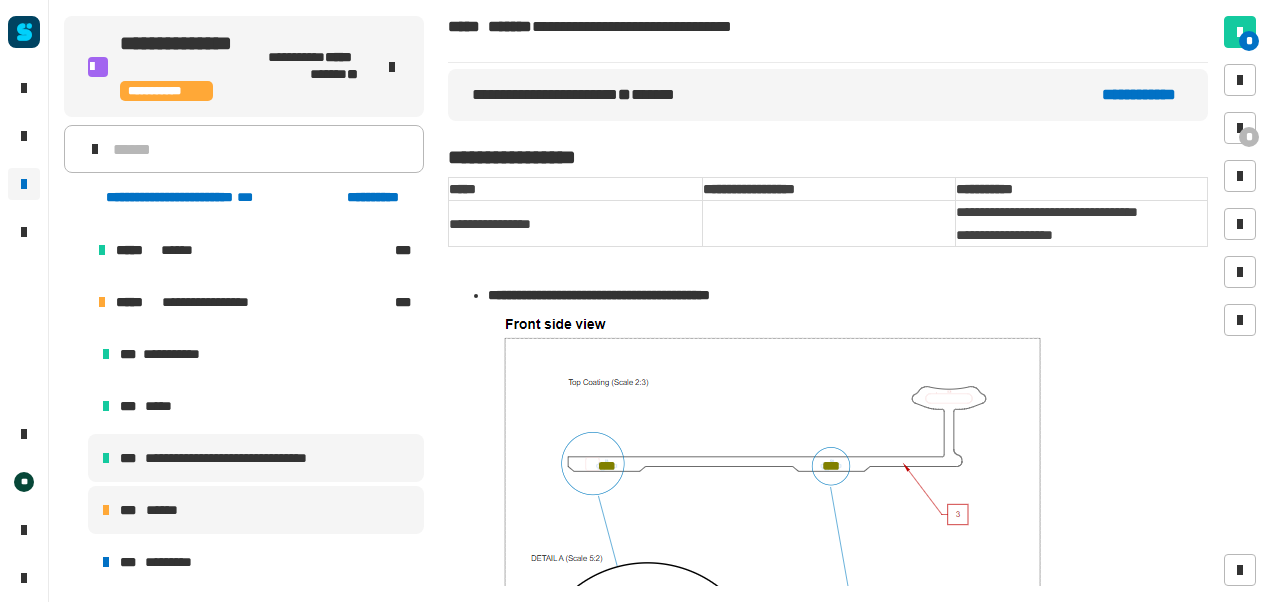 scroll, scrollTop: 9, scrollLeft: 0, axis: vertical 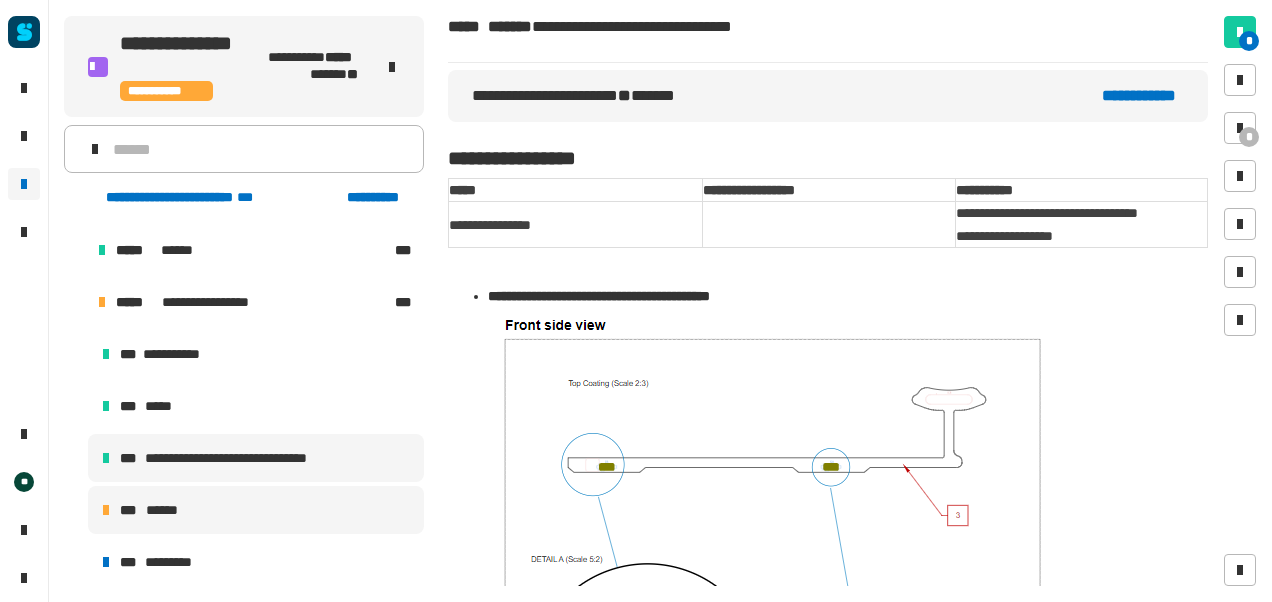 click on "*** ******" at bounding box center (256, 510) 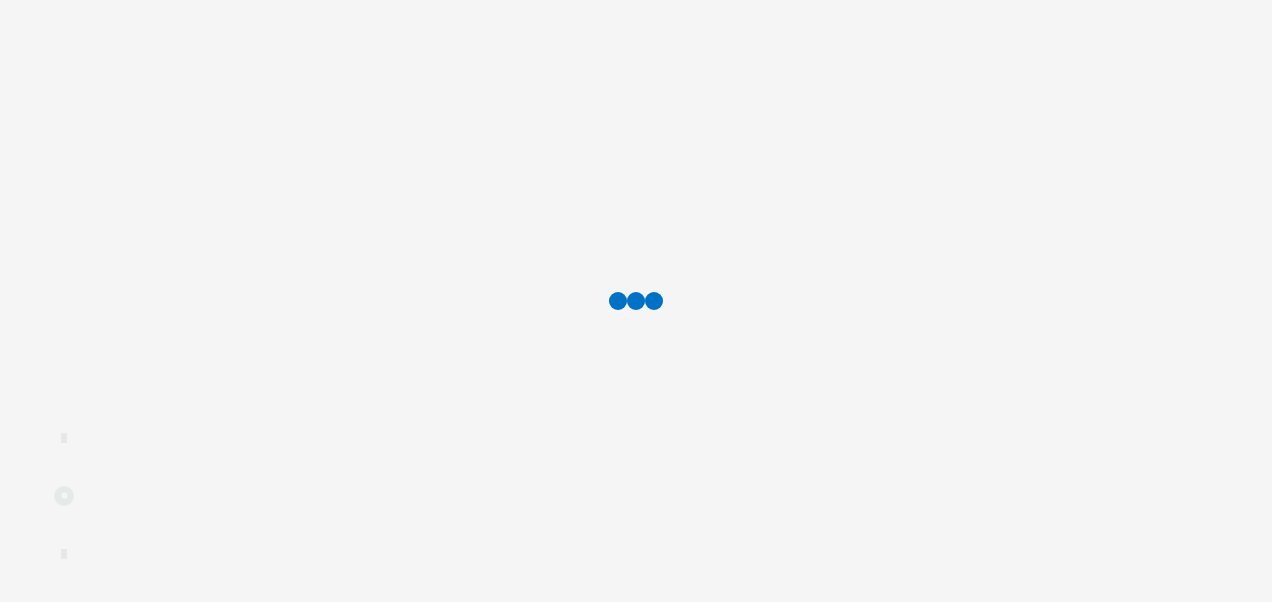 scroll, scrollTop: 0, scrollLeft: 0, axis: both 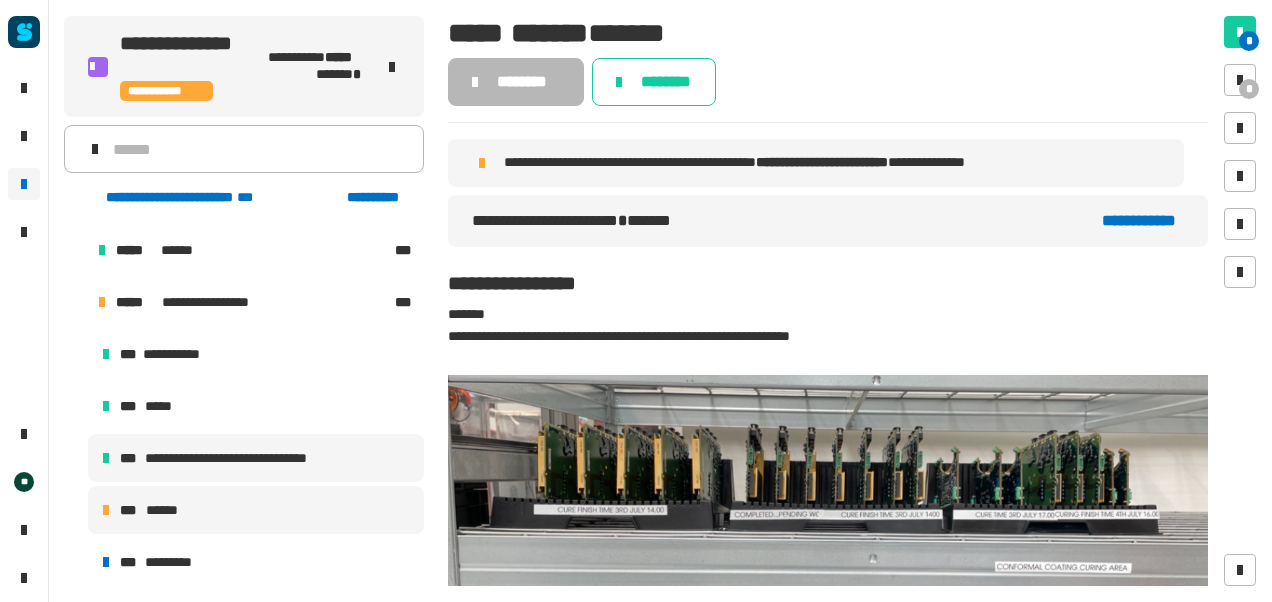 click on "**********" at bounding box center [247, 458] 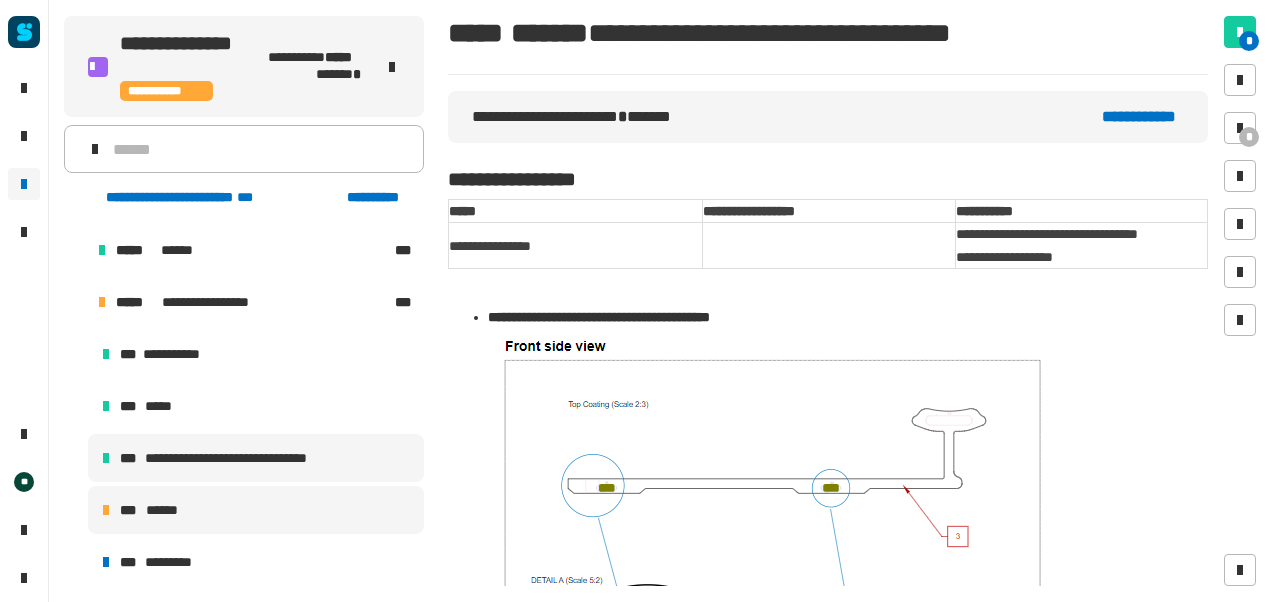 click on "*** ******" at bounding box center (256, 510) 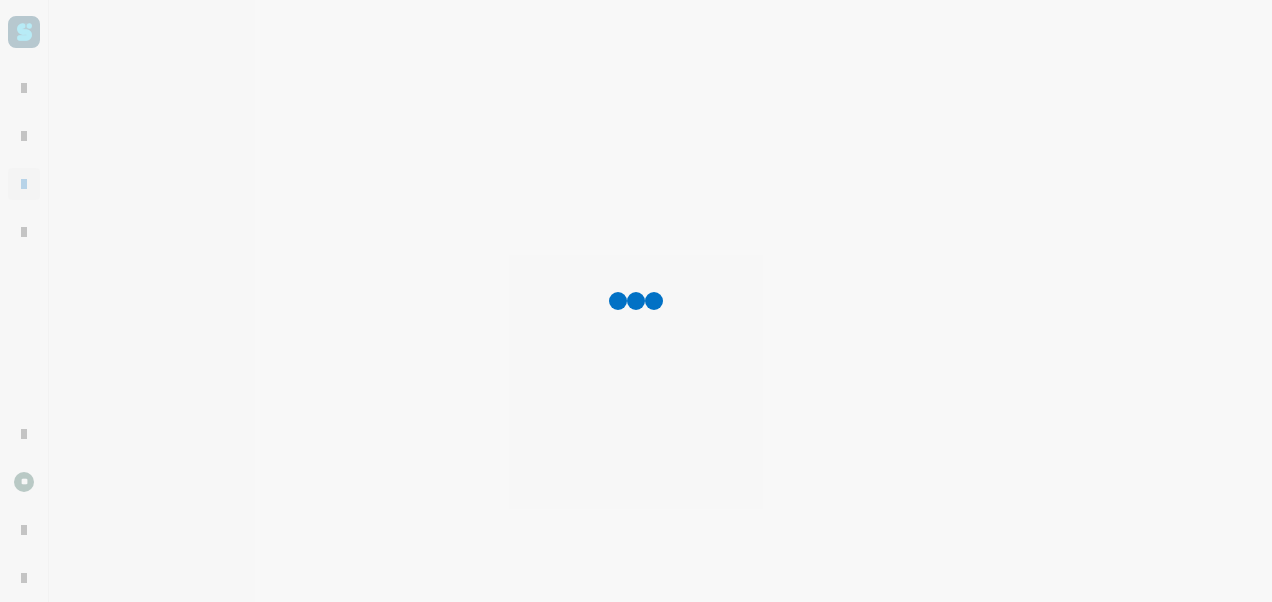 scroll, scrollTop: 0, scrollLeft: 0, axis: both 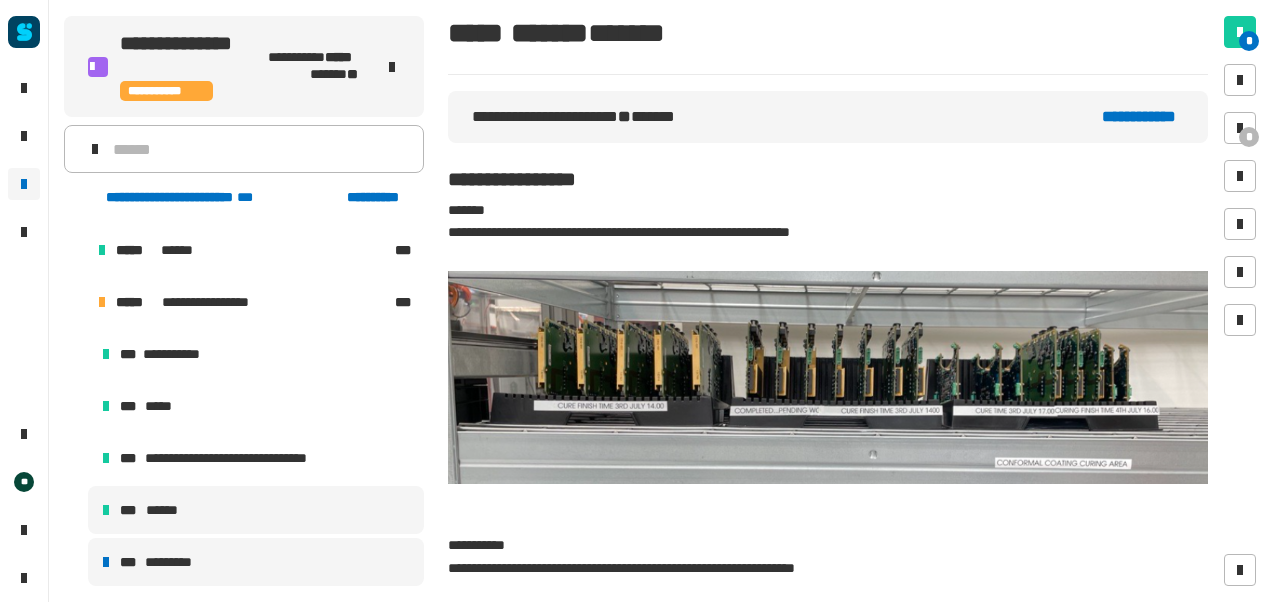 click on "*** *********" at bounding box center [256, 562] 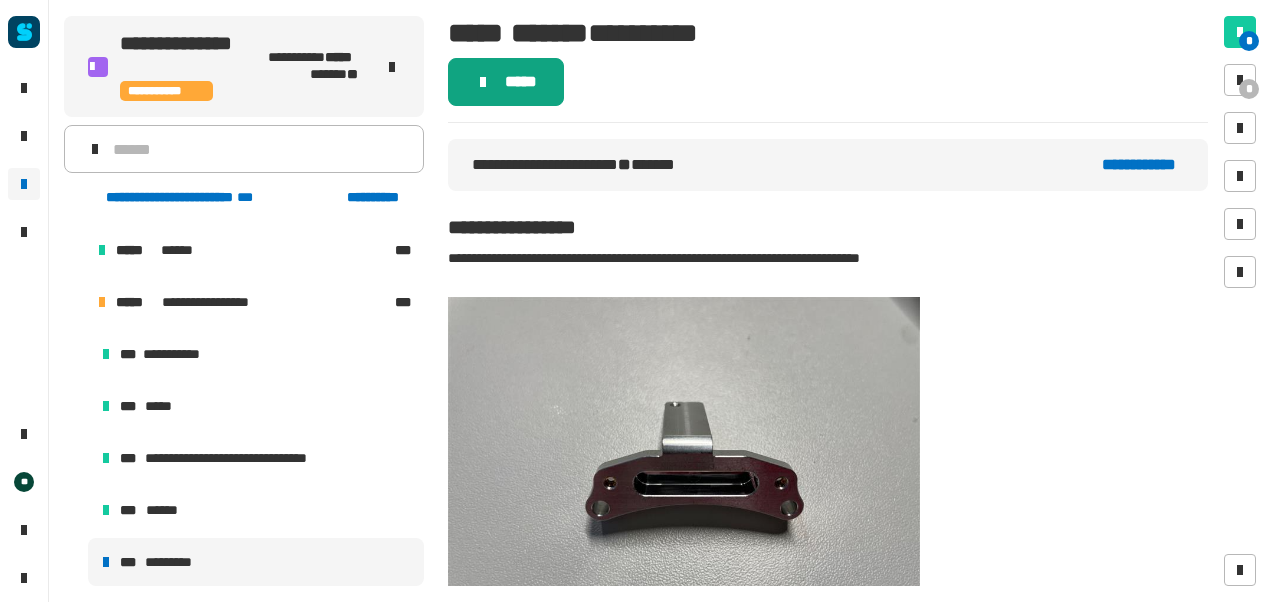 click on "*****" 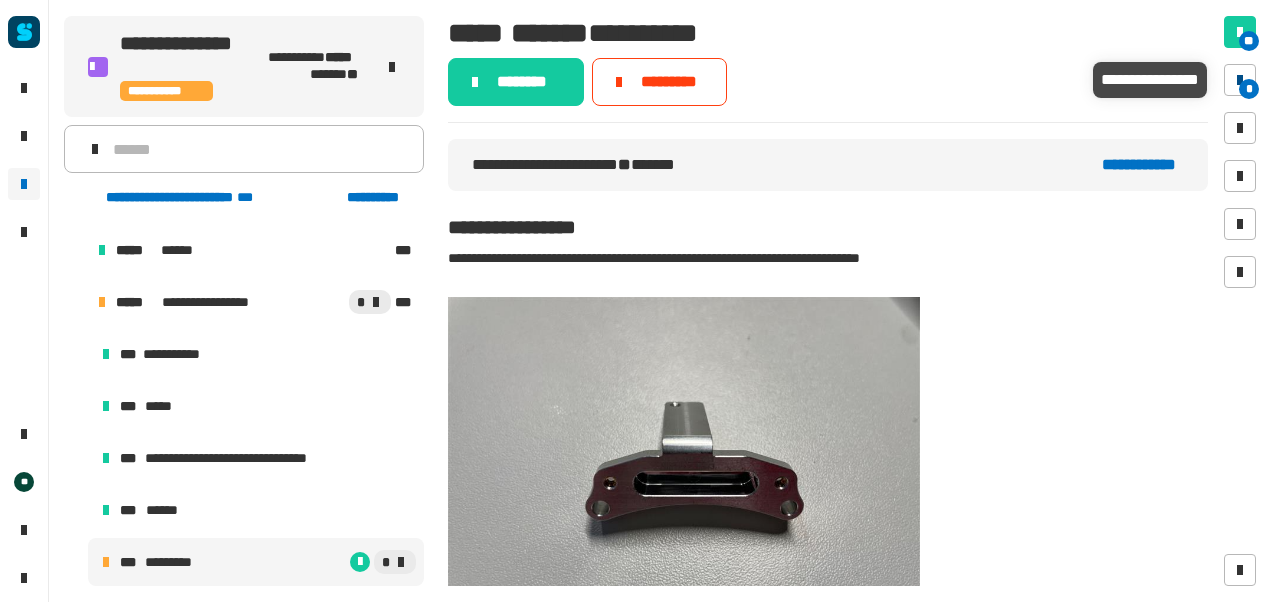 click at bounding box center (1240, 80) 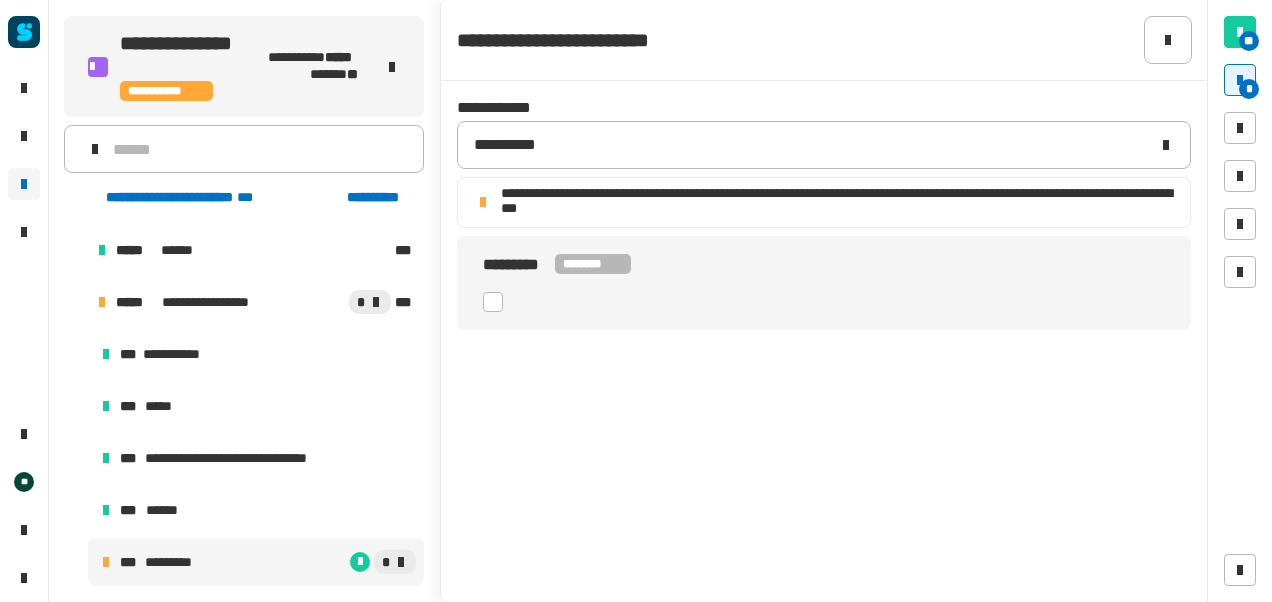 click 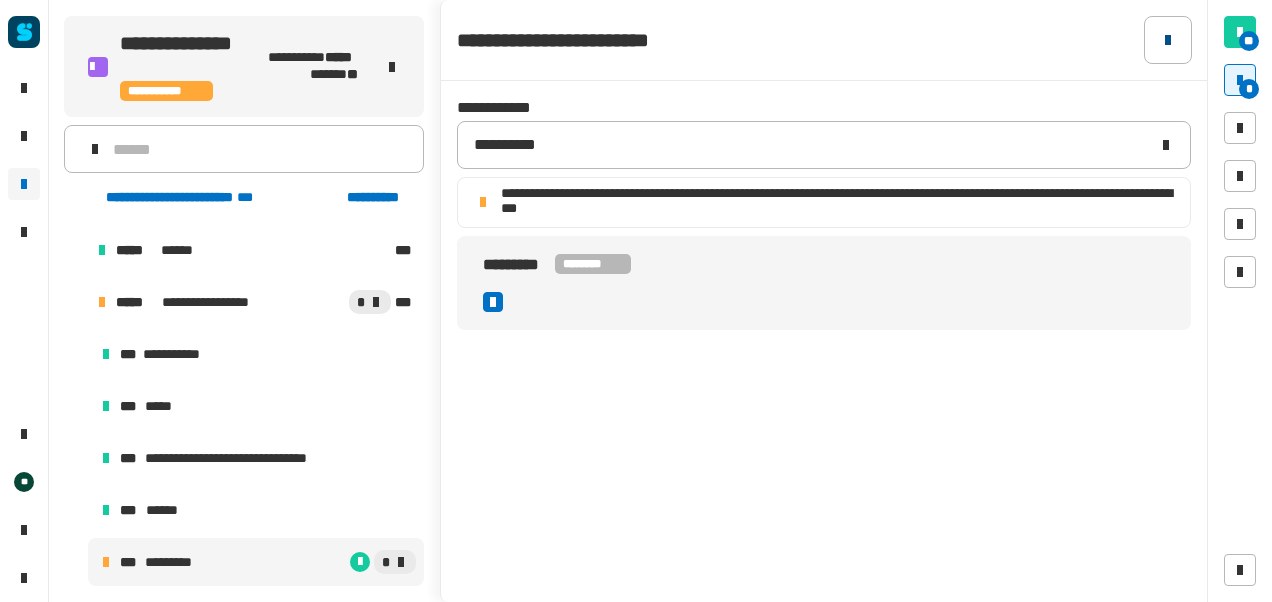 click 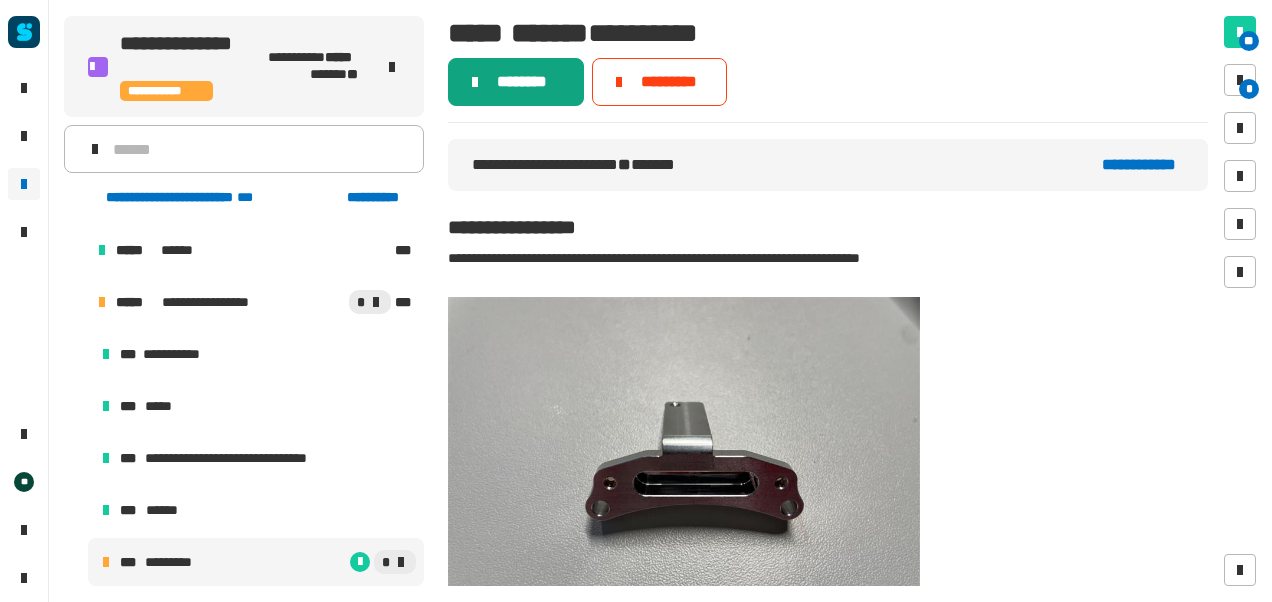 click on "********" 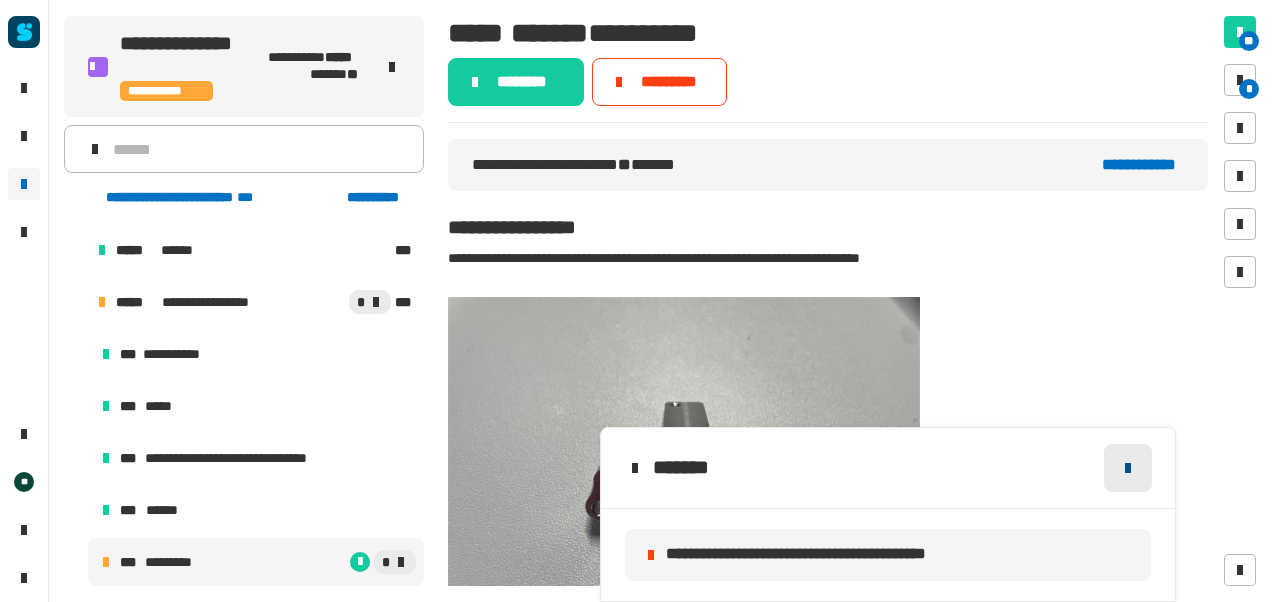 click 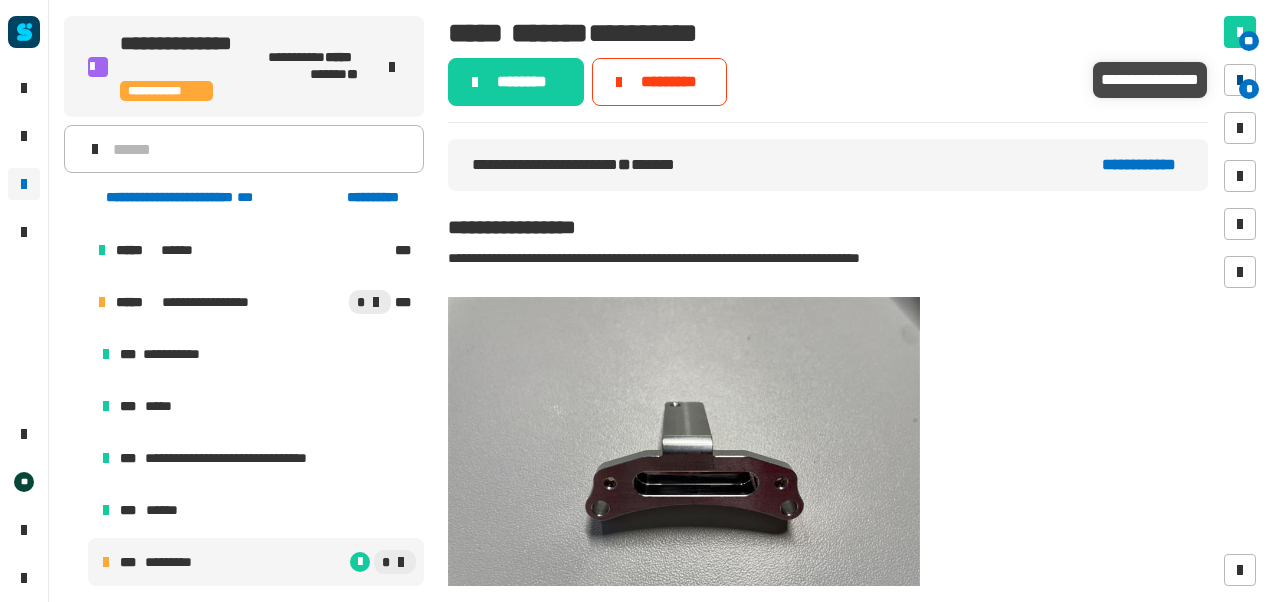 click on "*" at bounding box center (1249, 89) 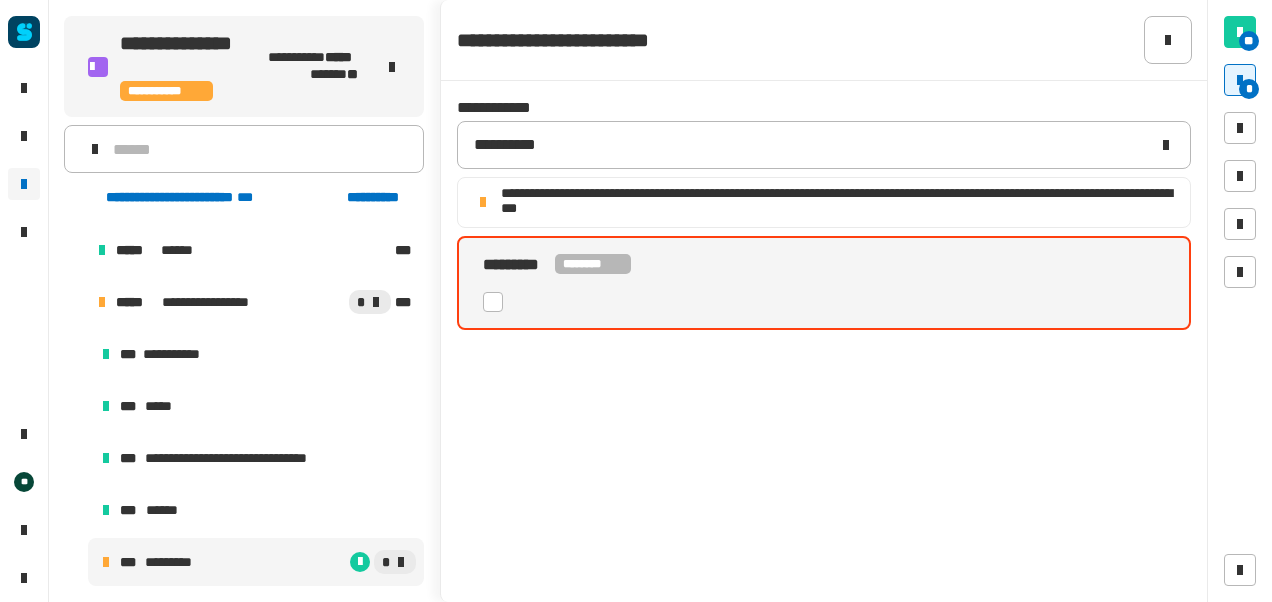 click 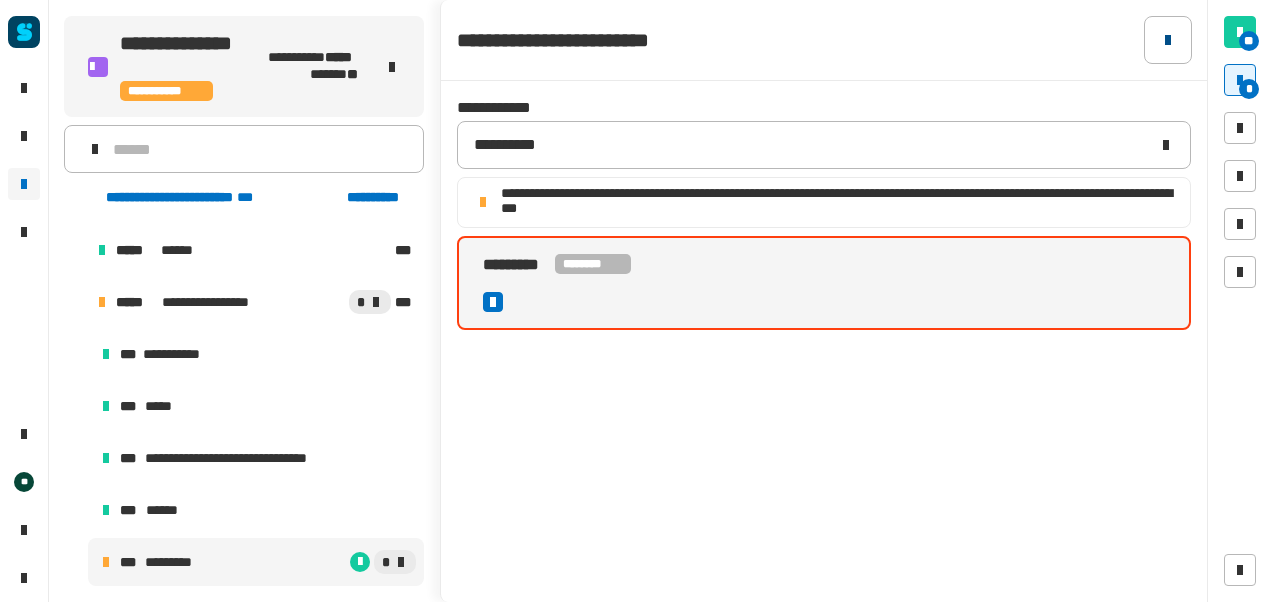 click 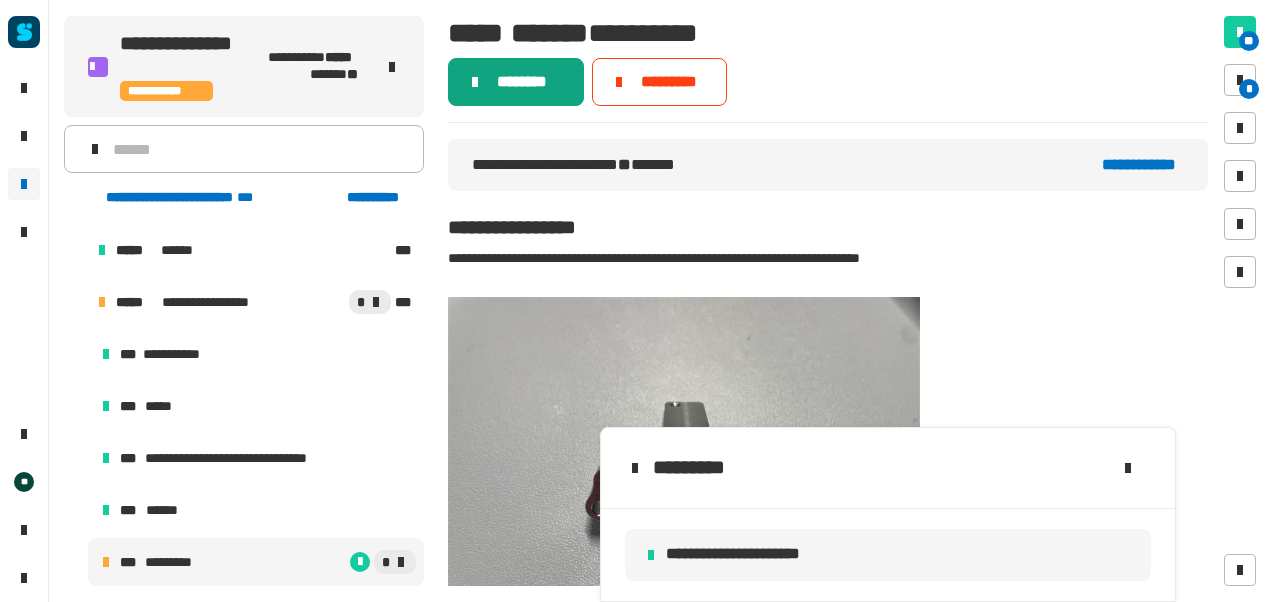 click on "********" 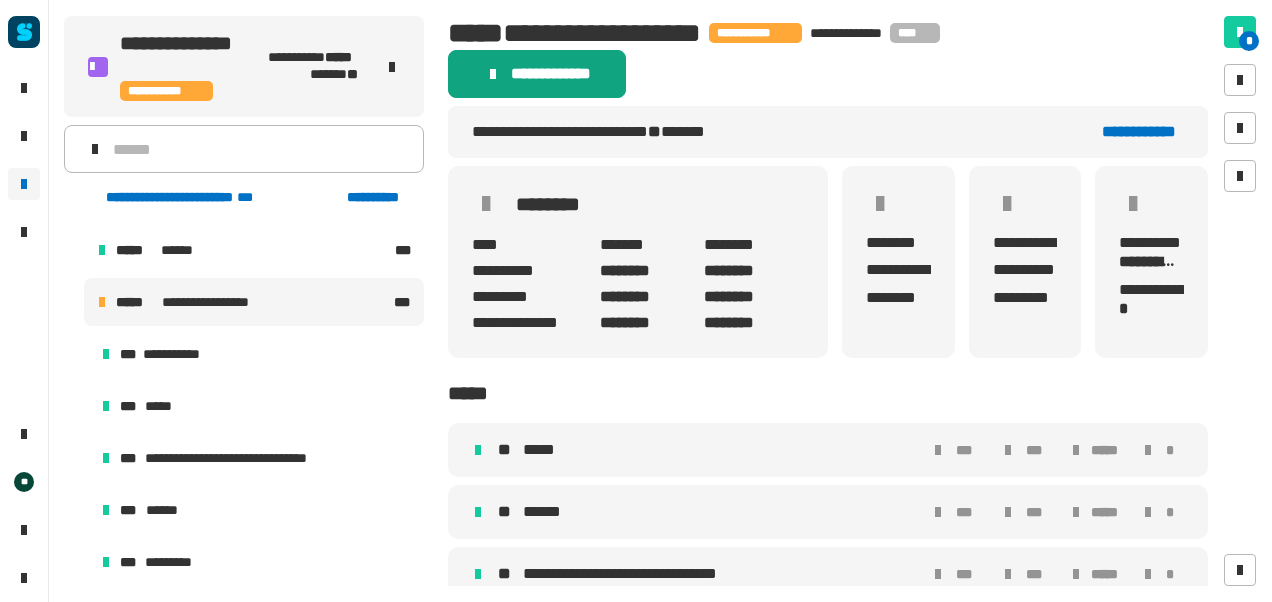 click on "******** ****" 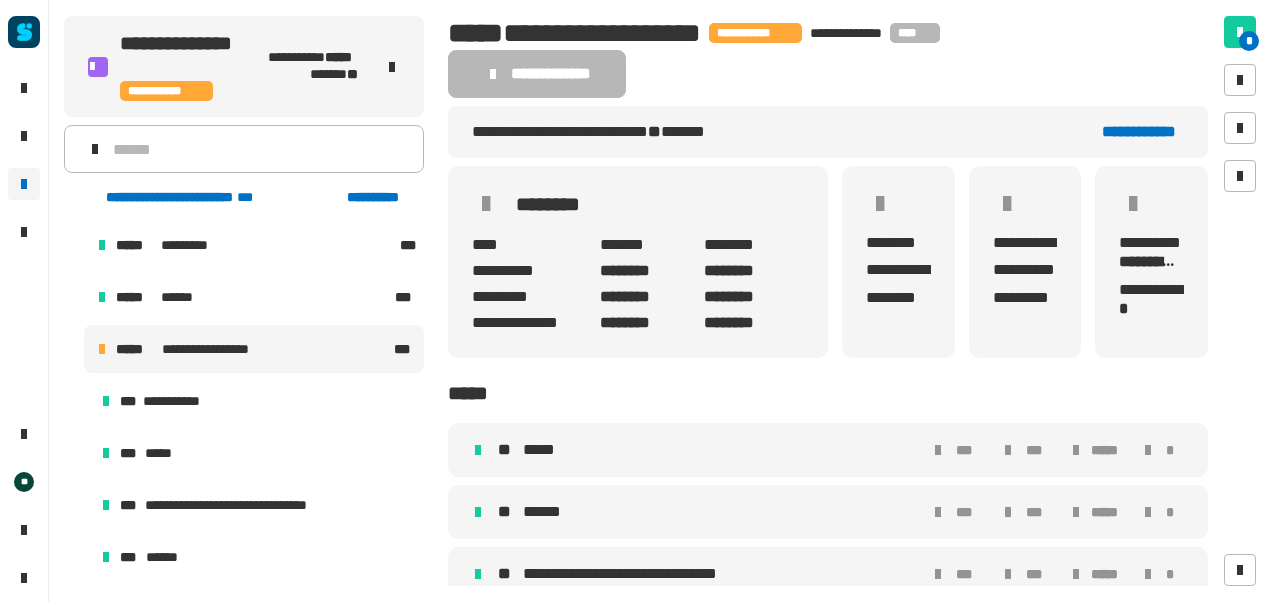 scroll, scrollTop: 47, scrollLeft: 0, axis: vertical 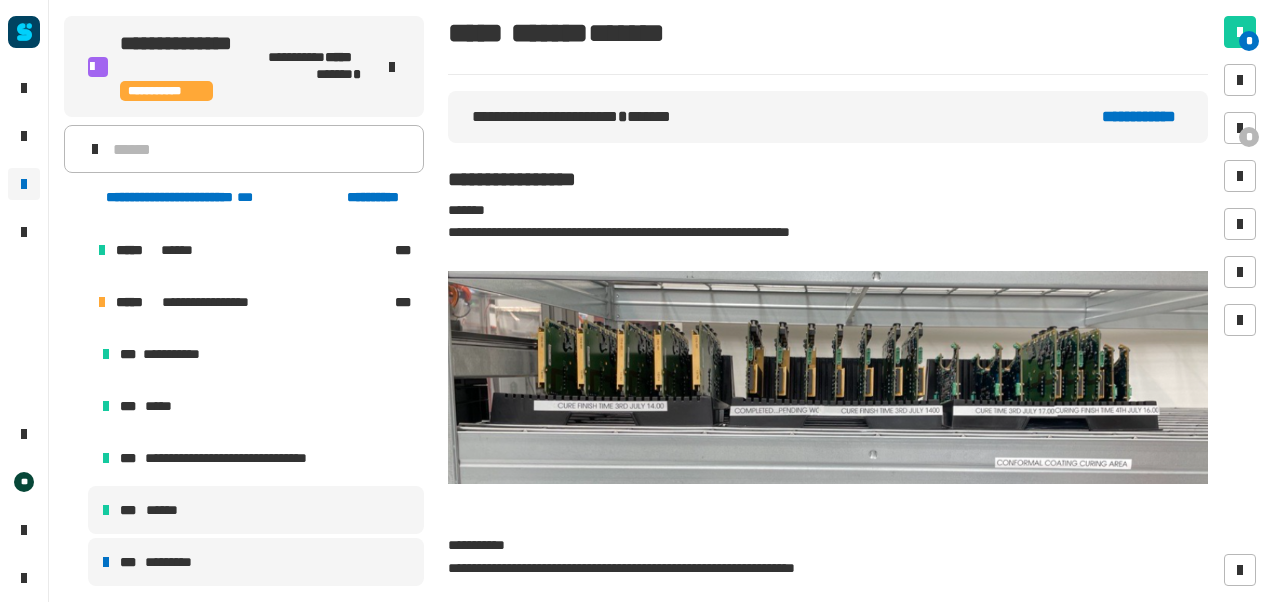 click on "*** *********" at bounding box center [256, 562] 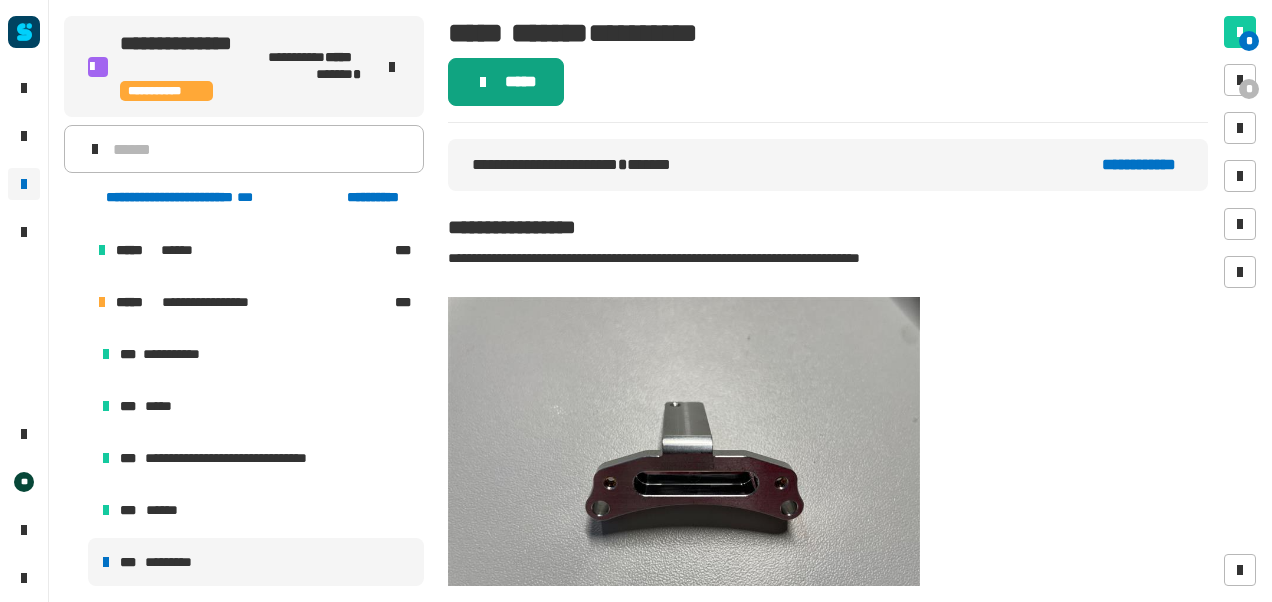 click on "*****" 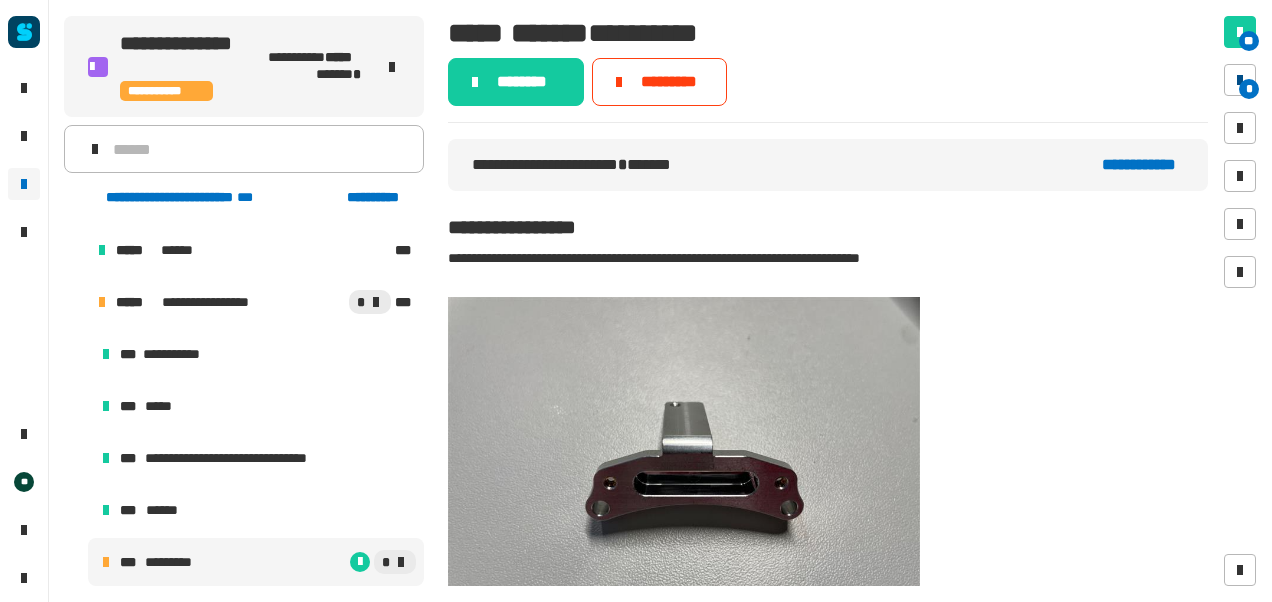 click at bounding box center [1240, 80] 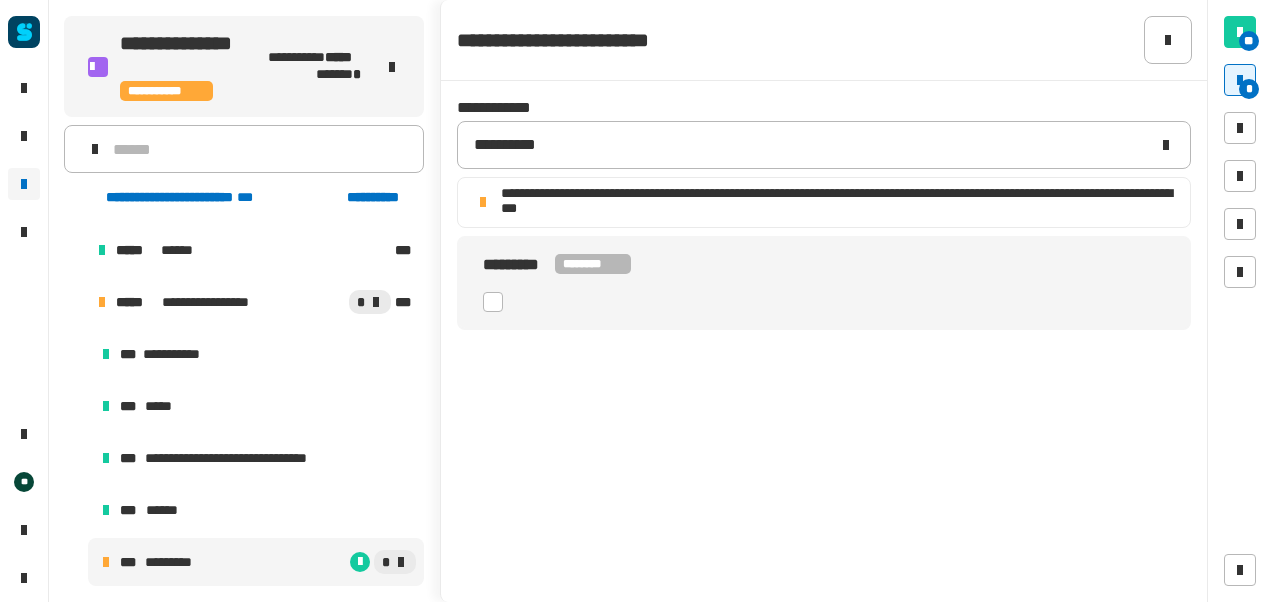 click 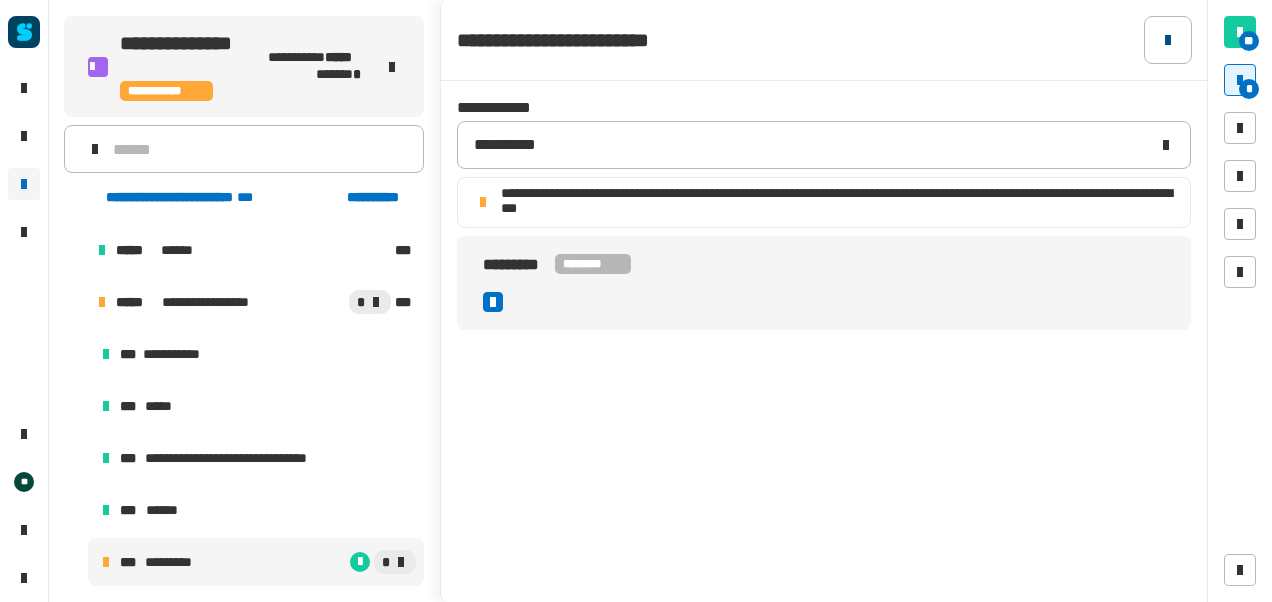 click 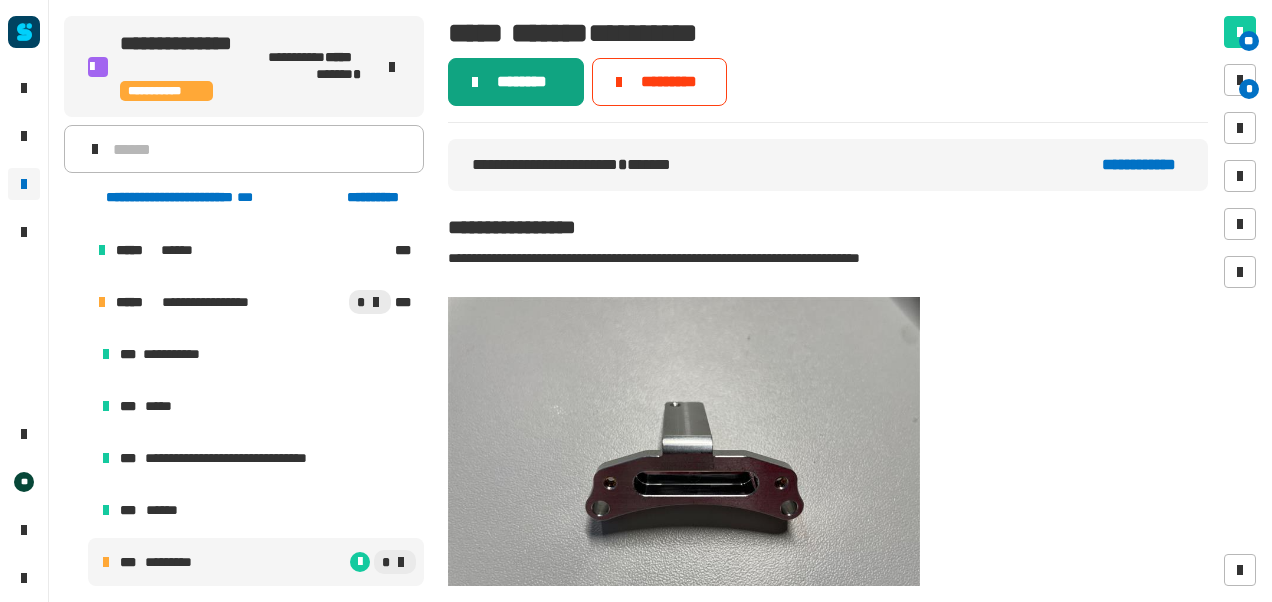 click on "********" 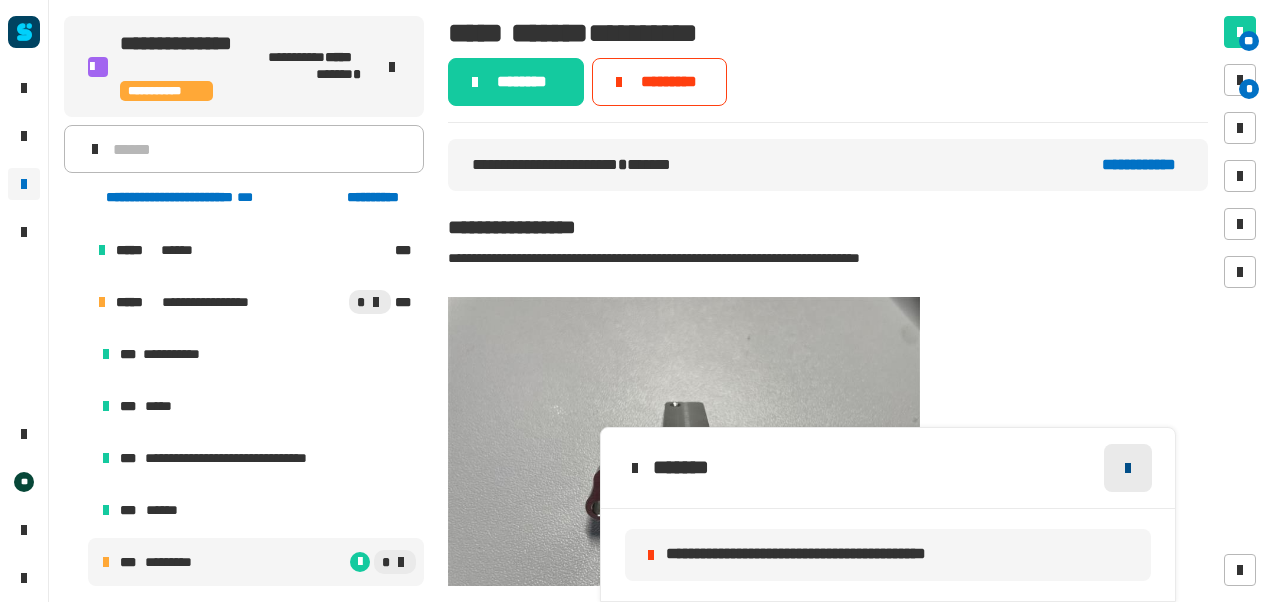 click 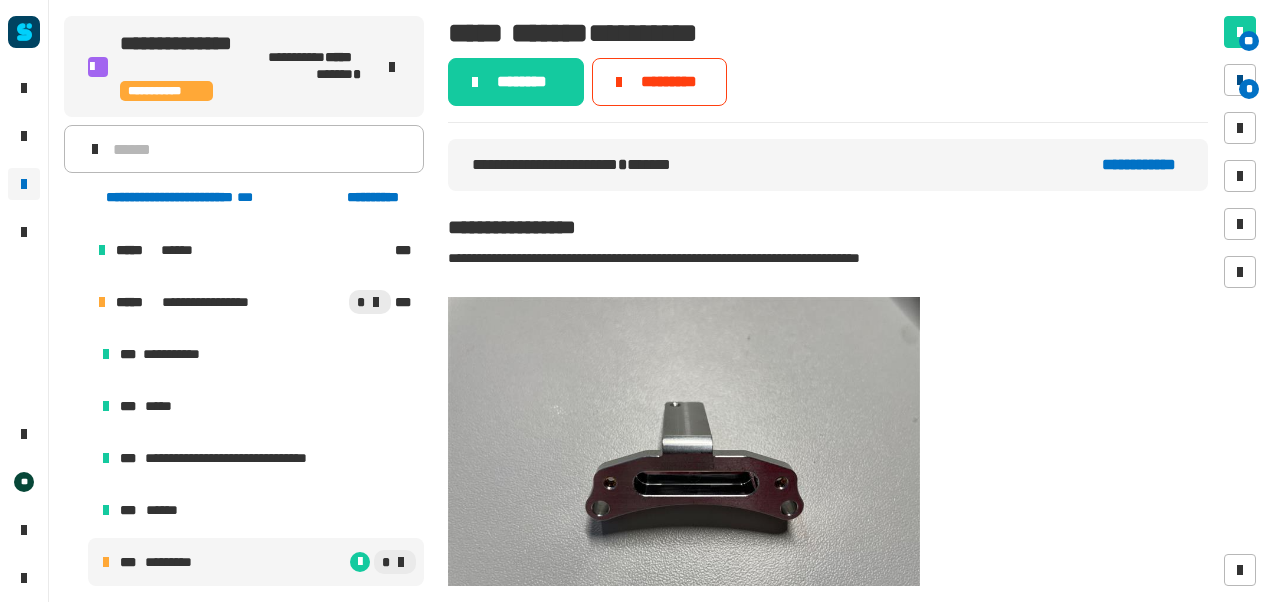 click at bounding box center (1240, 80) 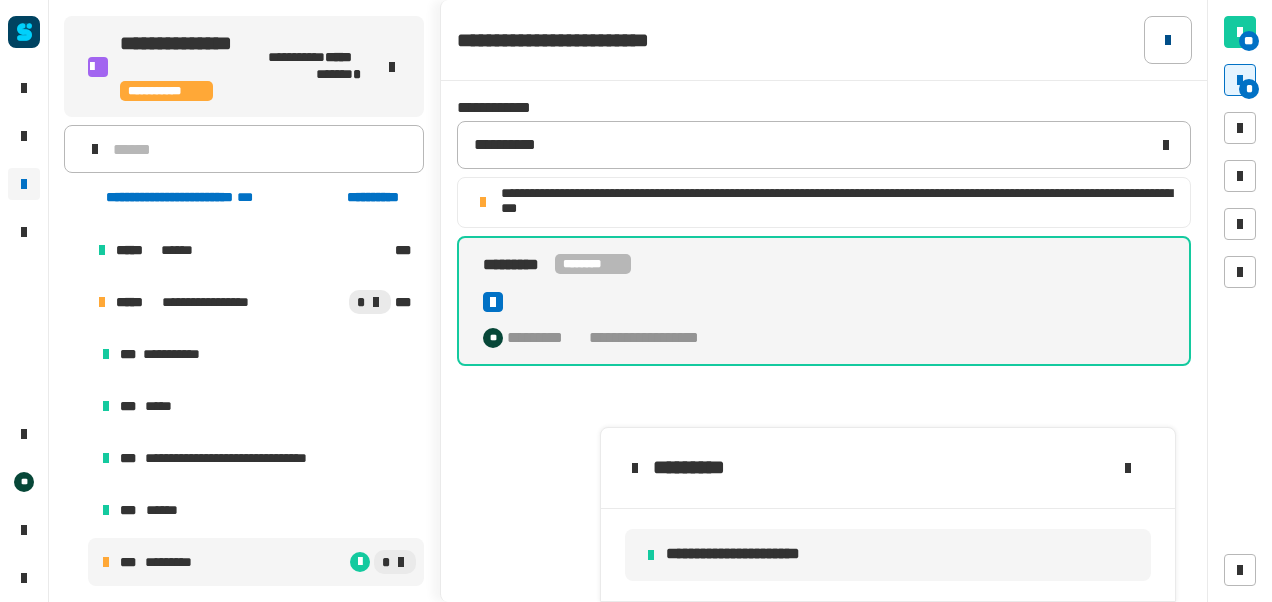 click 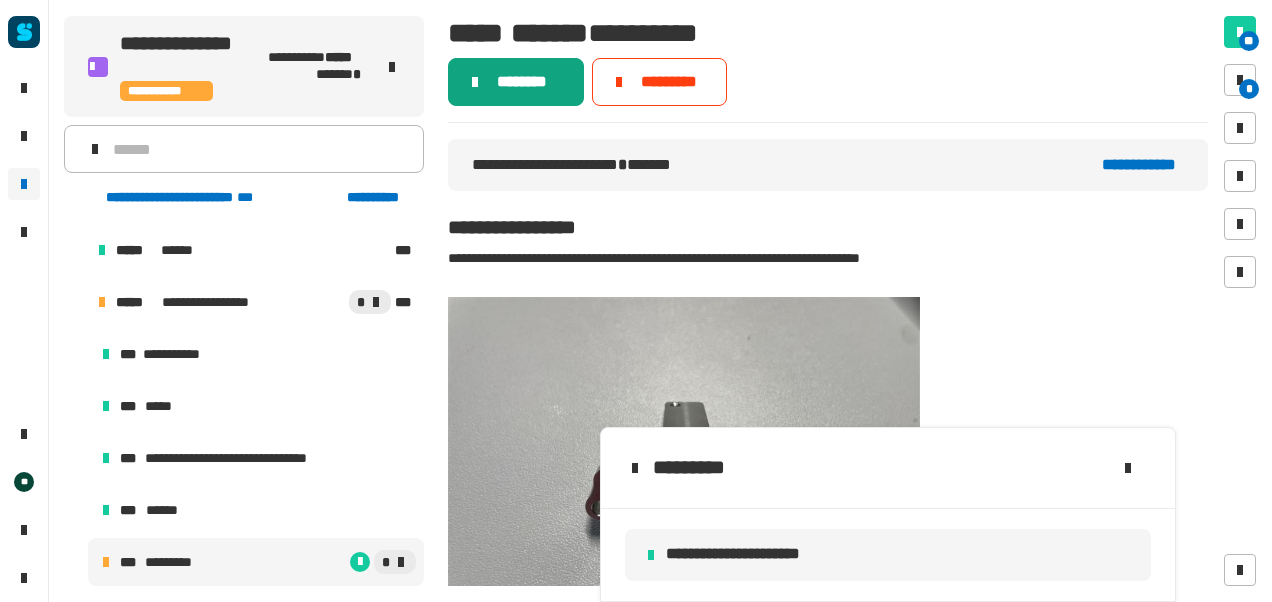 click on "********" 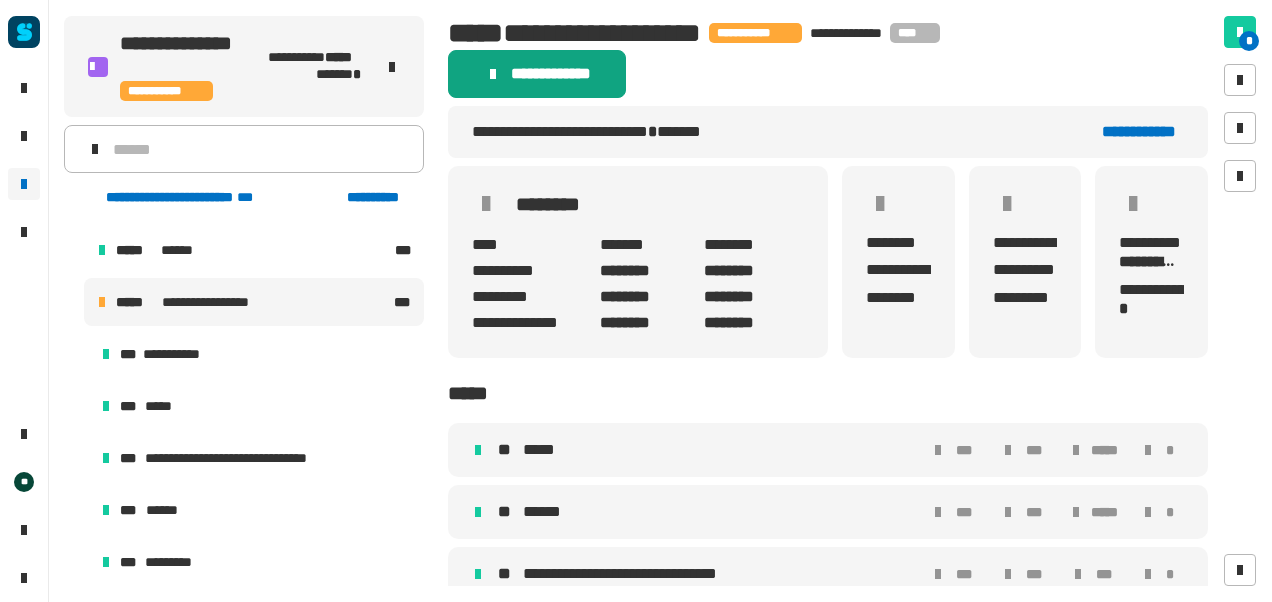 click on "******** ****" 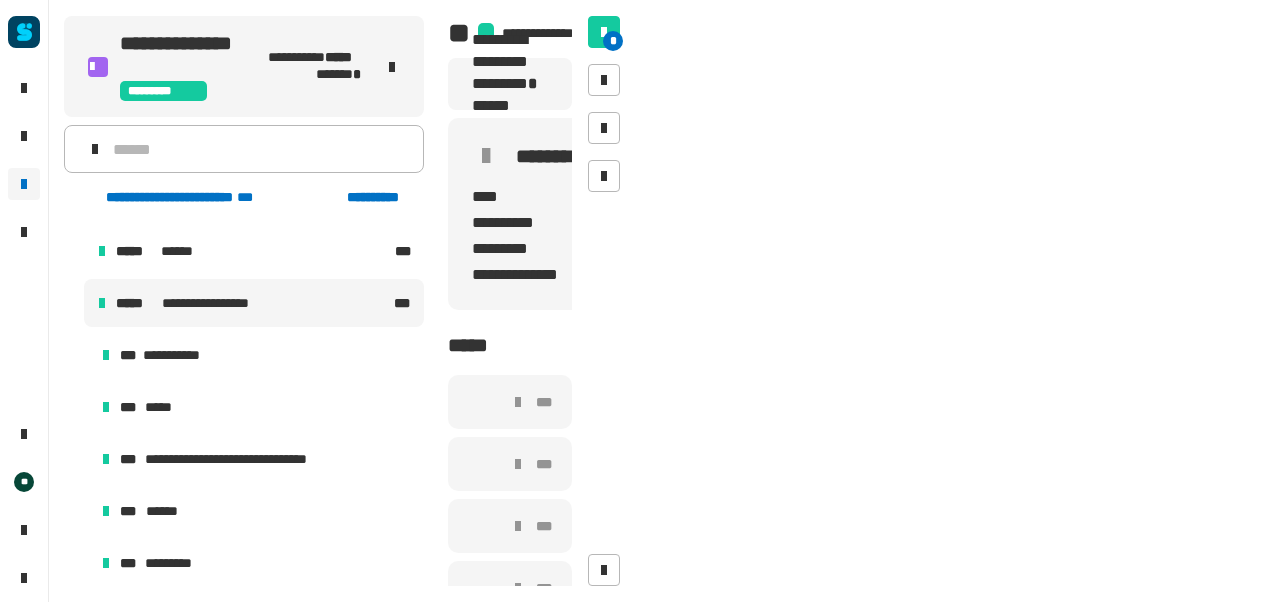 scroll, scrollTop: 47, scrollLeft: 0, axis: vertical 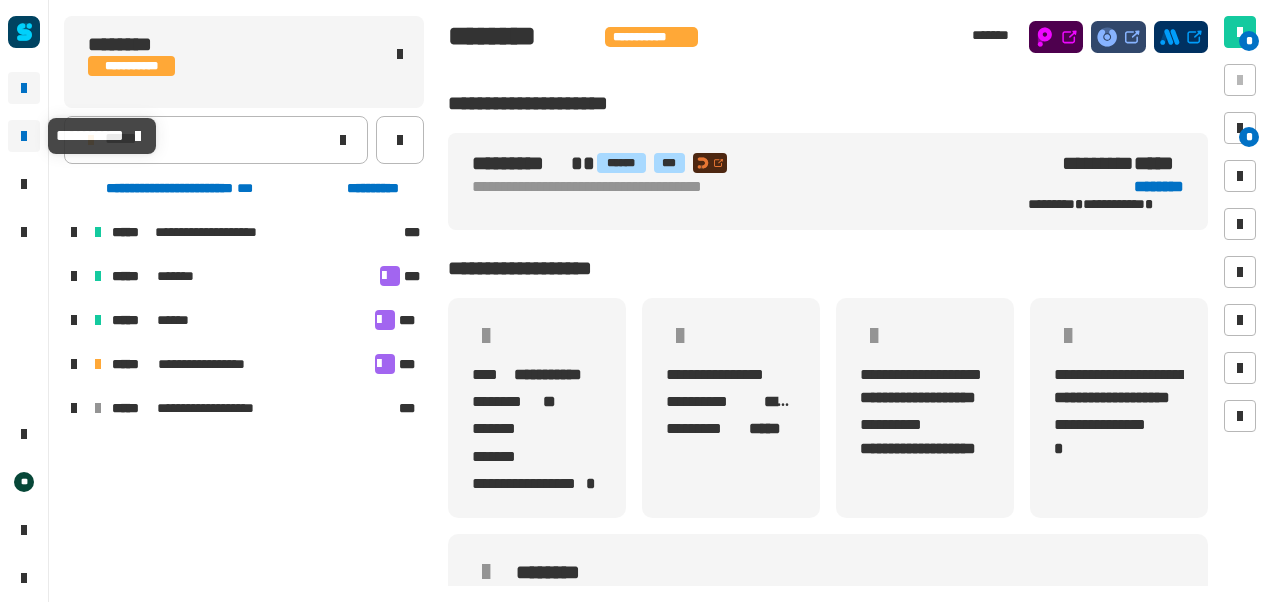 click 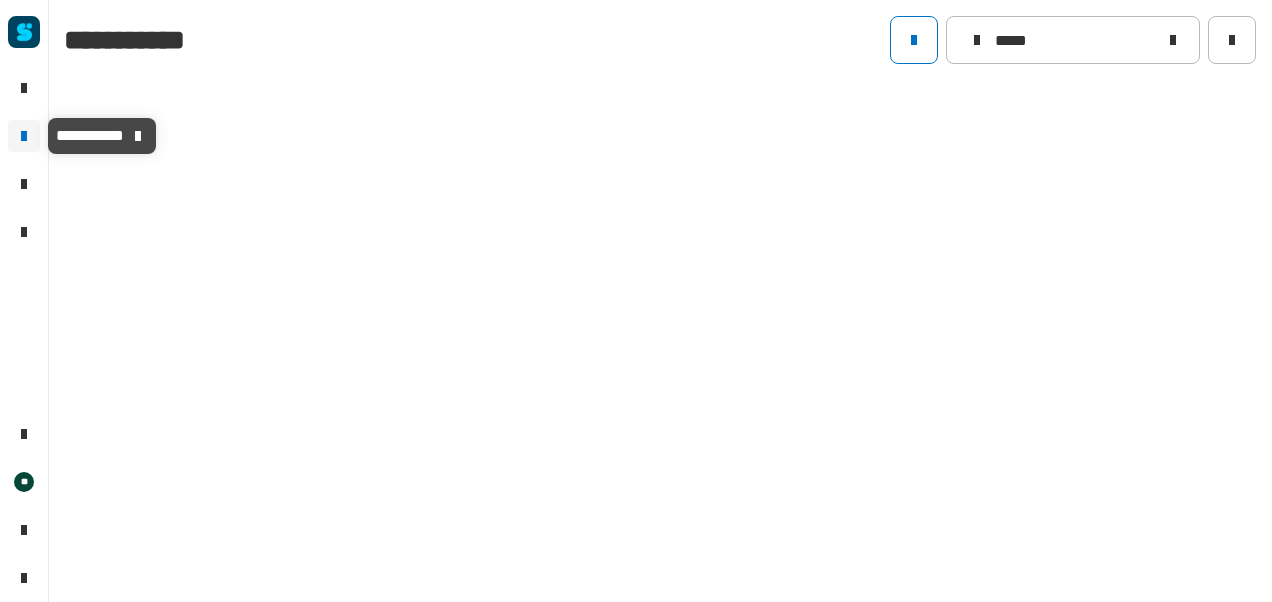 type on "*****" 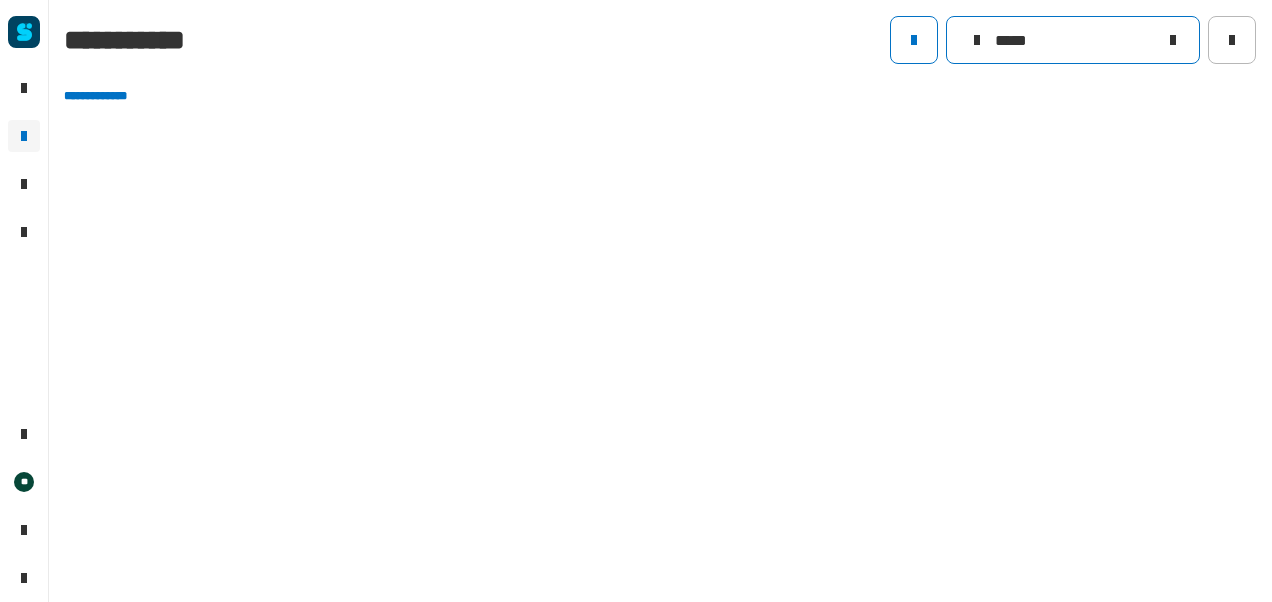 click 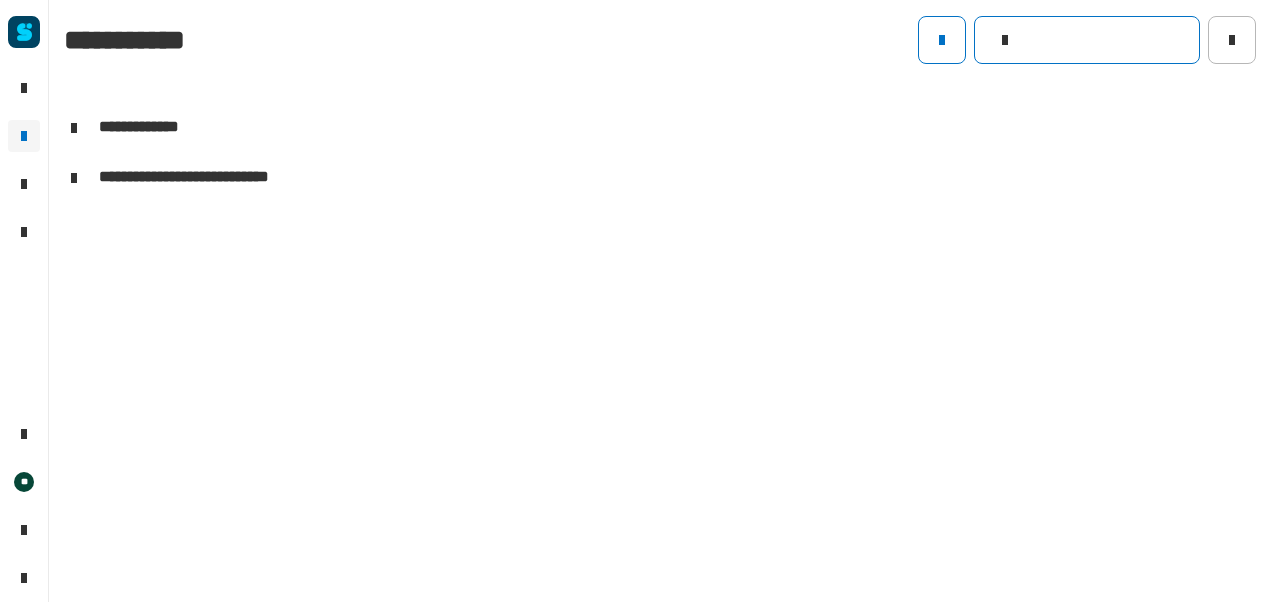 click 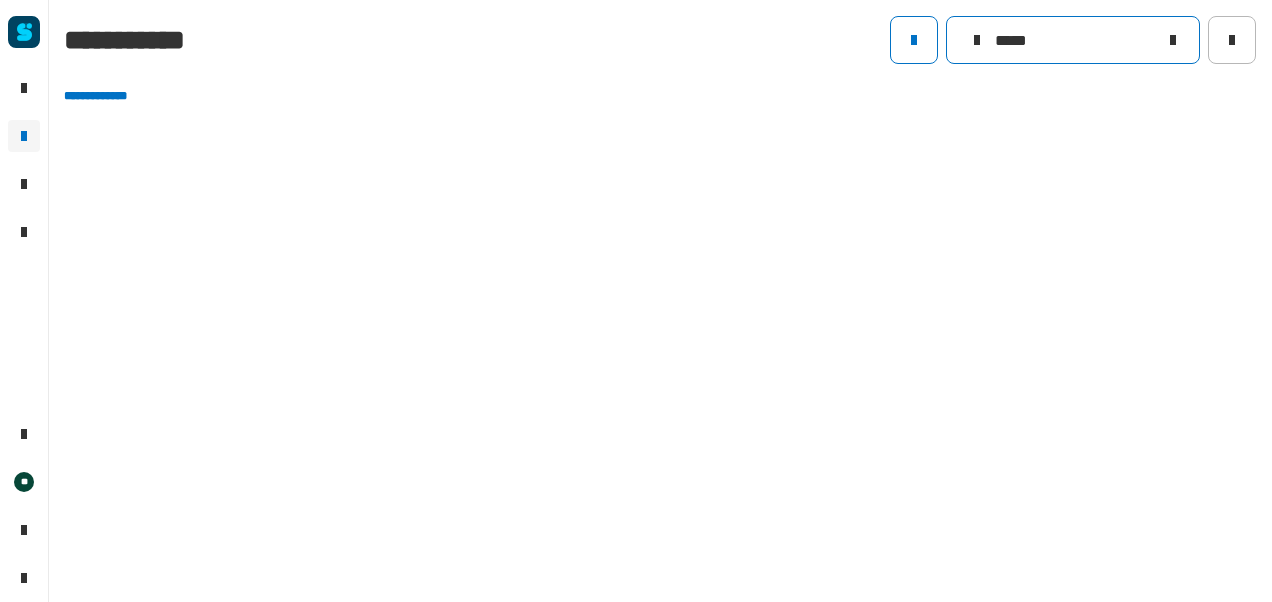 type on "*****" 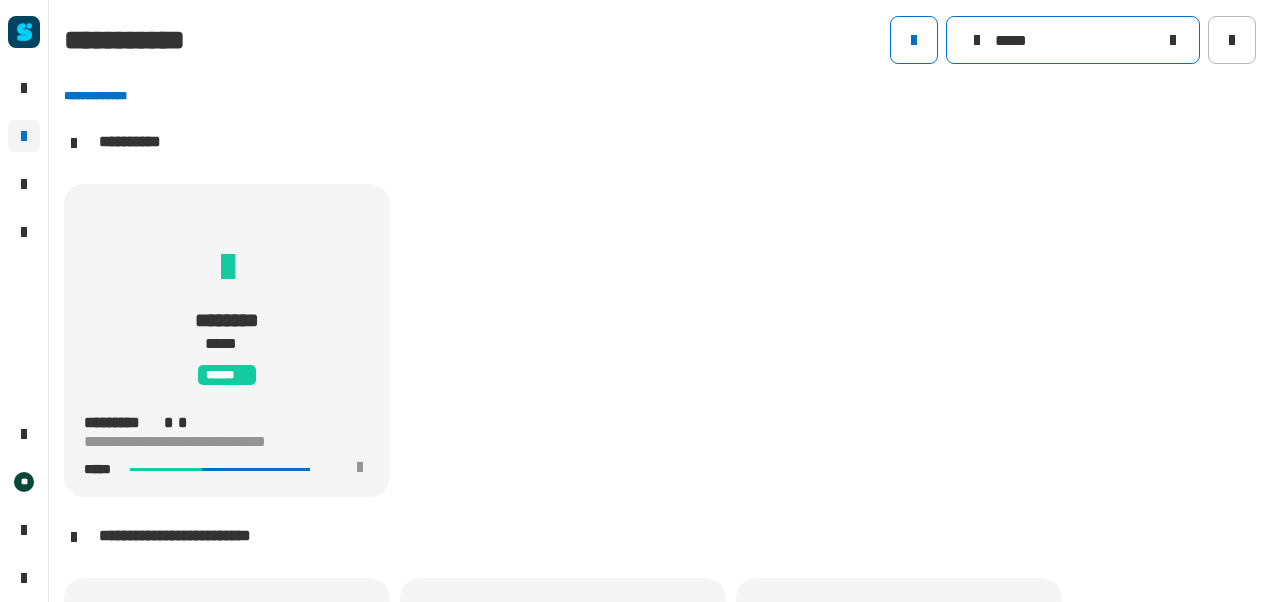 scroll, scrollTop: 1, scrollLeft: 0, axis: vertical 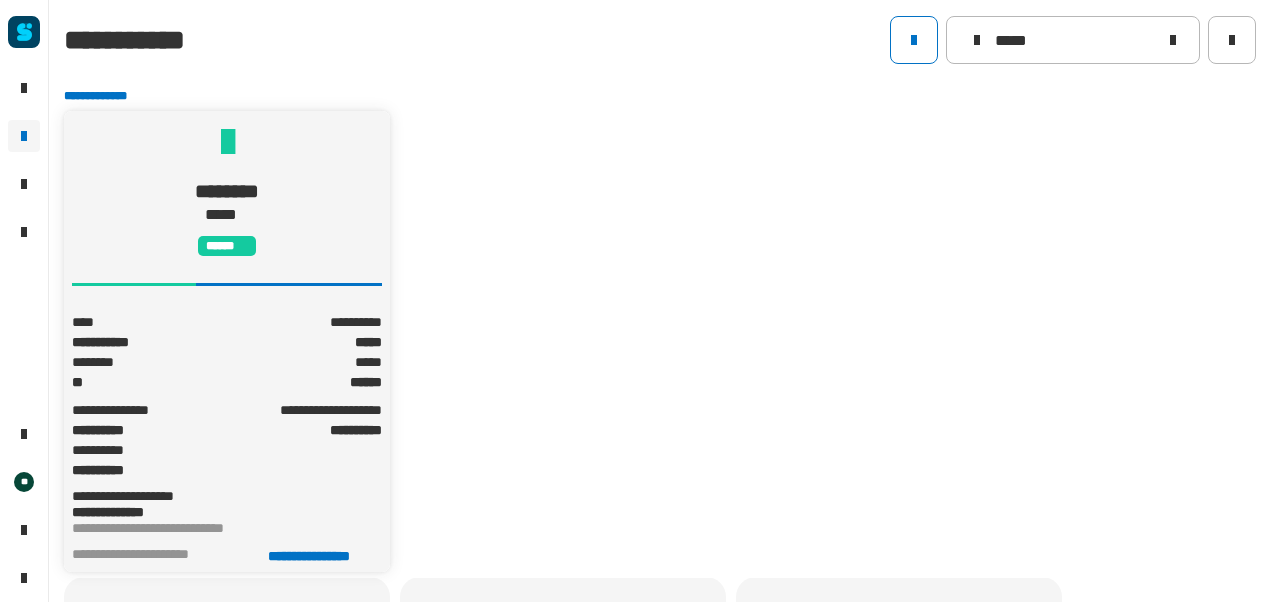 click on "*****" 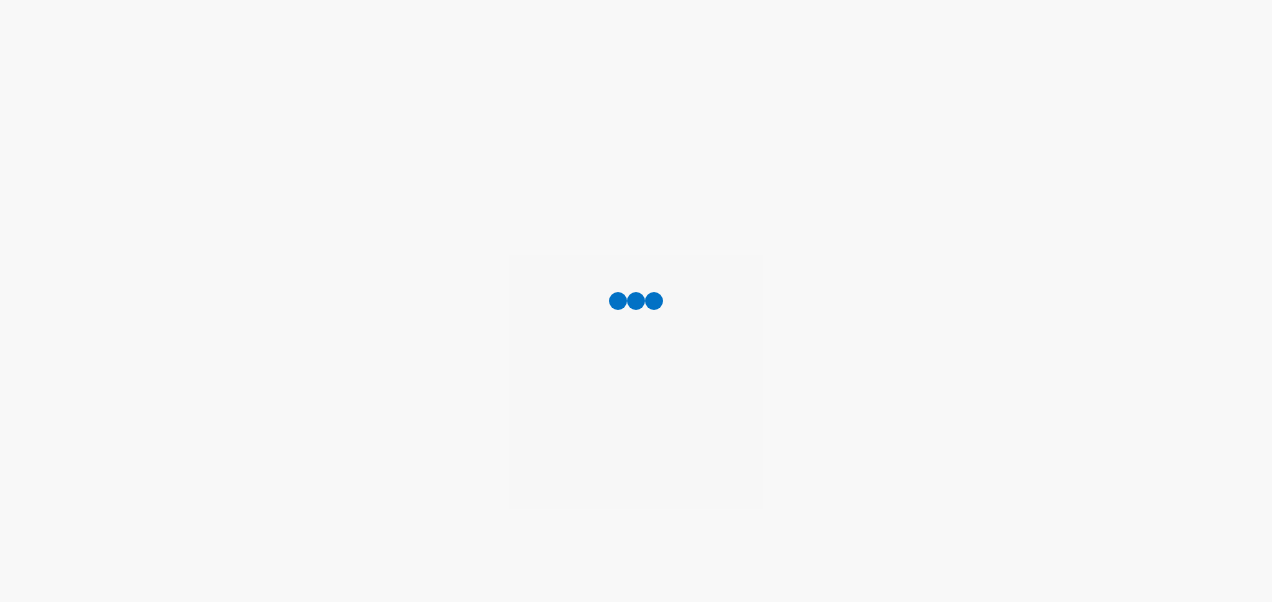 scroll, scrollTop: 0, scrollLeft: 0, axis: both 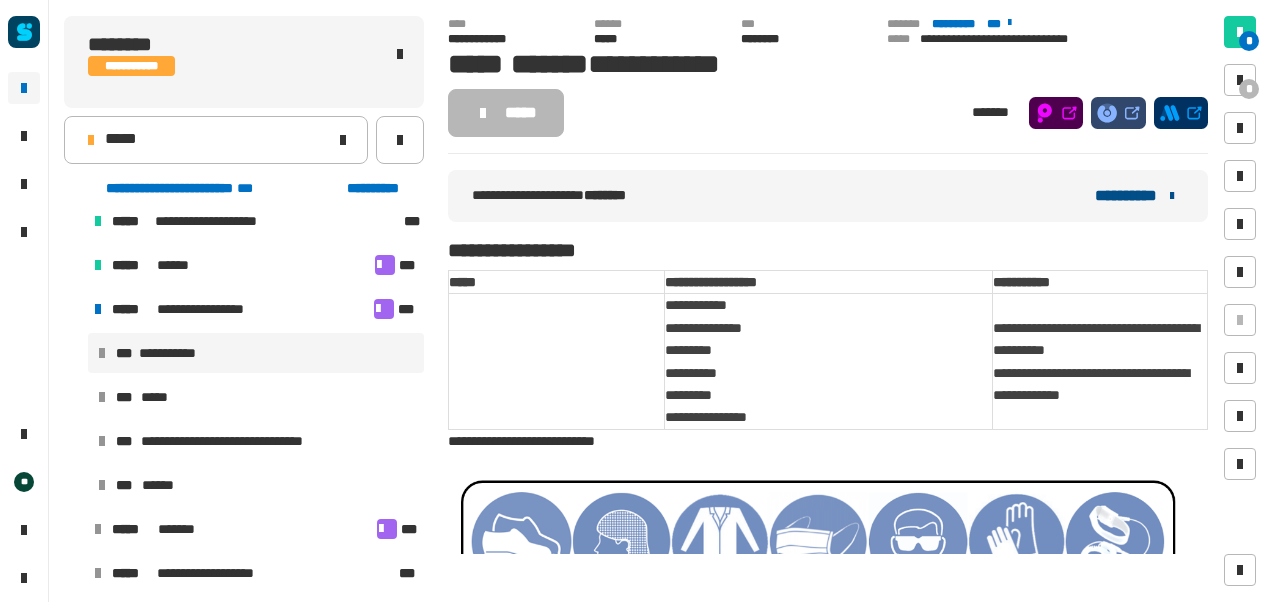 click on "**********" 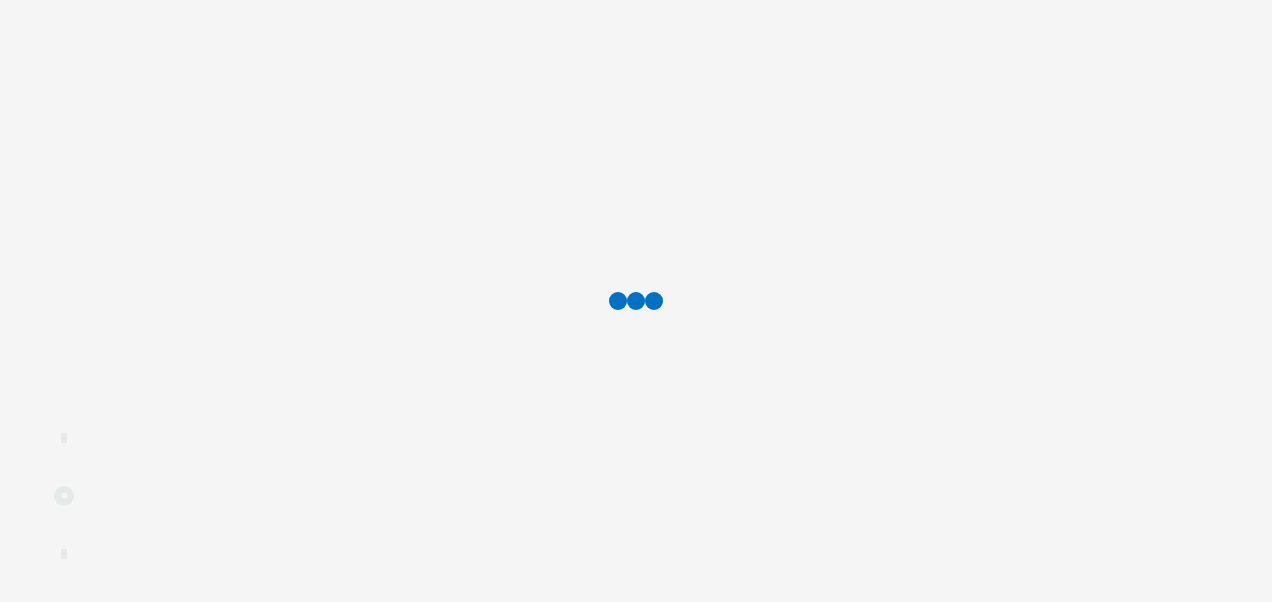 scroll, scrollTop: 0, scrollLeft: 0, axis: both 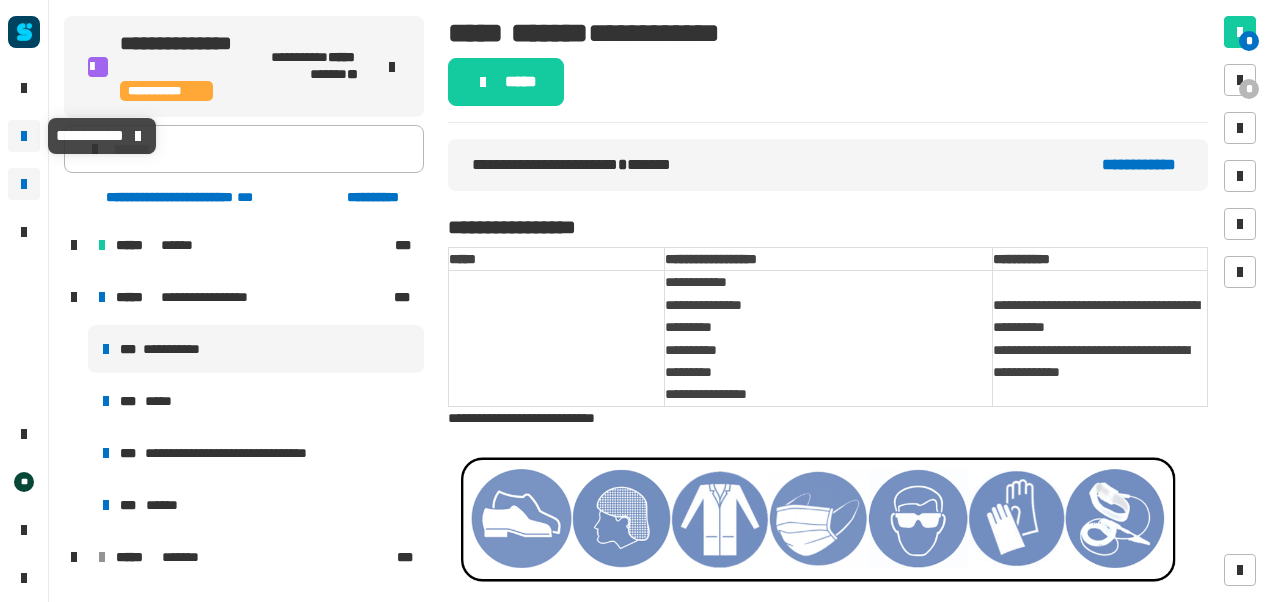 click 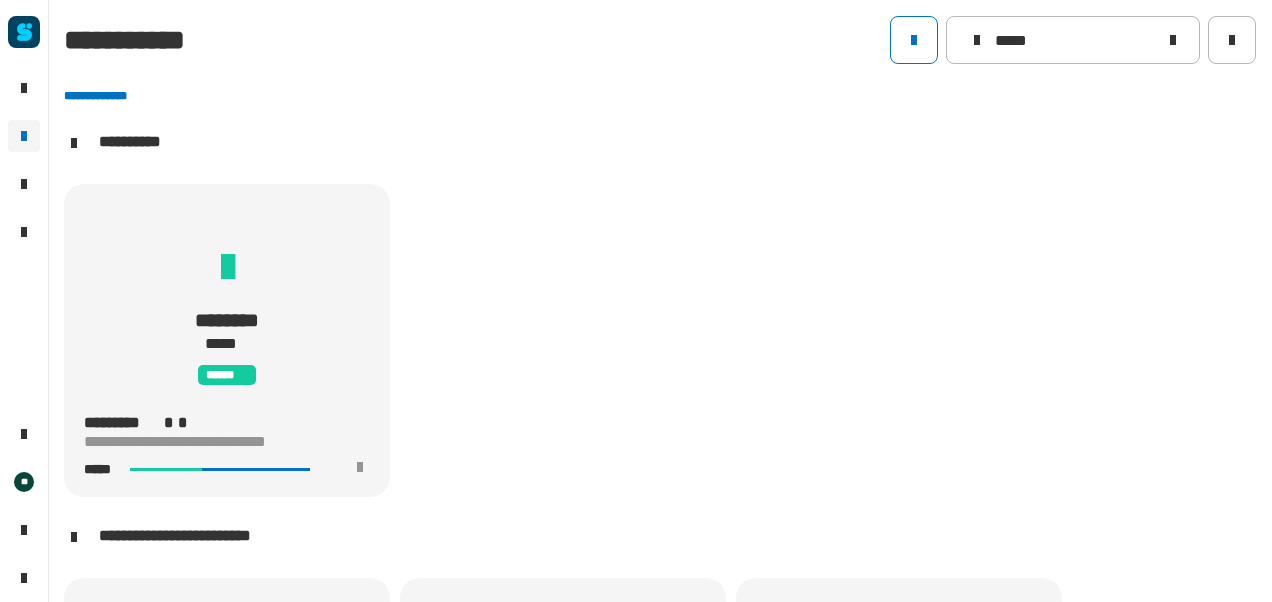 scroll, scrollTop: 1, scrollLeft: 0, axis: vertical 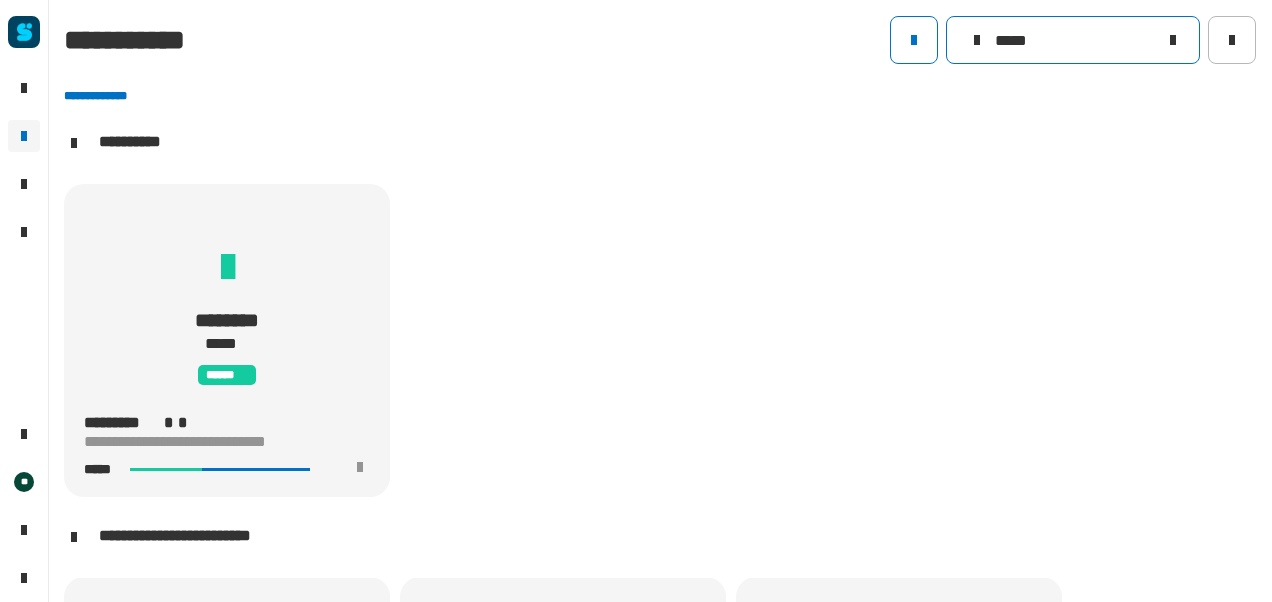 click on "*****" 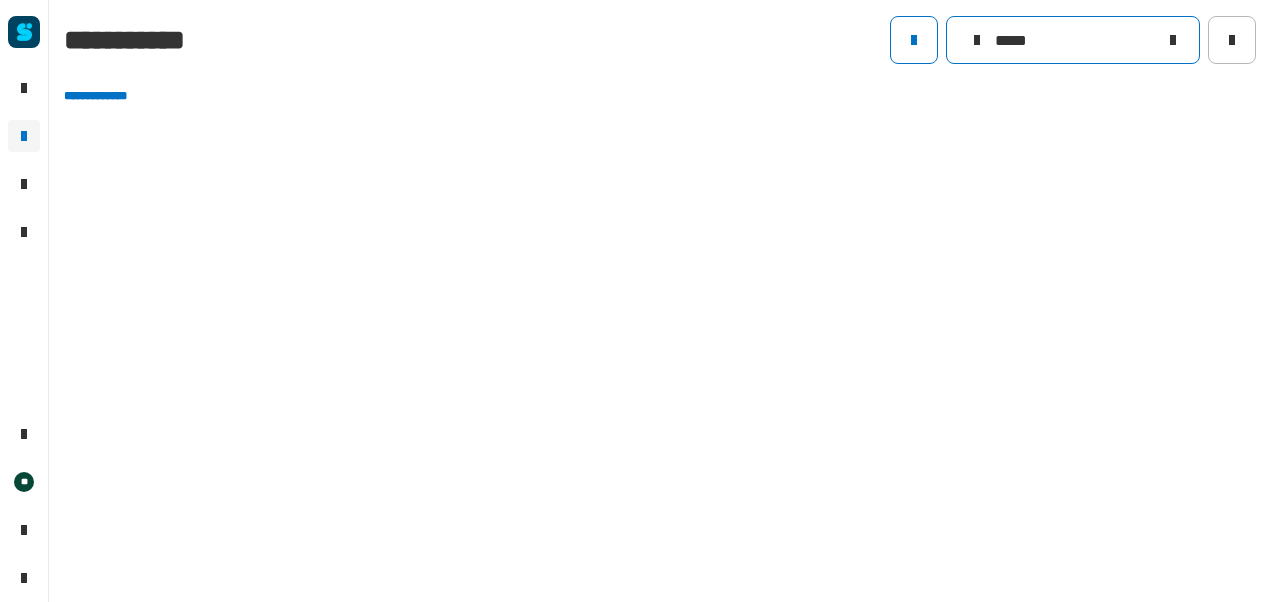 type on "*****" 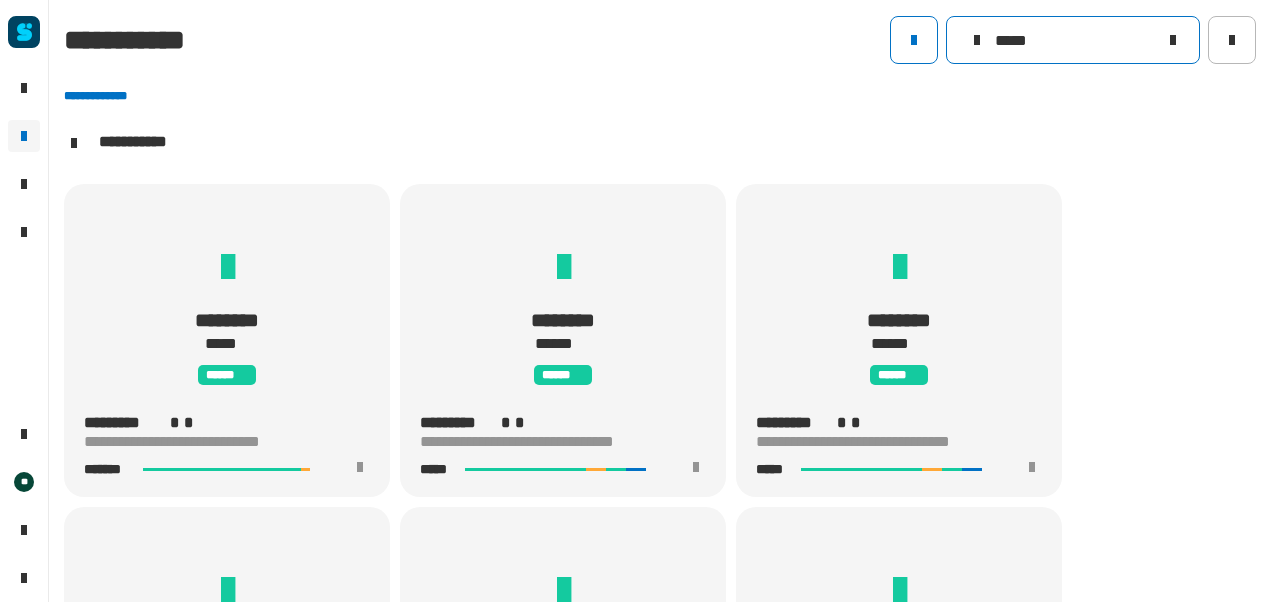 scroll, scrollTop: 1, scrollLeft: 0, axis: vertical 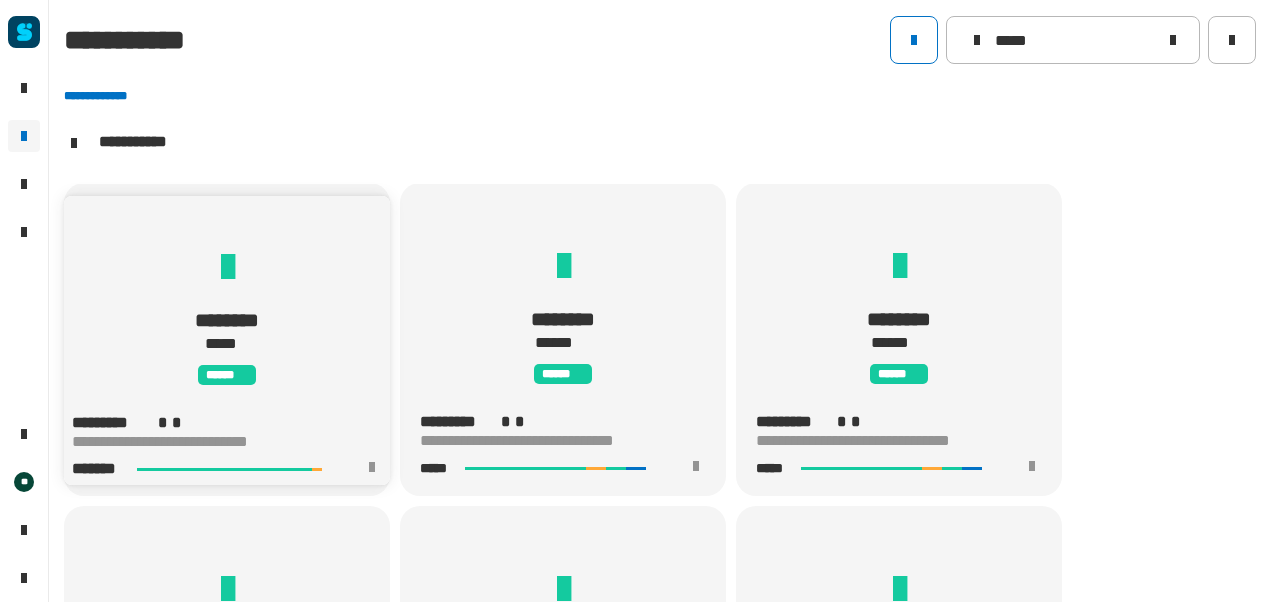 click on "**********" 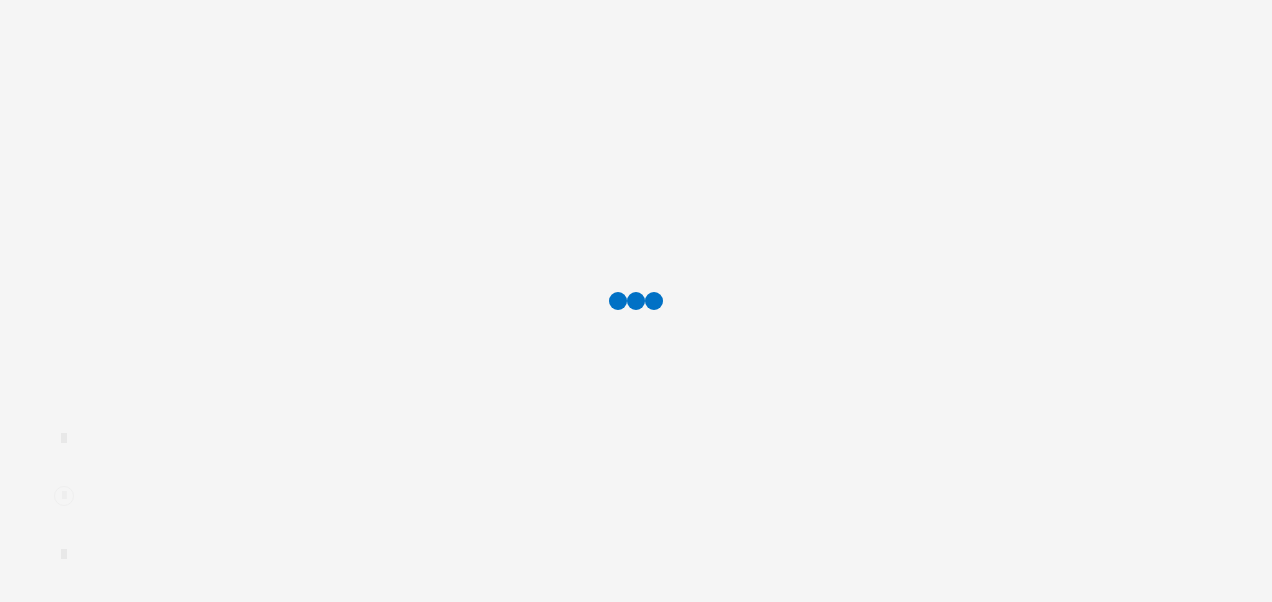 scroll, scrollTop: 0, scrollLeft: 0, axis: both 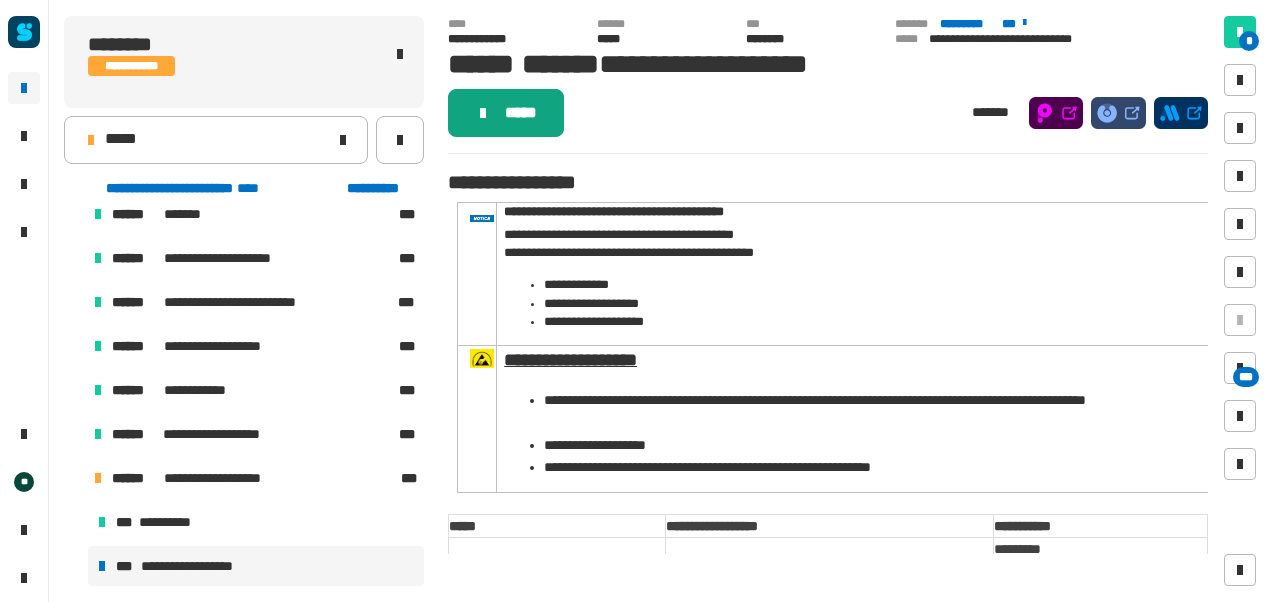 click on "*****" 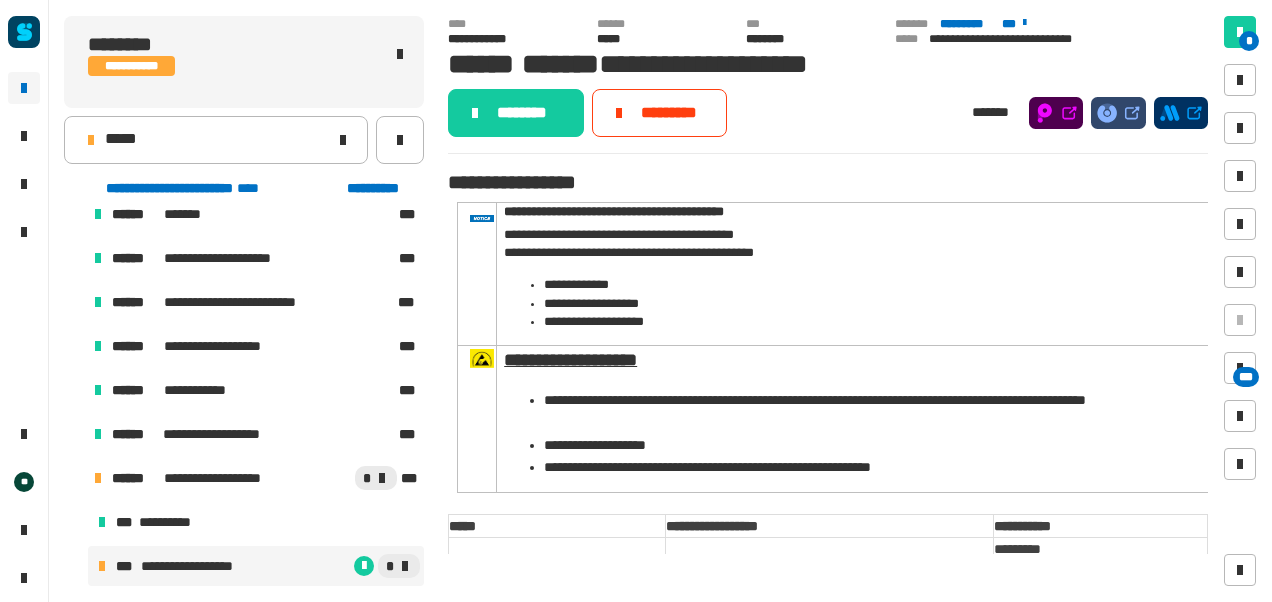 click on "********" 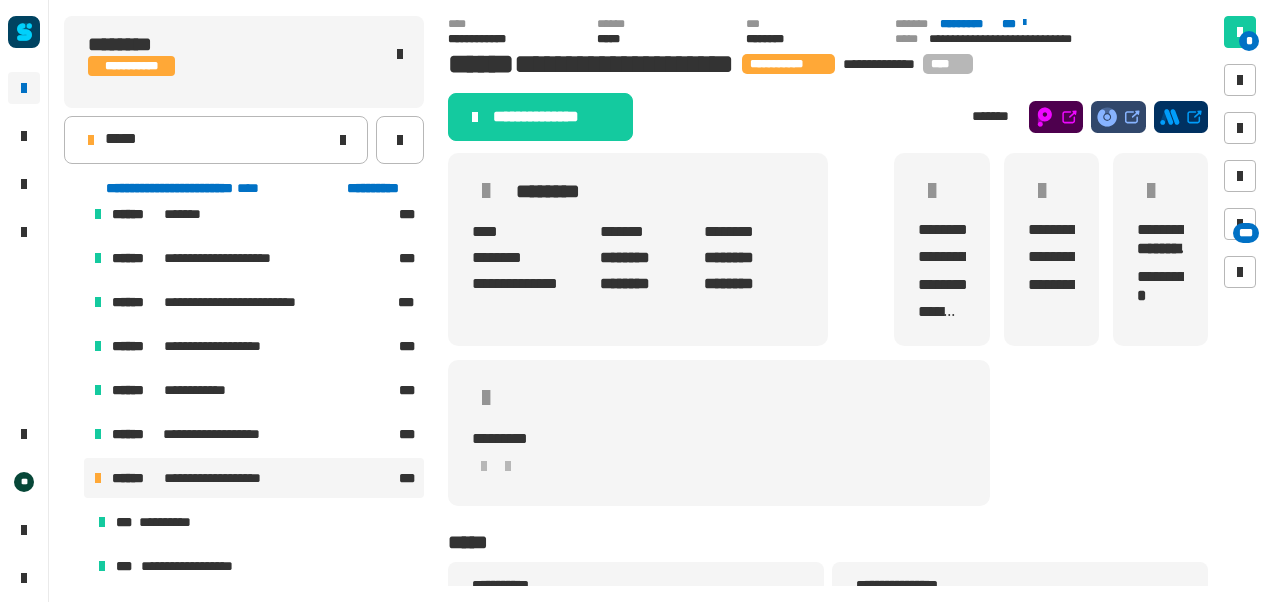 click on "**********" 